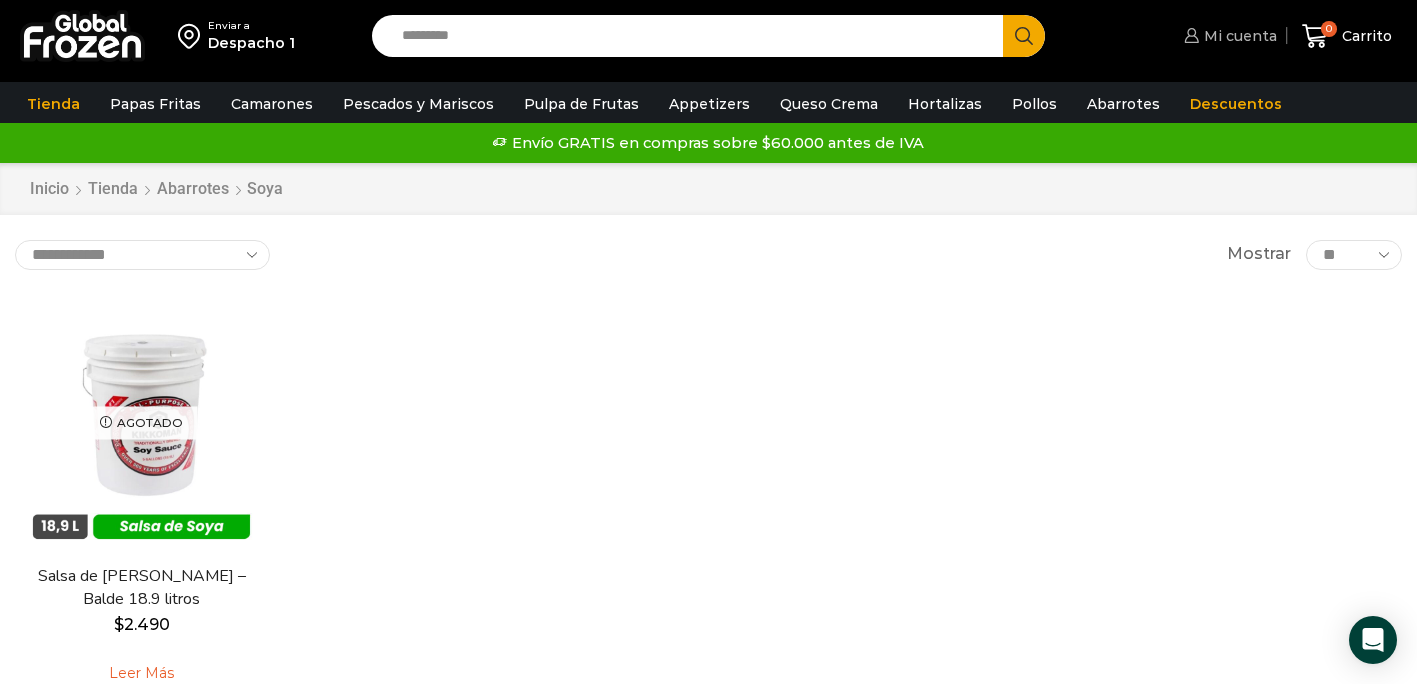 scroll, scrollTop: 0, scrollLeft: 0, axis: both 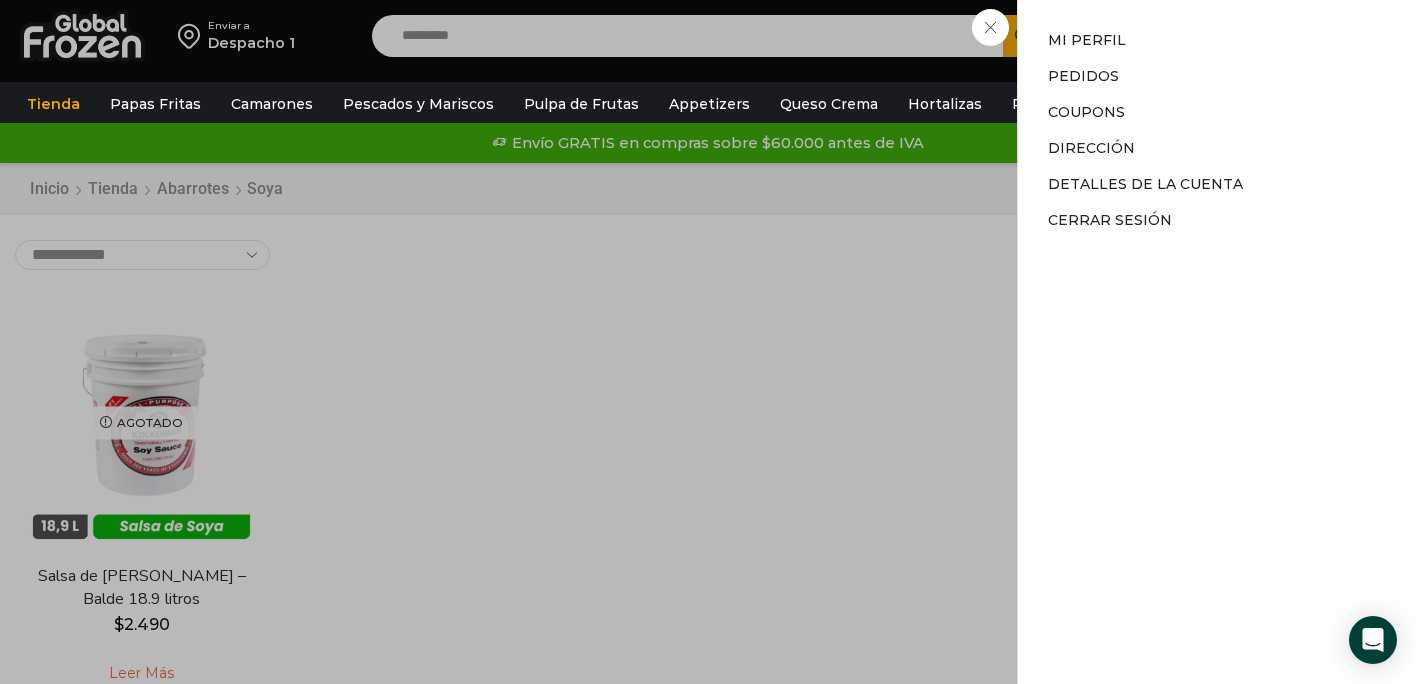 click on "Mi cuenta
Mi cuenta
Mi perfil
Pedidos
Descargas
Coupons
Dirección
Detalles de la cuenta
Cerrar sesión" at bounding box center [1228, 36] 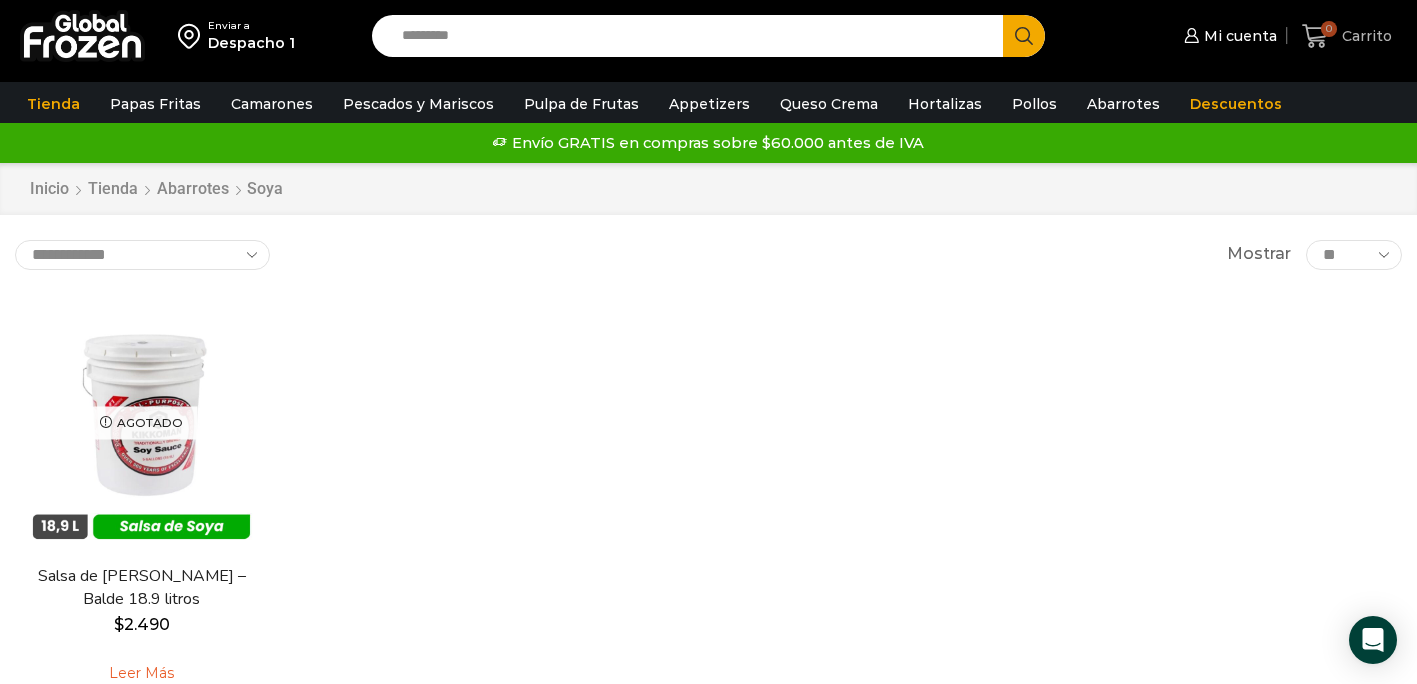 click on "Carrito" at bounding box center (1364, 36) 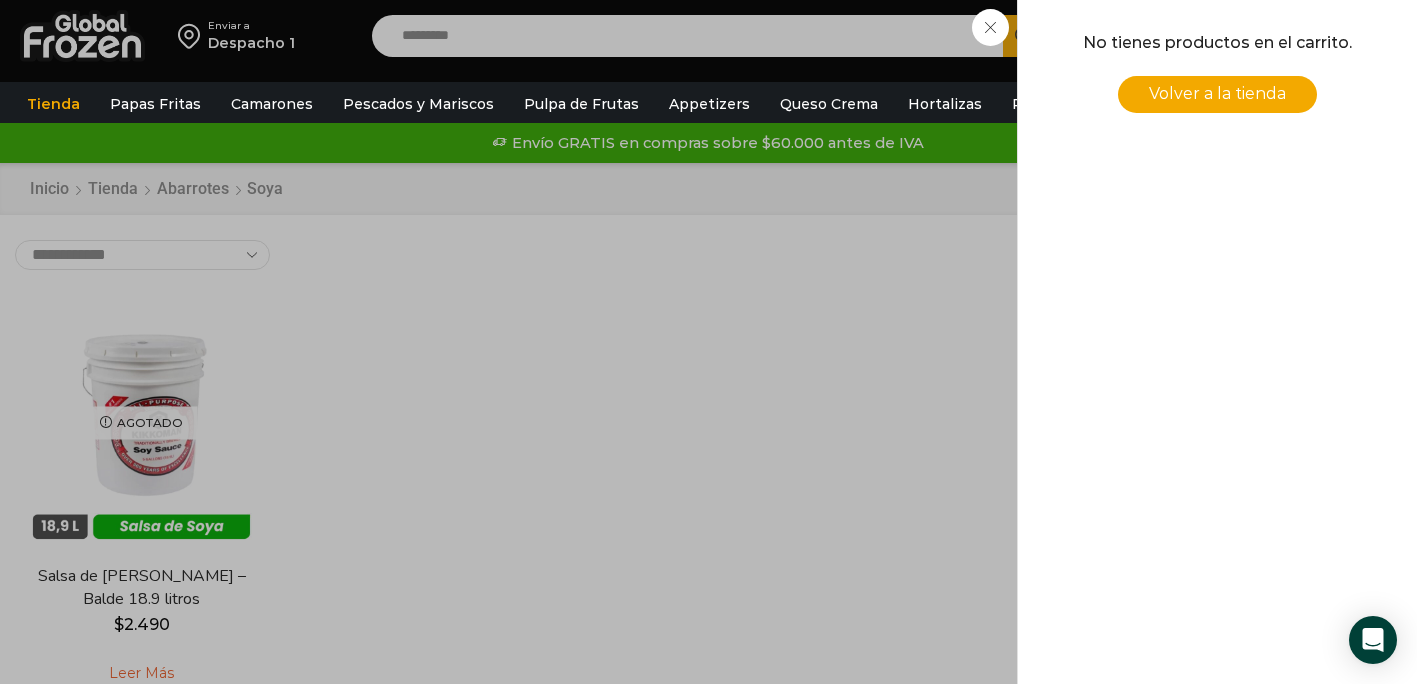 click on "0
Carrito
0
0
Shopping Cart
No tienes productos en el carrito.
Volver a la tienda
Shopping cart                     (0)
Subtotal $ 0 $ 0" at bounding box center [1347, 36] 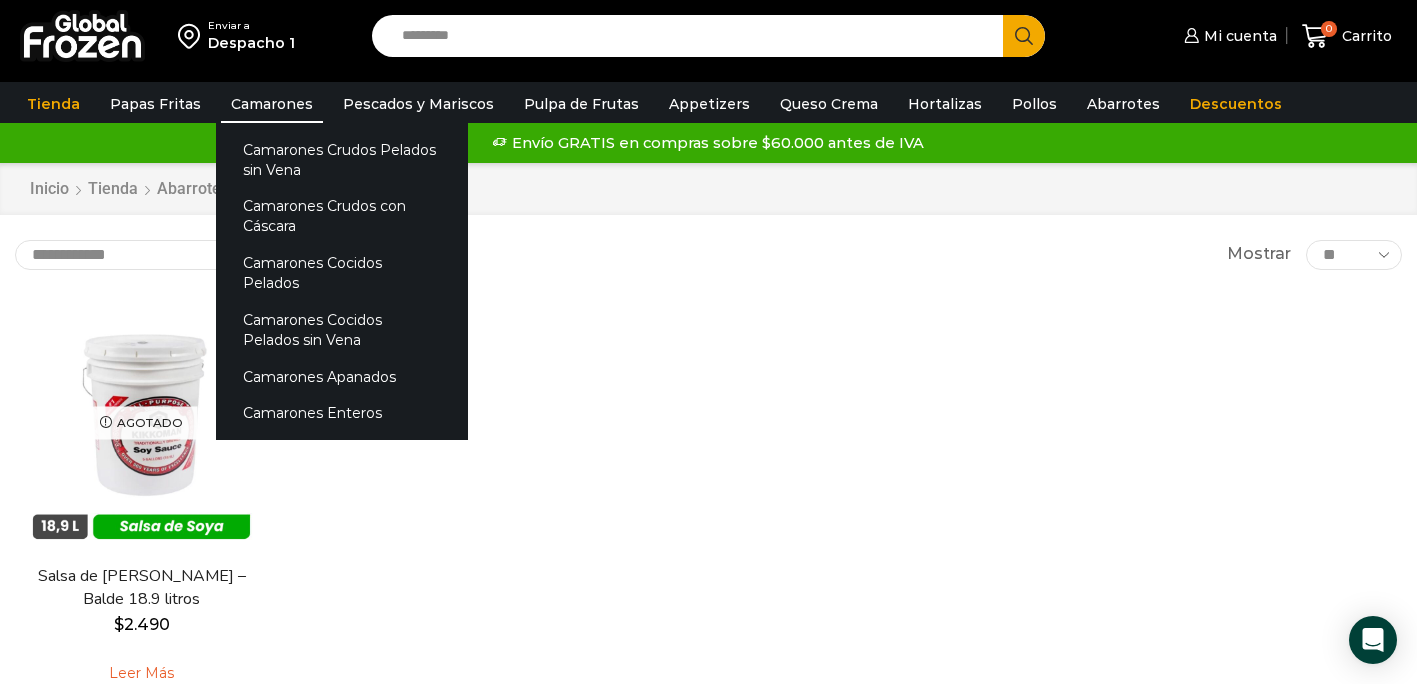 click on "Camarones" at bounding box center [272, 104] 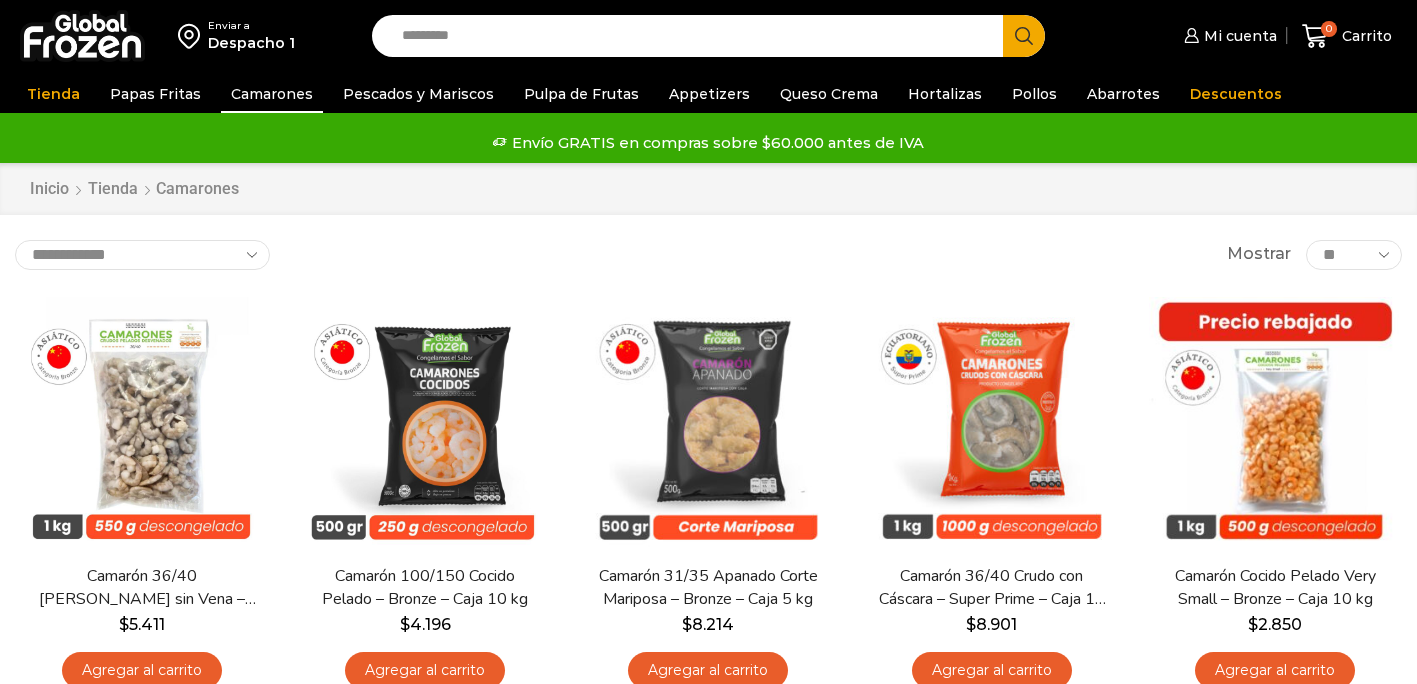scroll, scrollTop: 0, scrollLeft: 0, axis: both 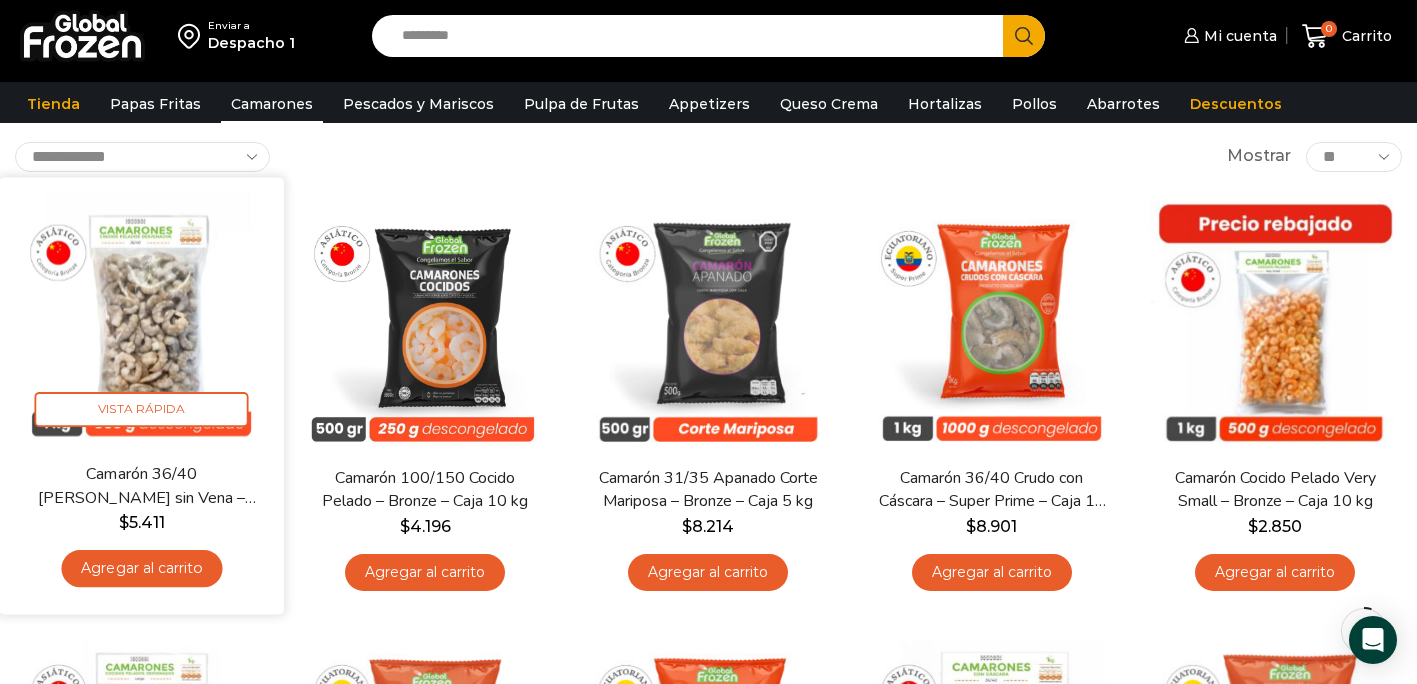 click on "Agregar al carrito" at bounding box center (141, 568) 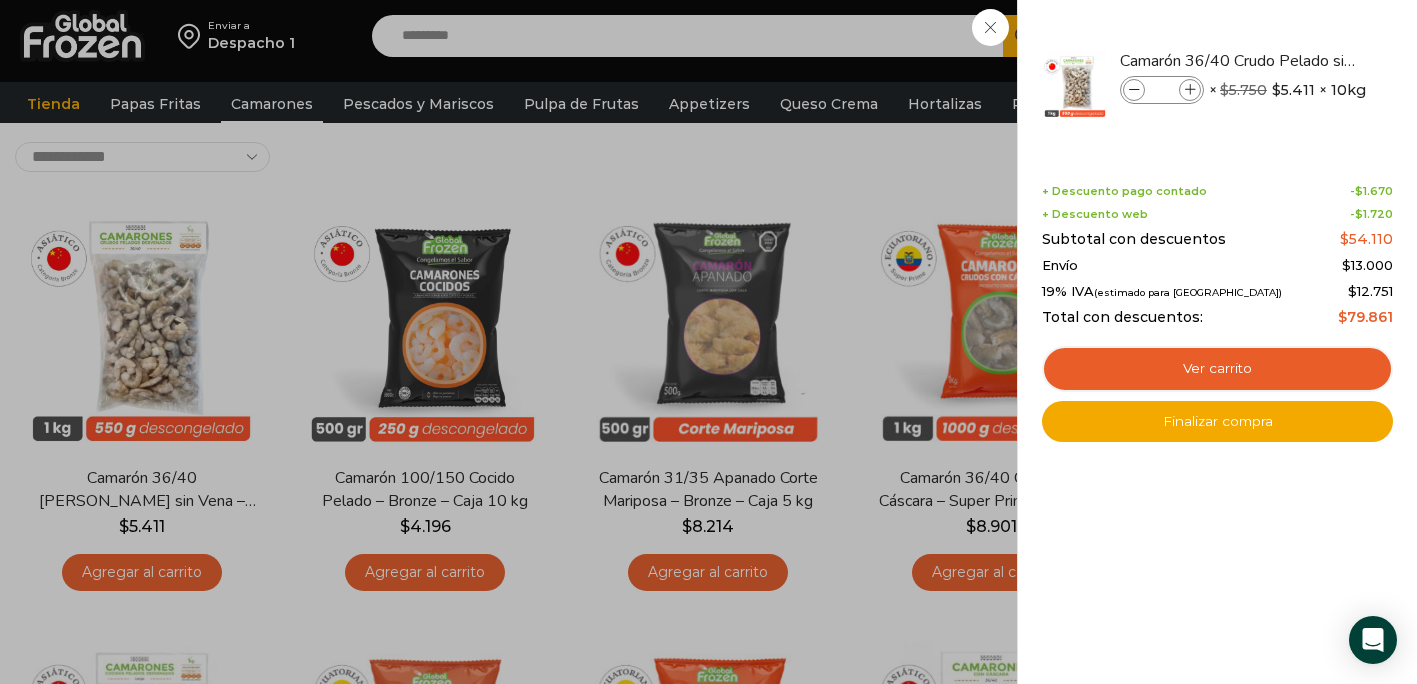 click on "1
Carrito
1
1
Shopping Cart
*" at bounding box center [1347, 36] 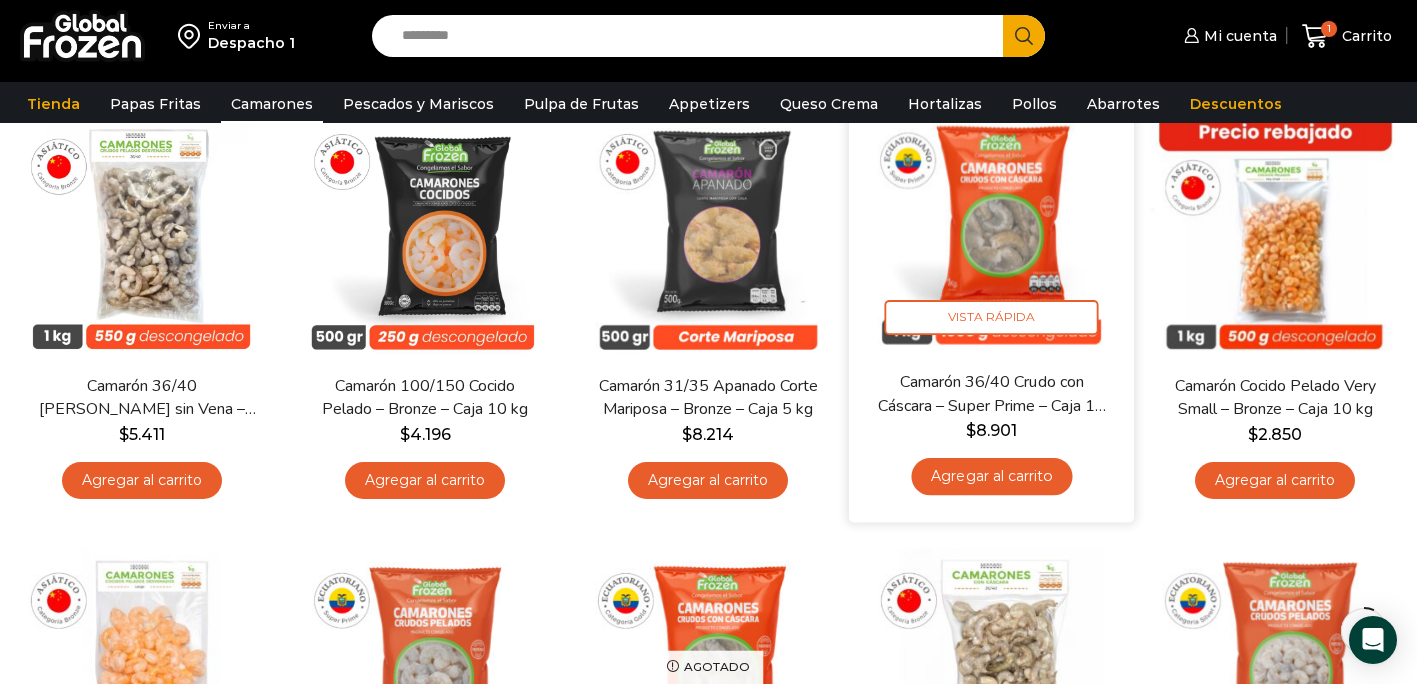 scroll, scrollTop: 207, scrollLeft: 0, axis: vertical 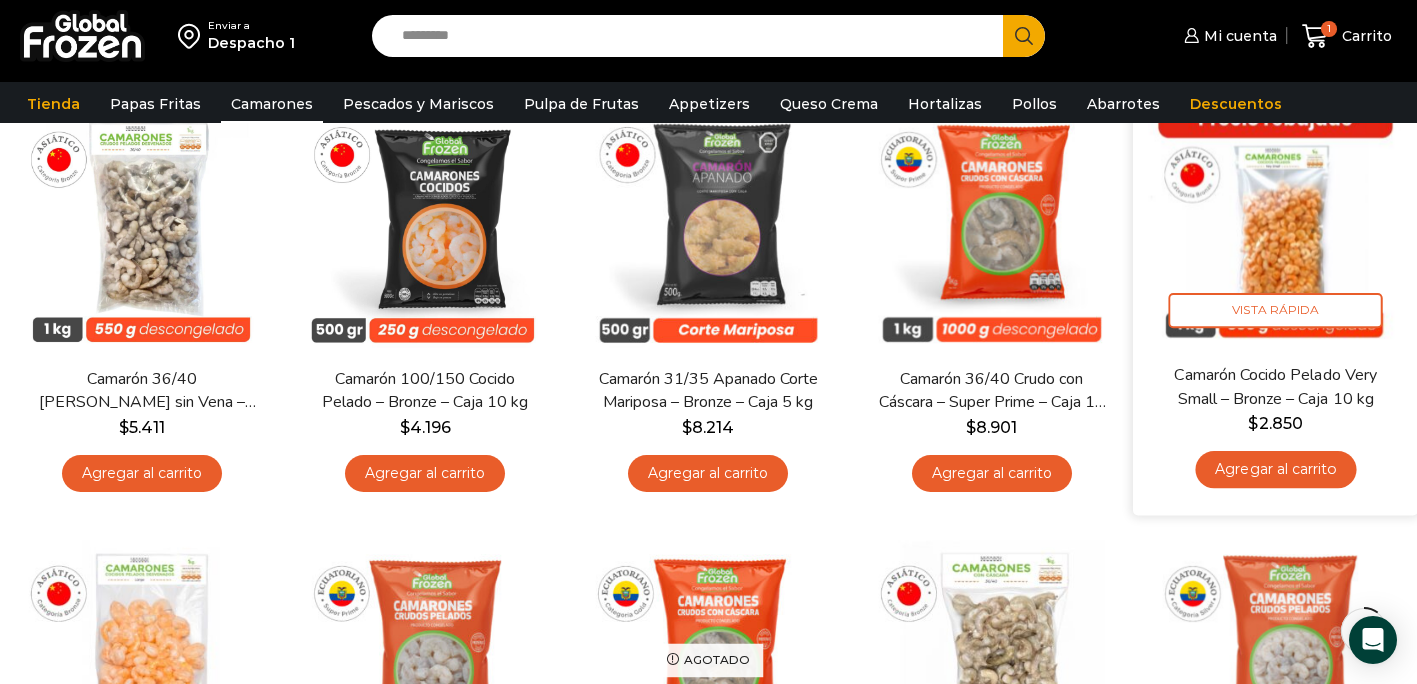 click on "Agregar al carrito" at bounding box center [1275, 469] 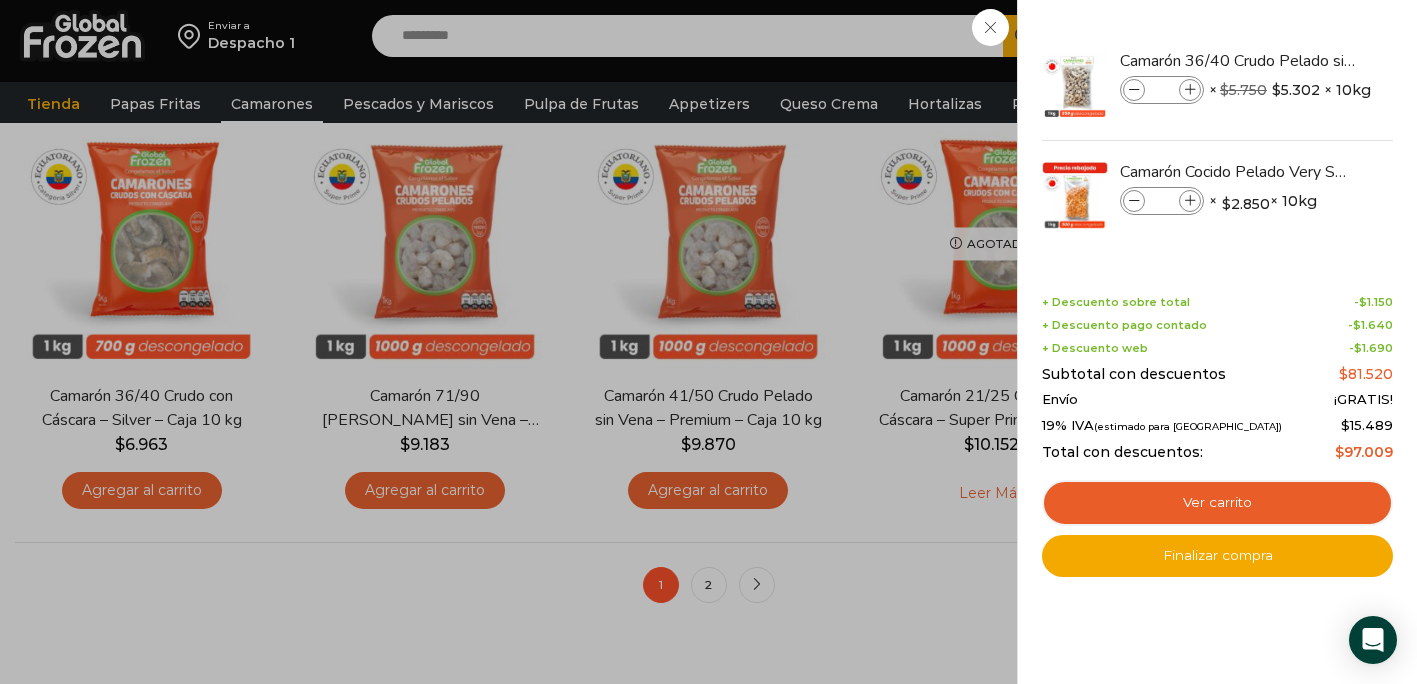 scroll, scrollTop: 1530, scrollLeft: 0, axis: vertical 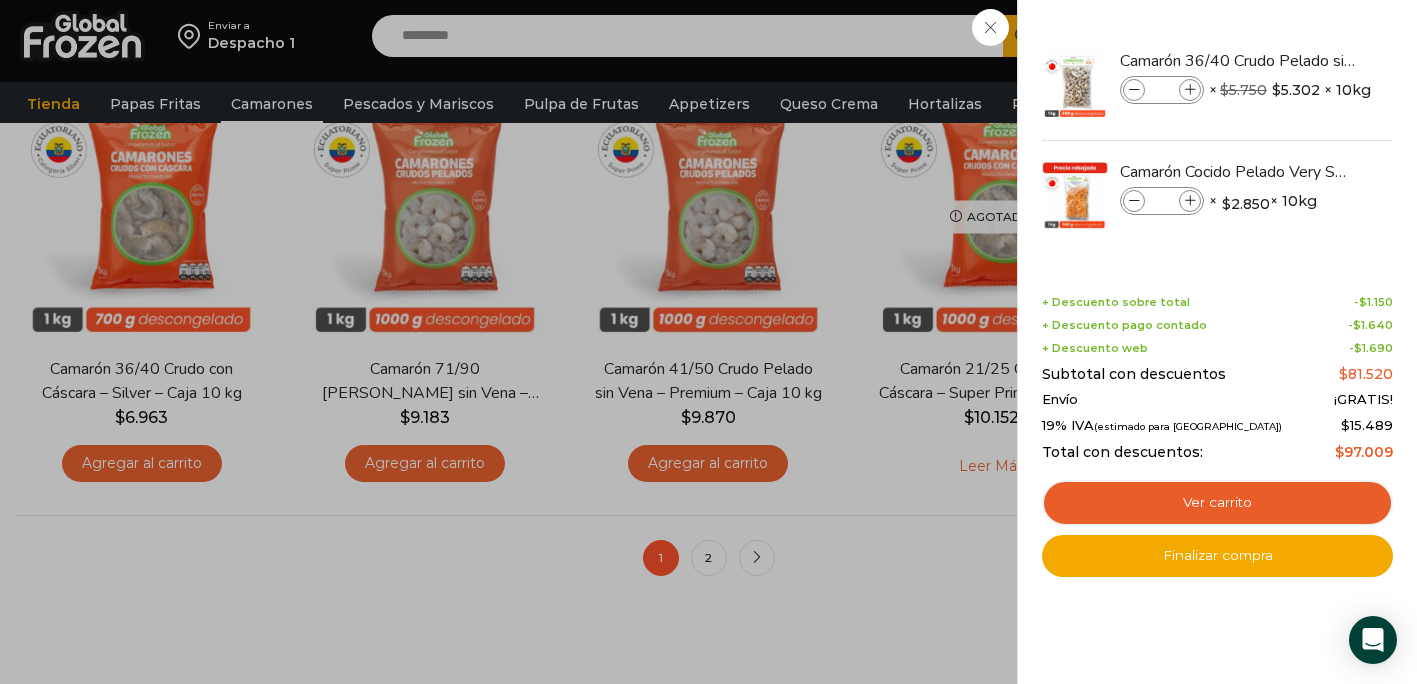 click on "2
Carrito
2
2
Shopping Cart
*" at bounding box center [1347, 36] 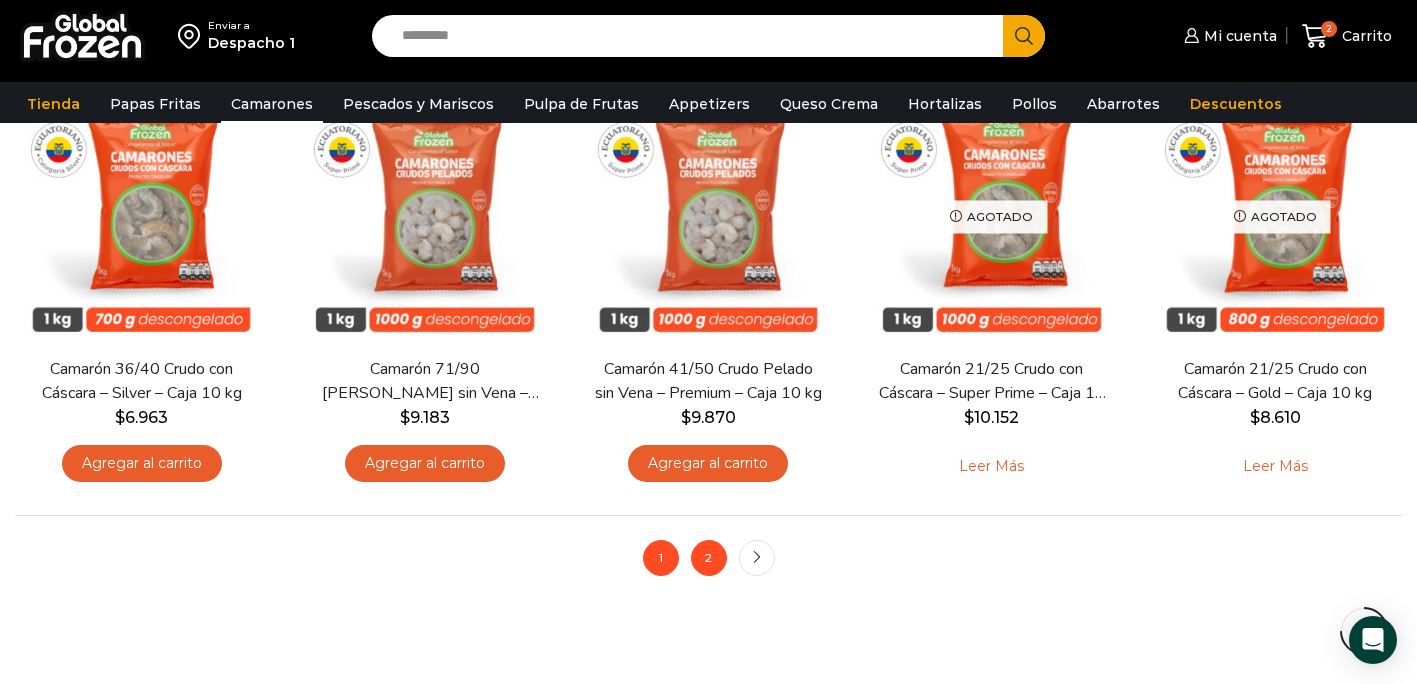 click on "2" at bounding box center [709, 558] 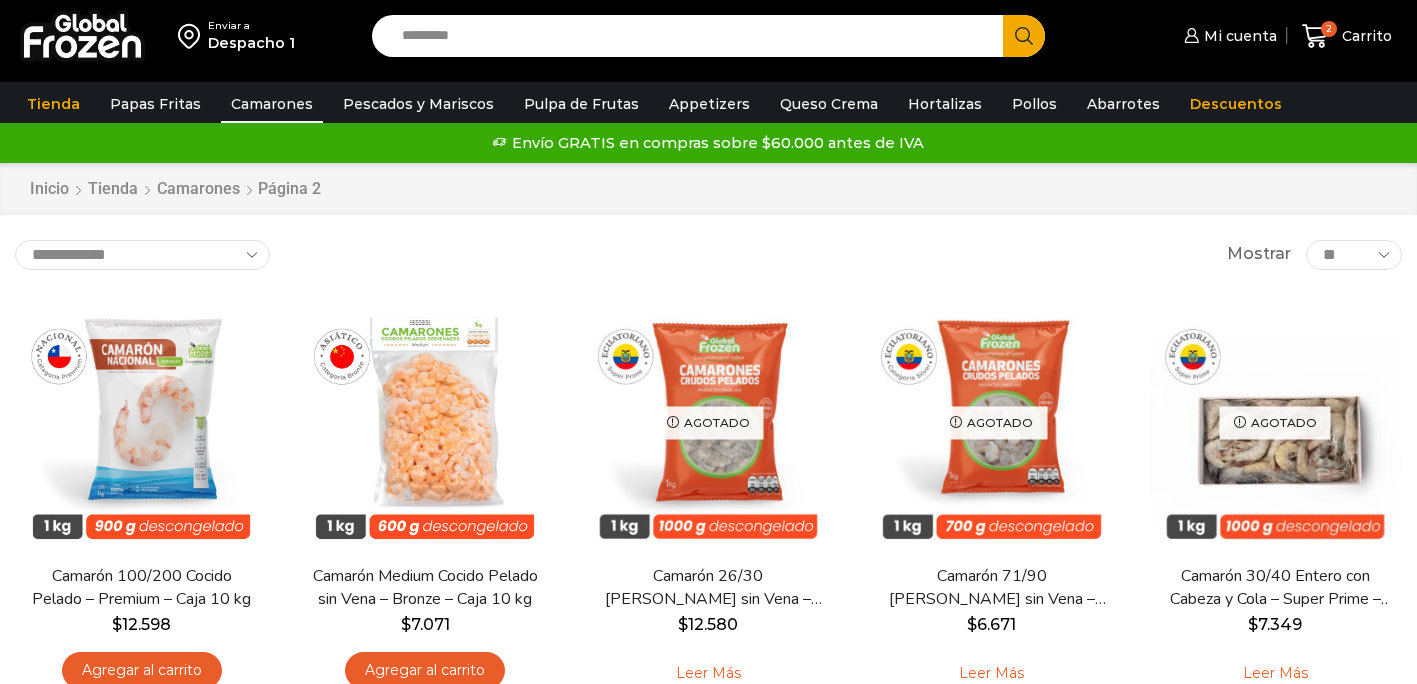 scroll, scrollTop: 0, scrollLeft: 0, axis: both 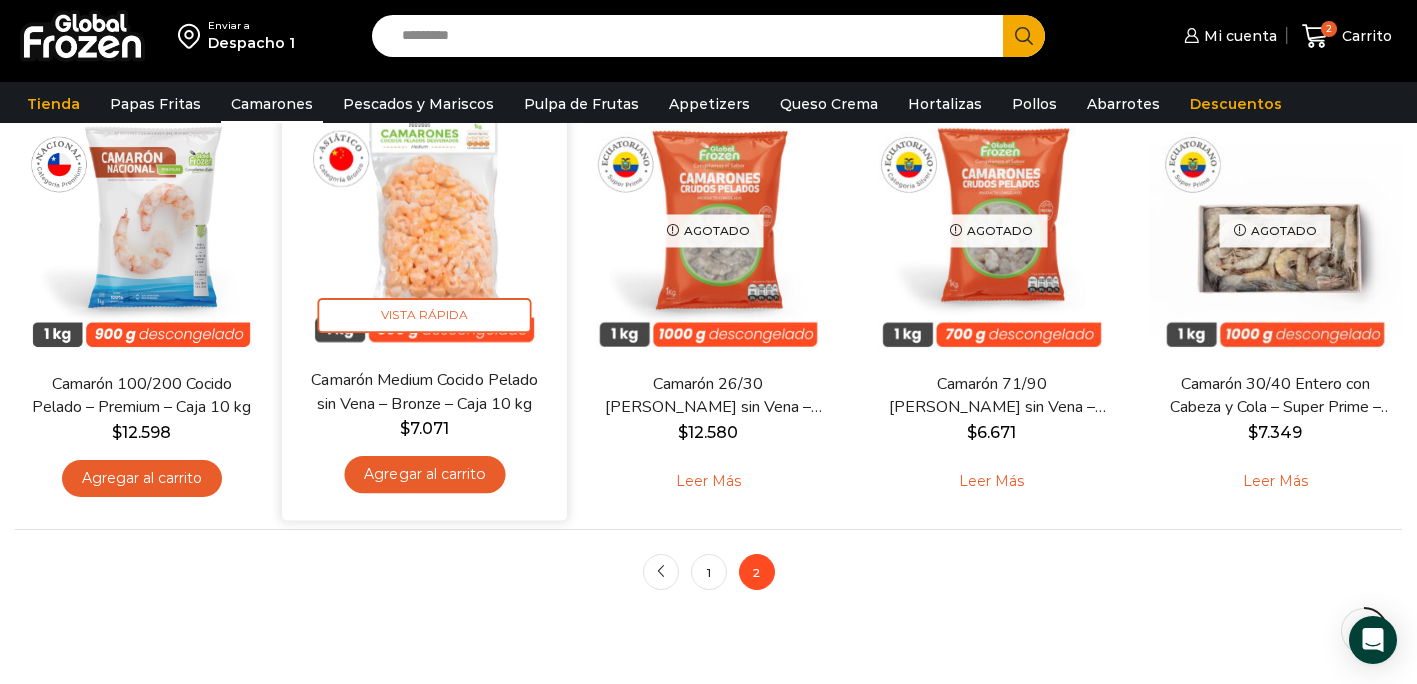 click on "Agregar al carrito" at bounding box center (425, 474) 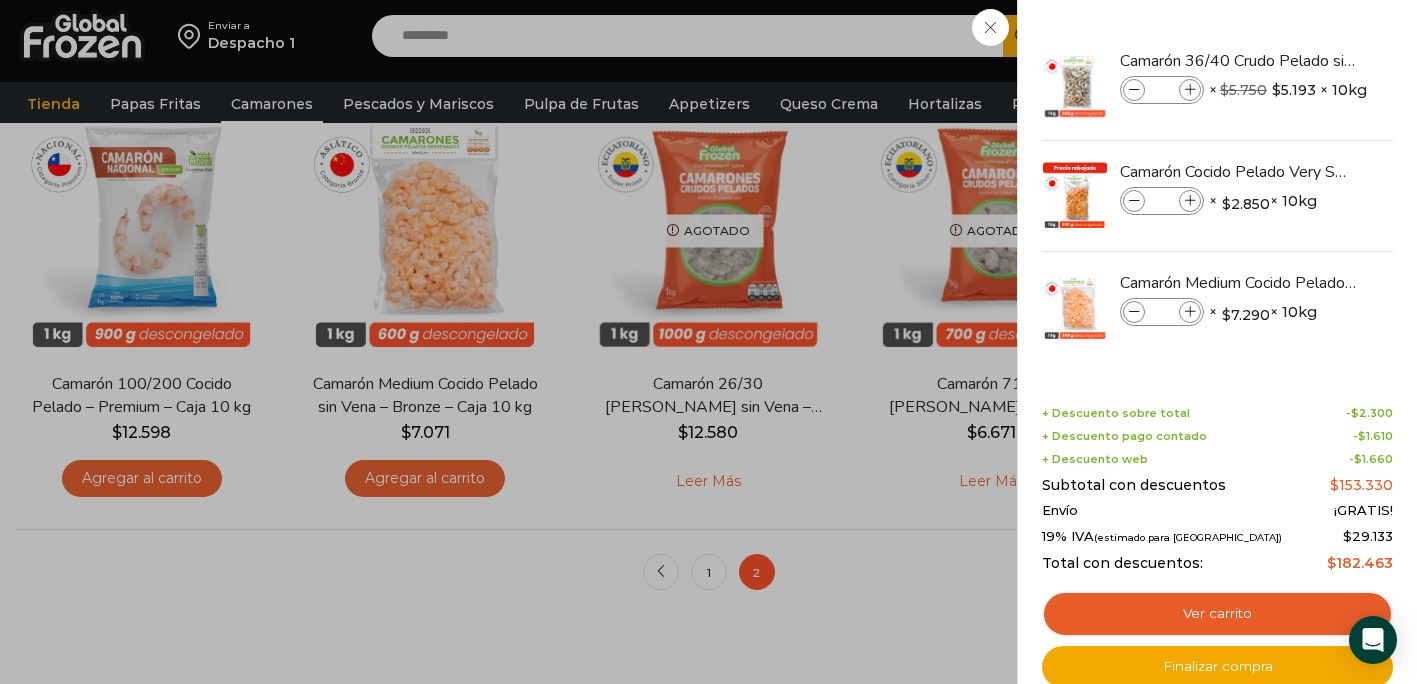click on "3
Carrito
3
3
Shopping Cart
*" at bounding box center (1347, 36) 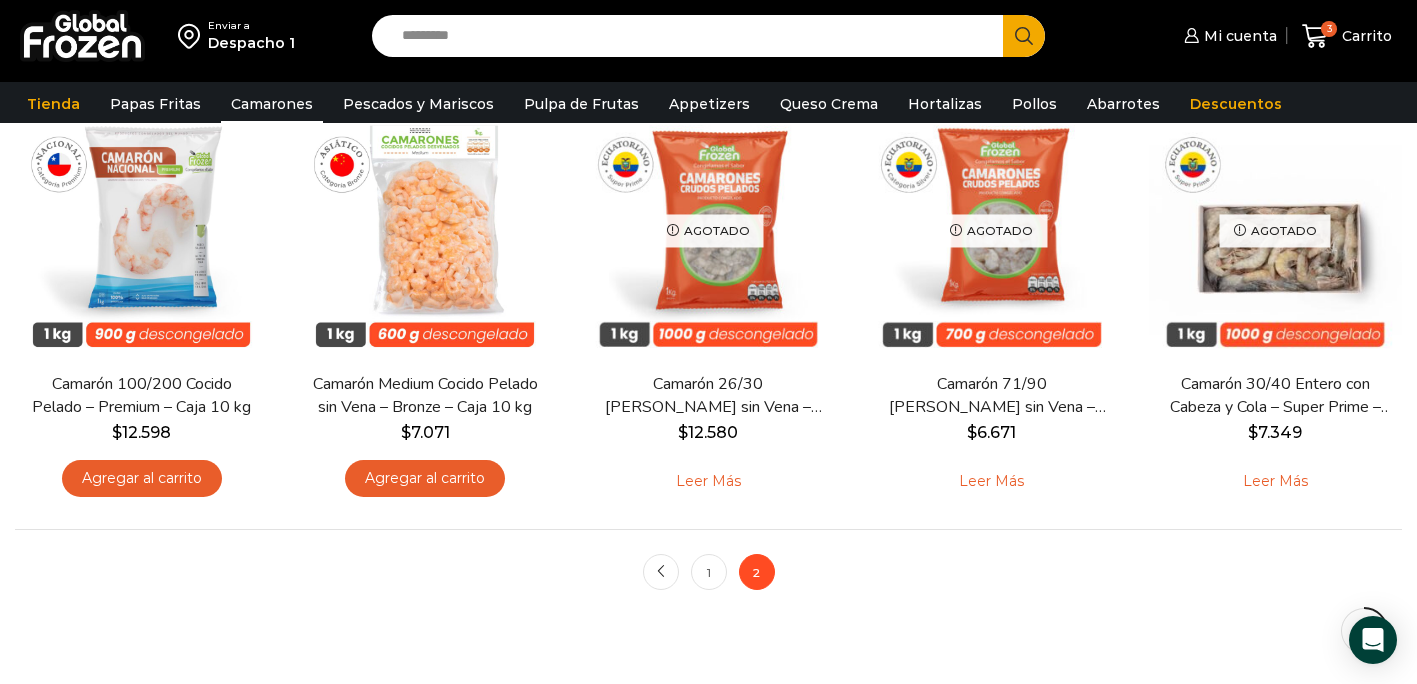 click on "1" at bounding box center [709, 572] 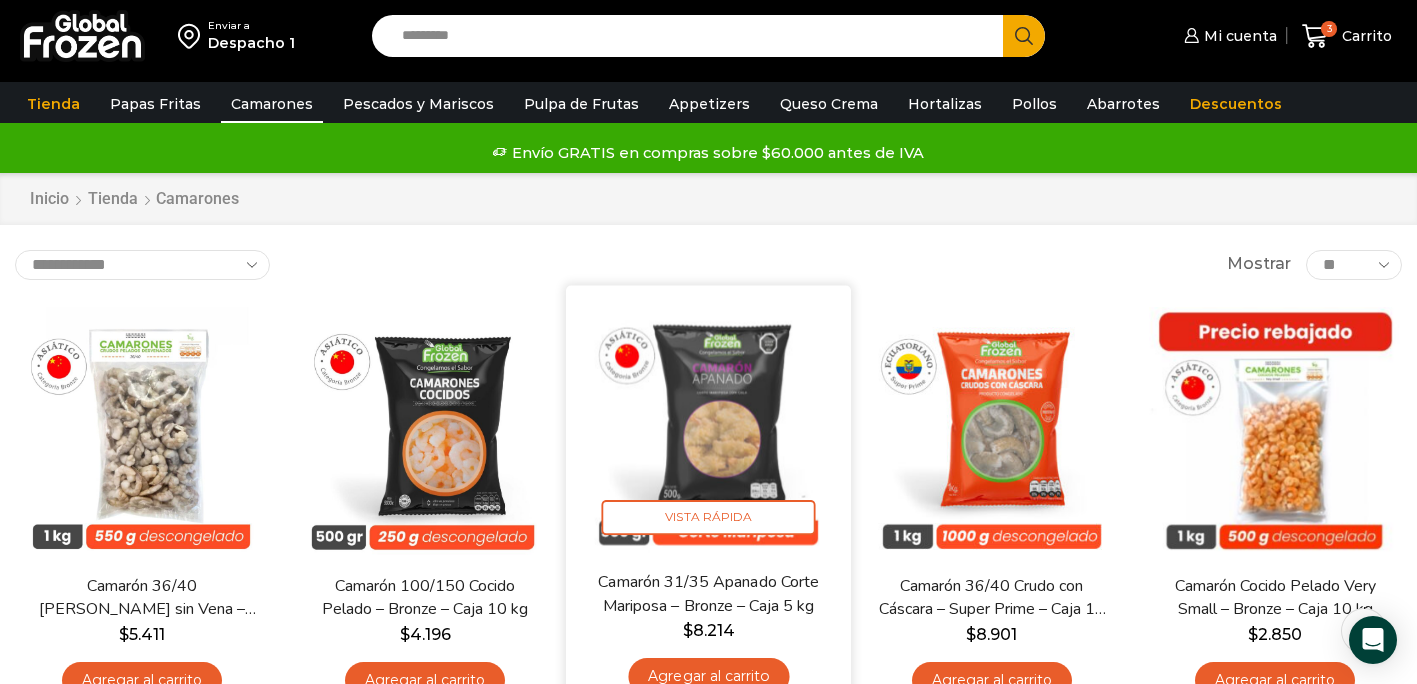 scroll, scrollTop: 26, scrollLeft: 0, axis: vertical 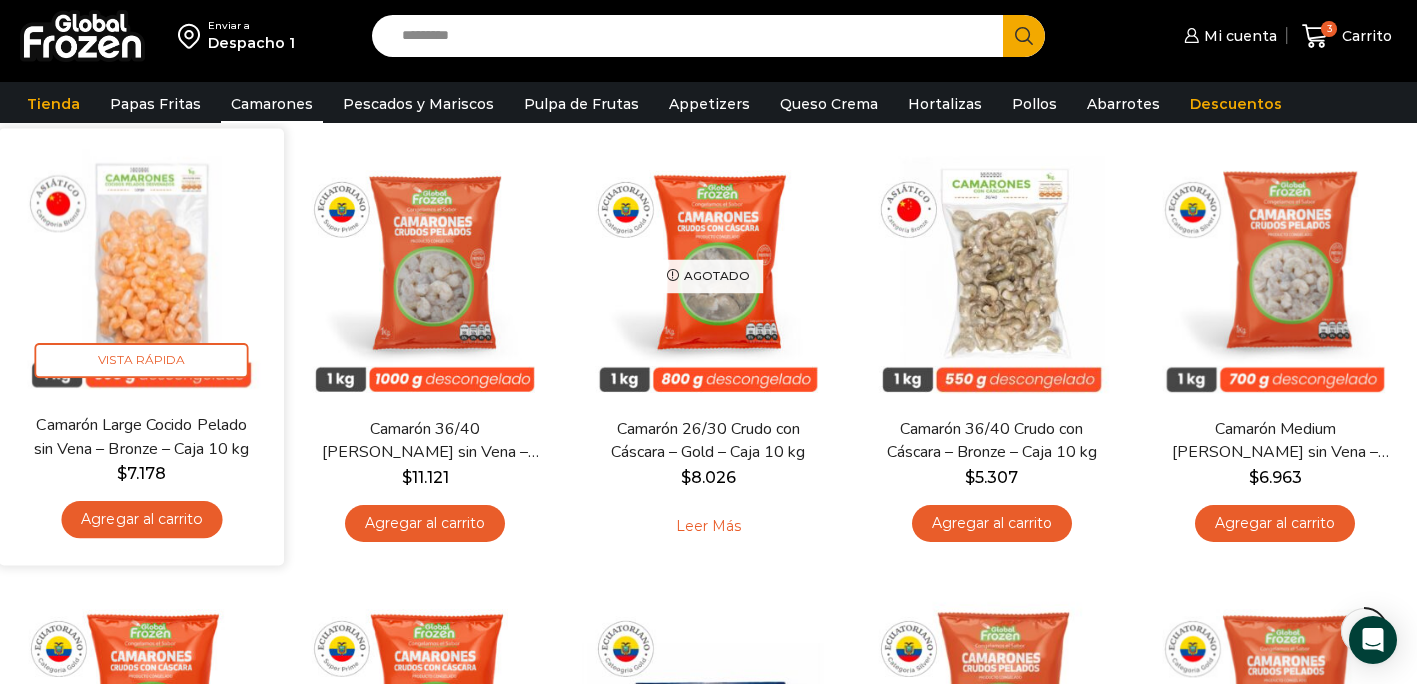 click on "Agregar al carrito" at bounding box center (141, 519) 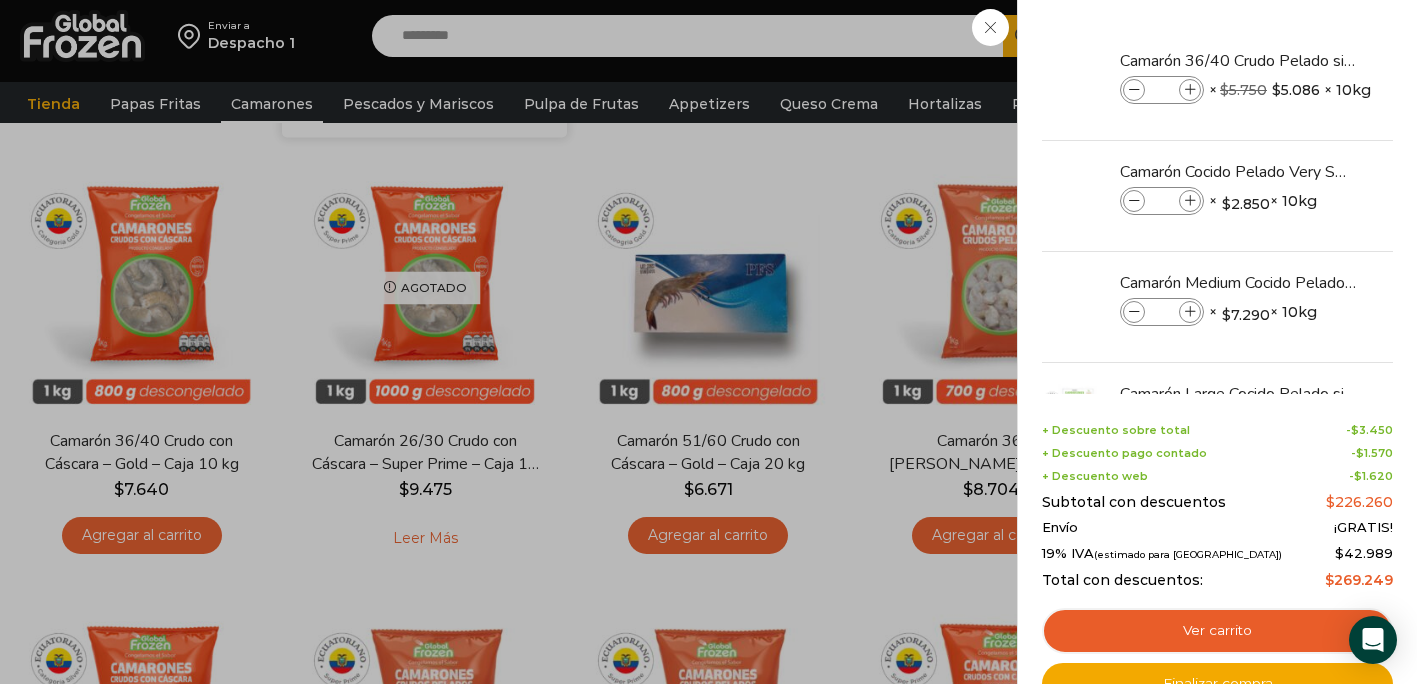 scroll, scrollTop: 1022, scrollLeft: 0, axis: vertical 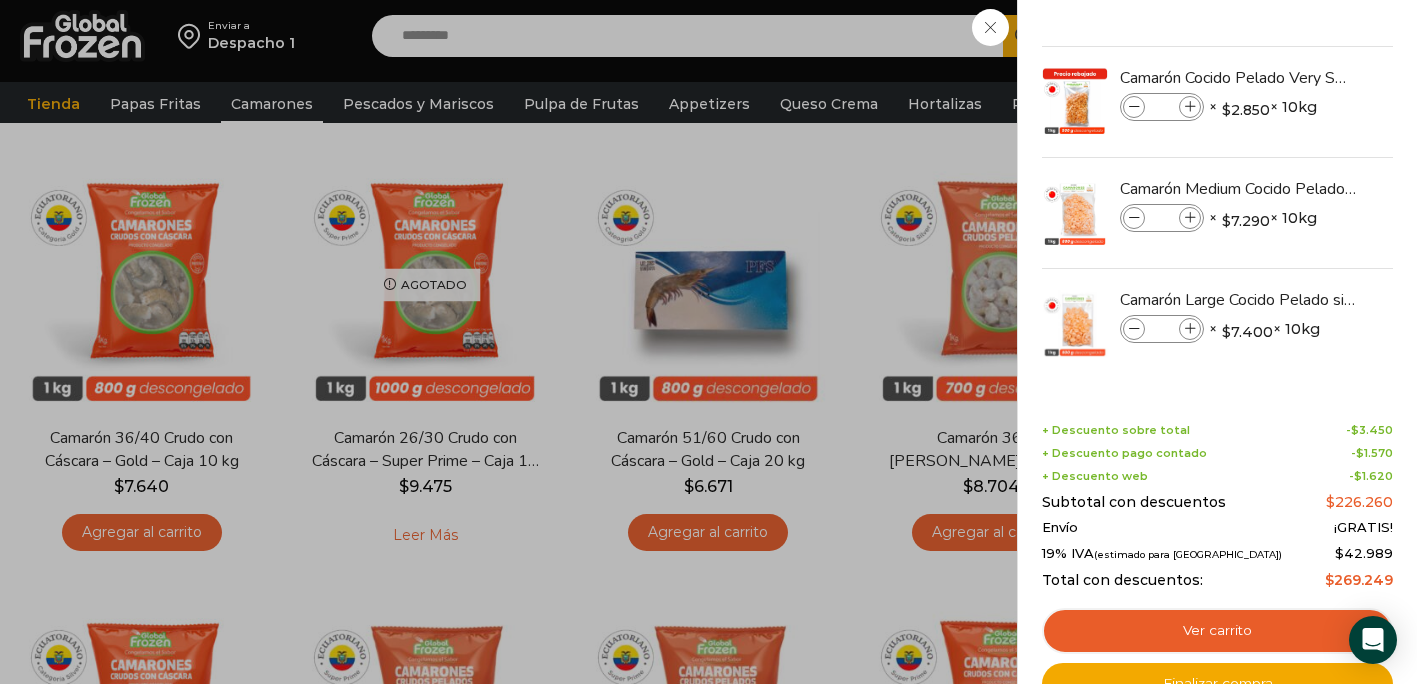 click on "4
[GEOGRAPHIC_DATA]
4
4
Shopping Cart
*" at bounding box center [1347, 36] 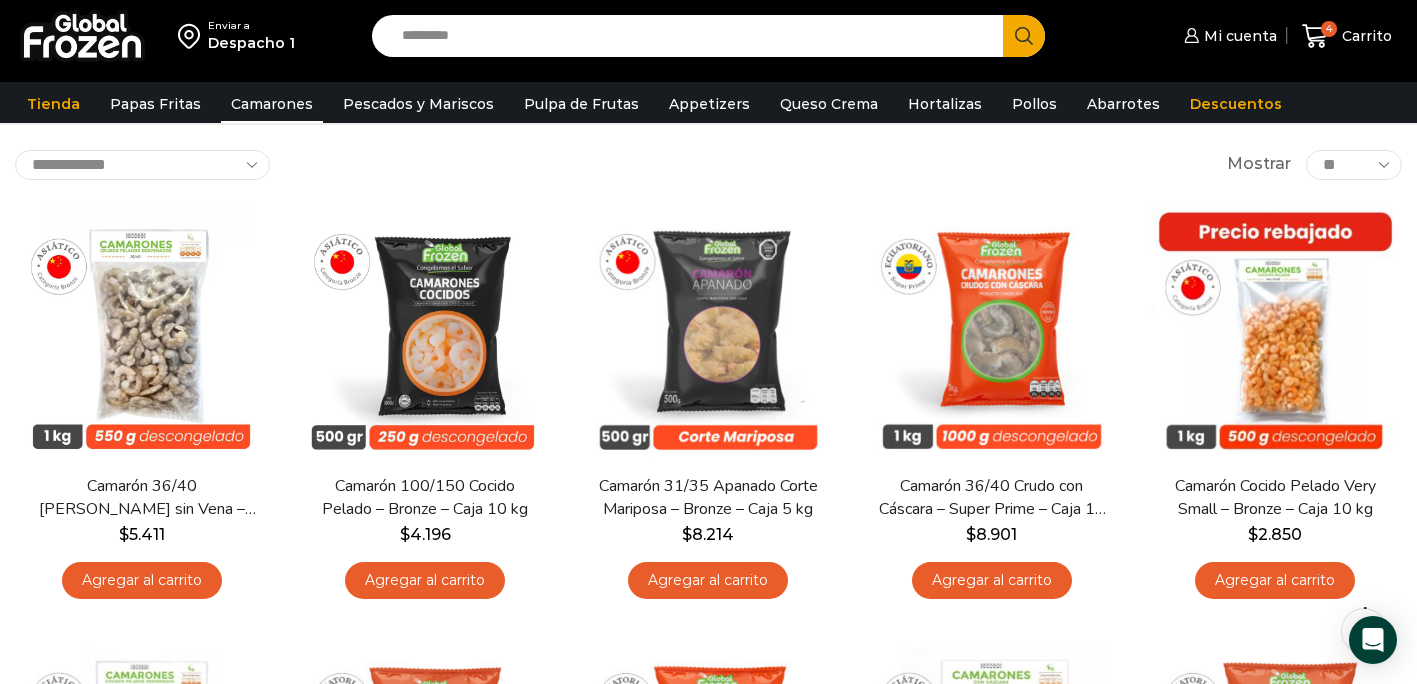 scroll, scrollTop: 0, scrollLeft: 0, axis: both 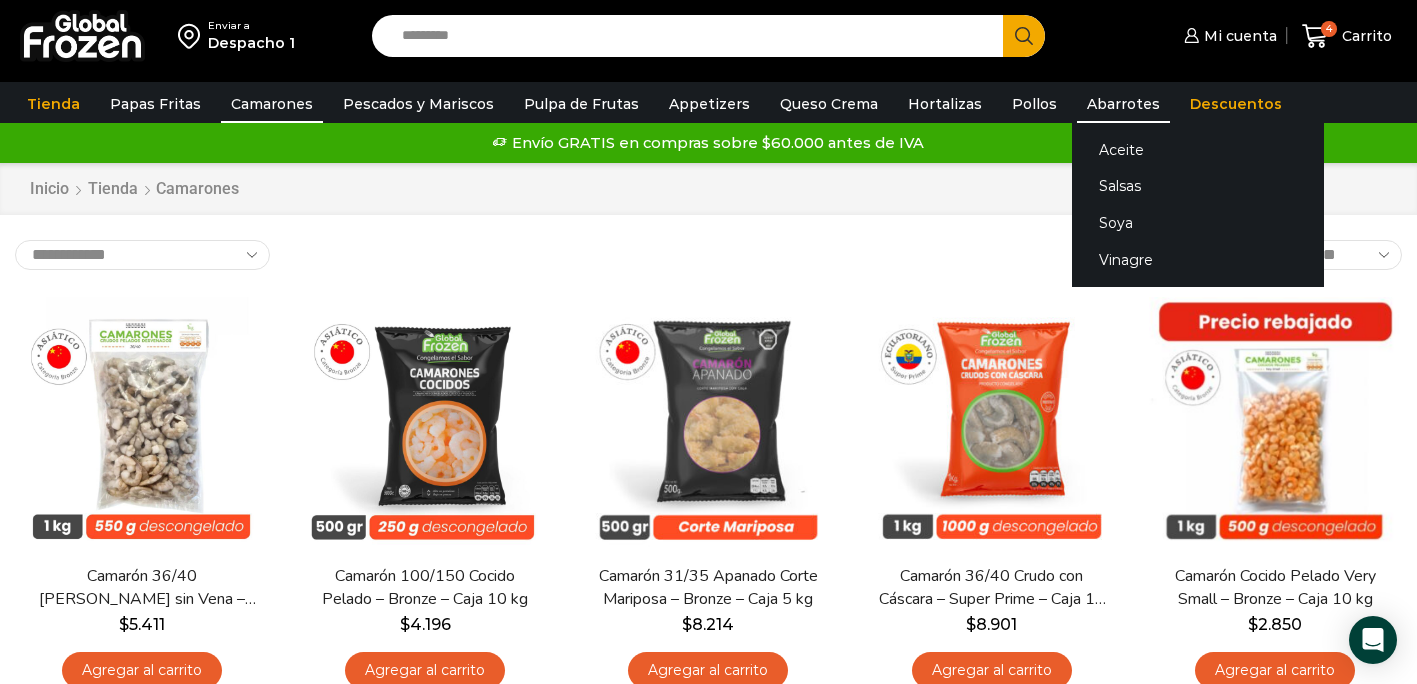 click on "Abarrotes" at bounding box center (1123, 104) 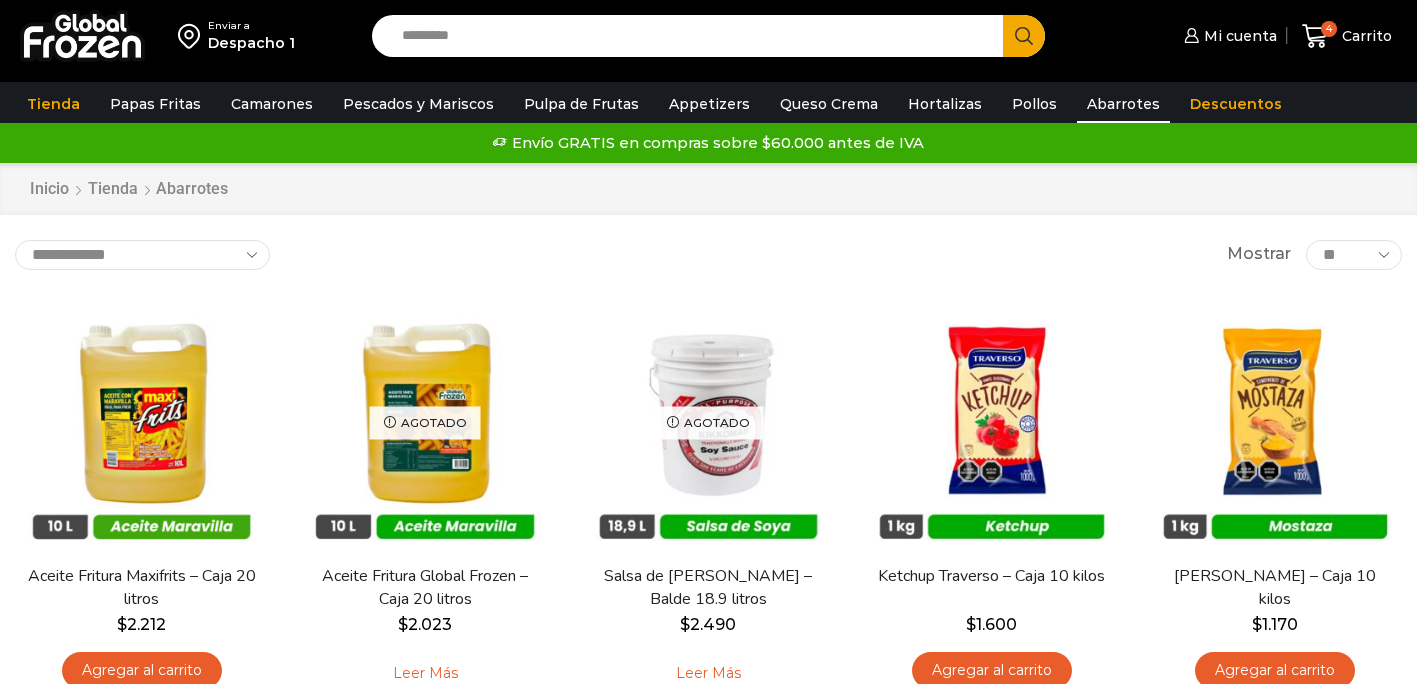 scroll, scrollTop: 0, scrollLeft: 0, axis: both 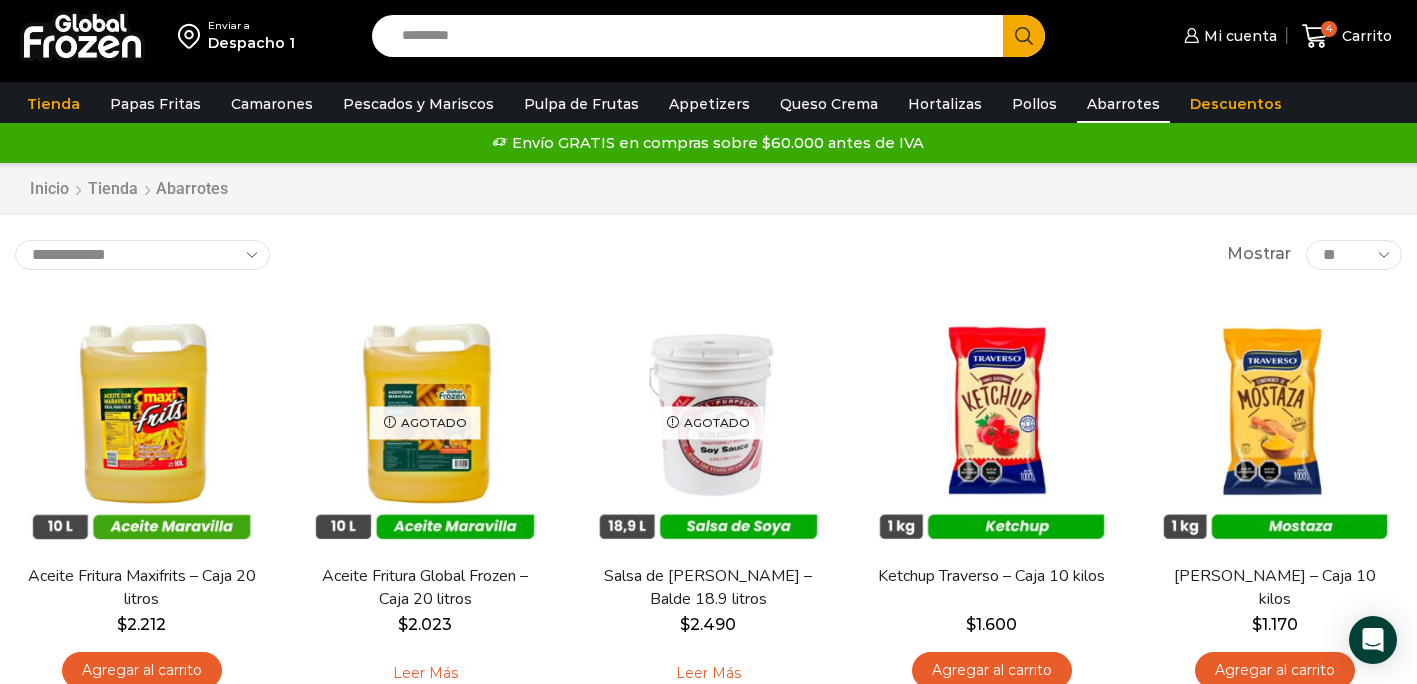 click on "**********" at bounding box center [708, 255] 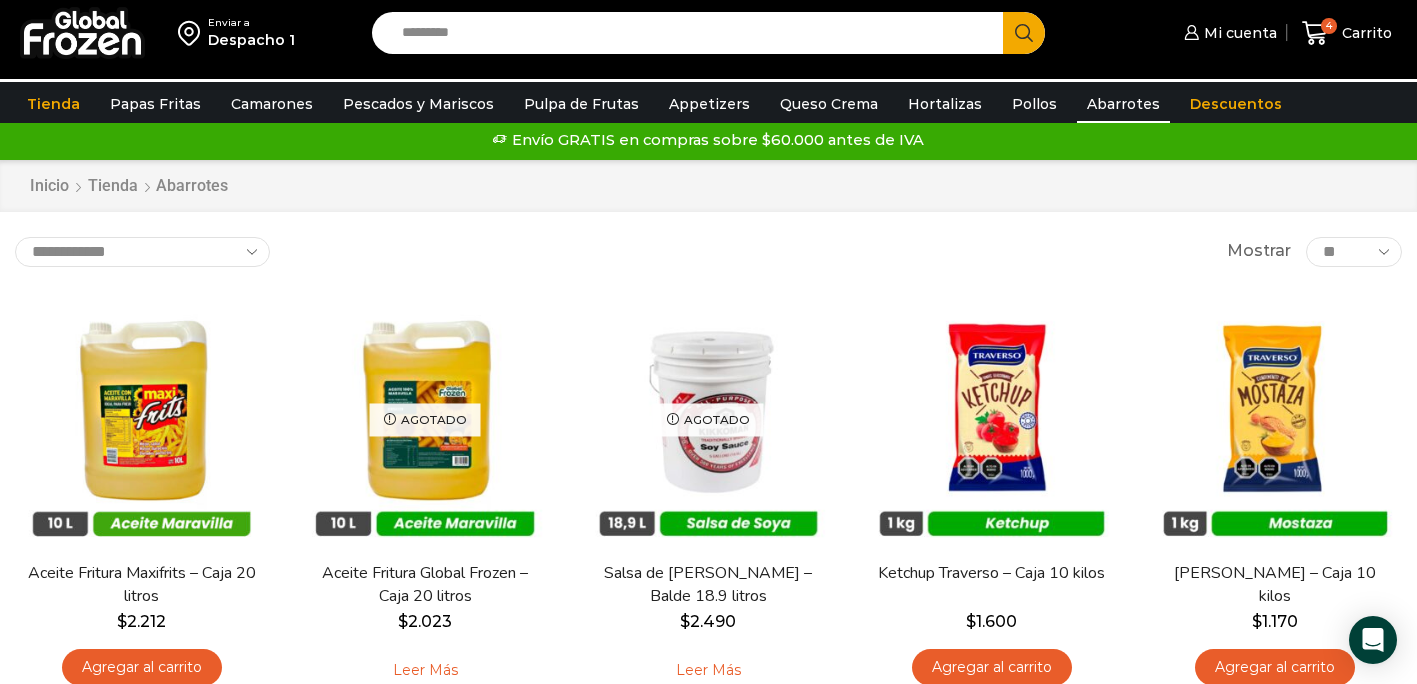 scroll, scrollTop: 0, scrollLeft: 0, axis: both 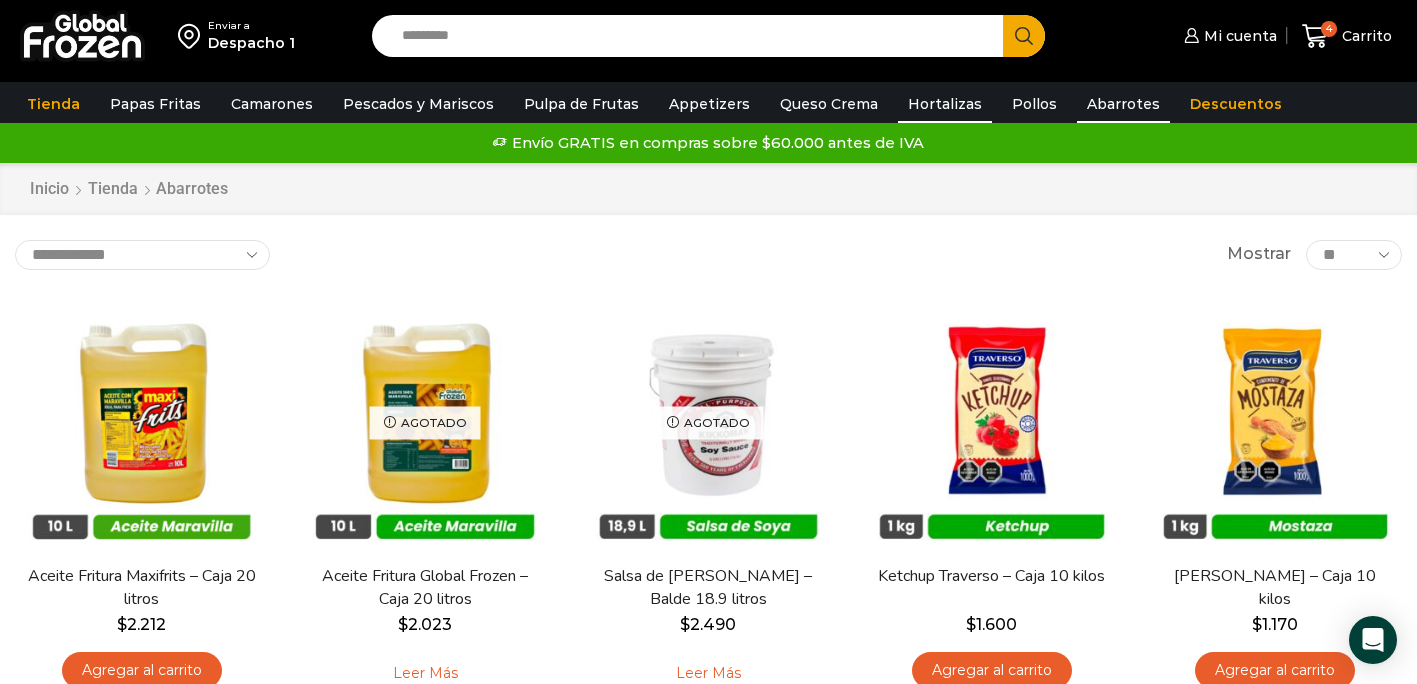 click on "Hortalizas" at bounding box center [945, 104] 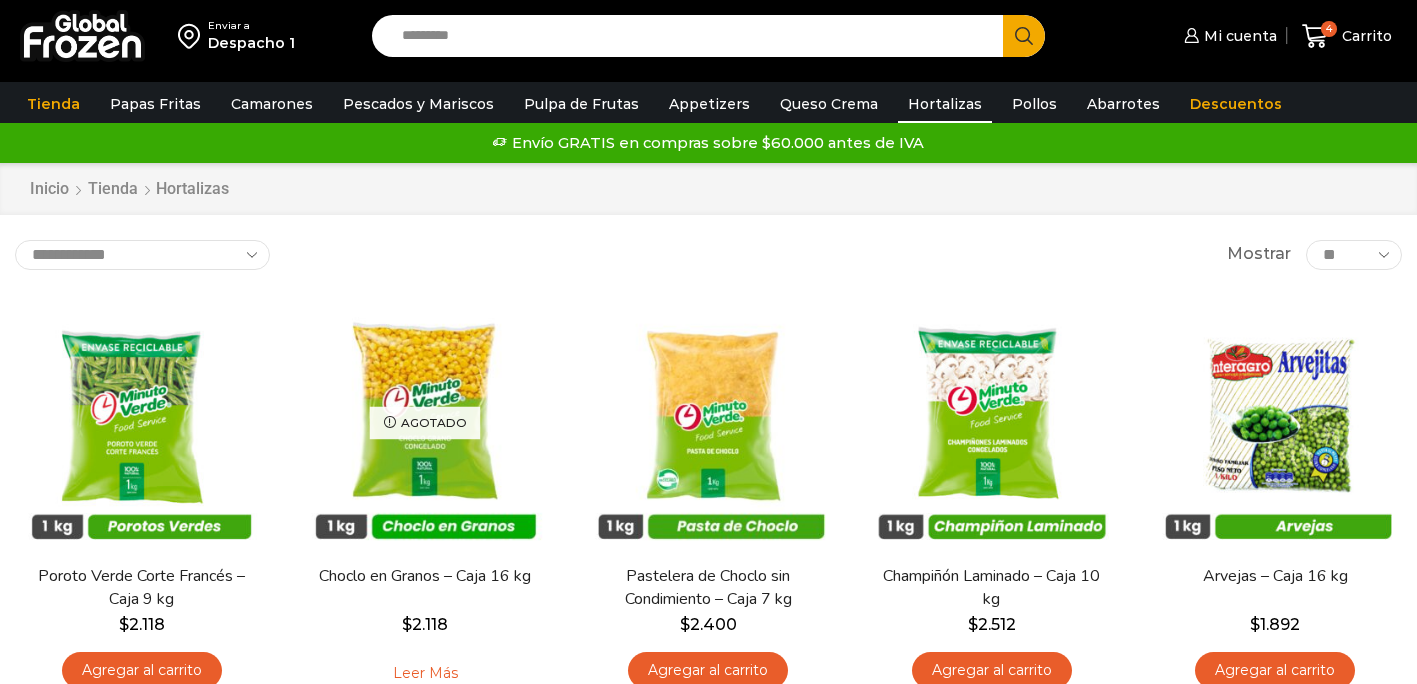 scroll, scrollTop: 0, scrollLeft: 0, axis: both 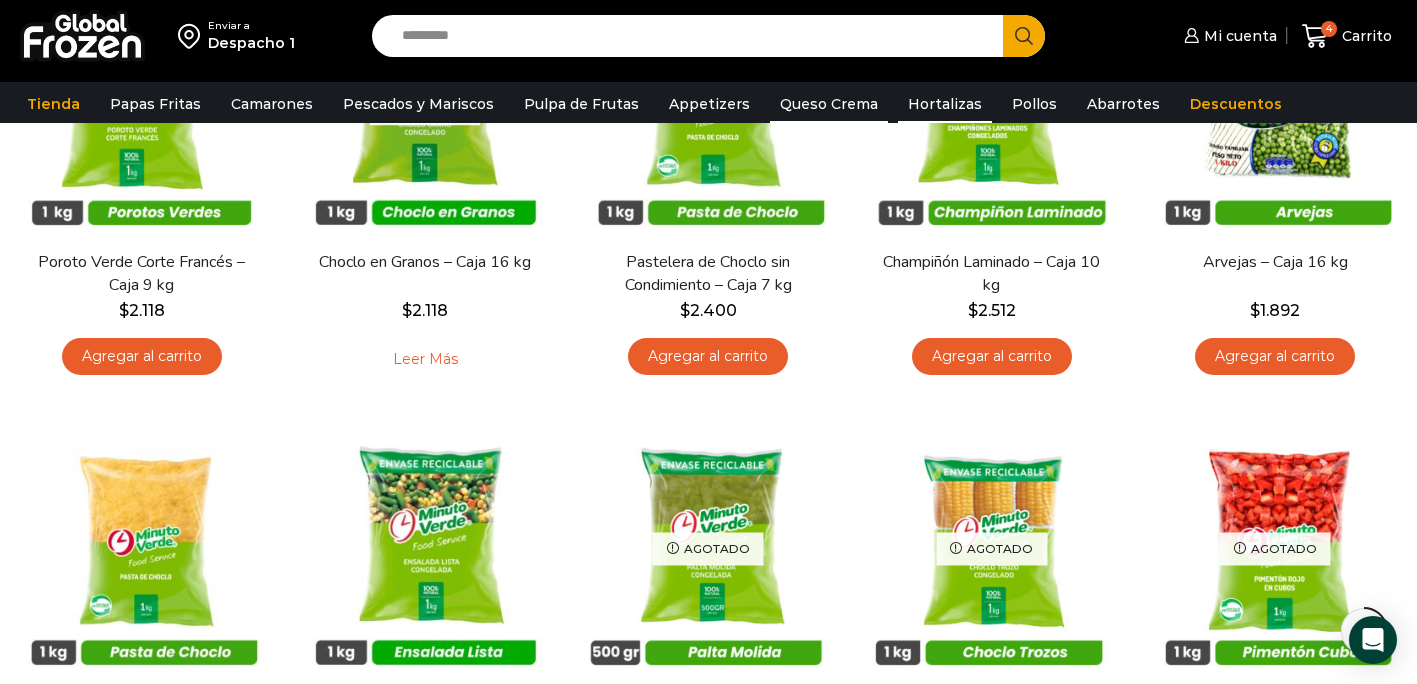 click on "Queso Crema" at bounding box center [829, 104] 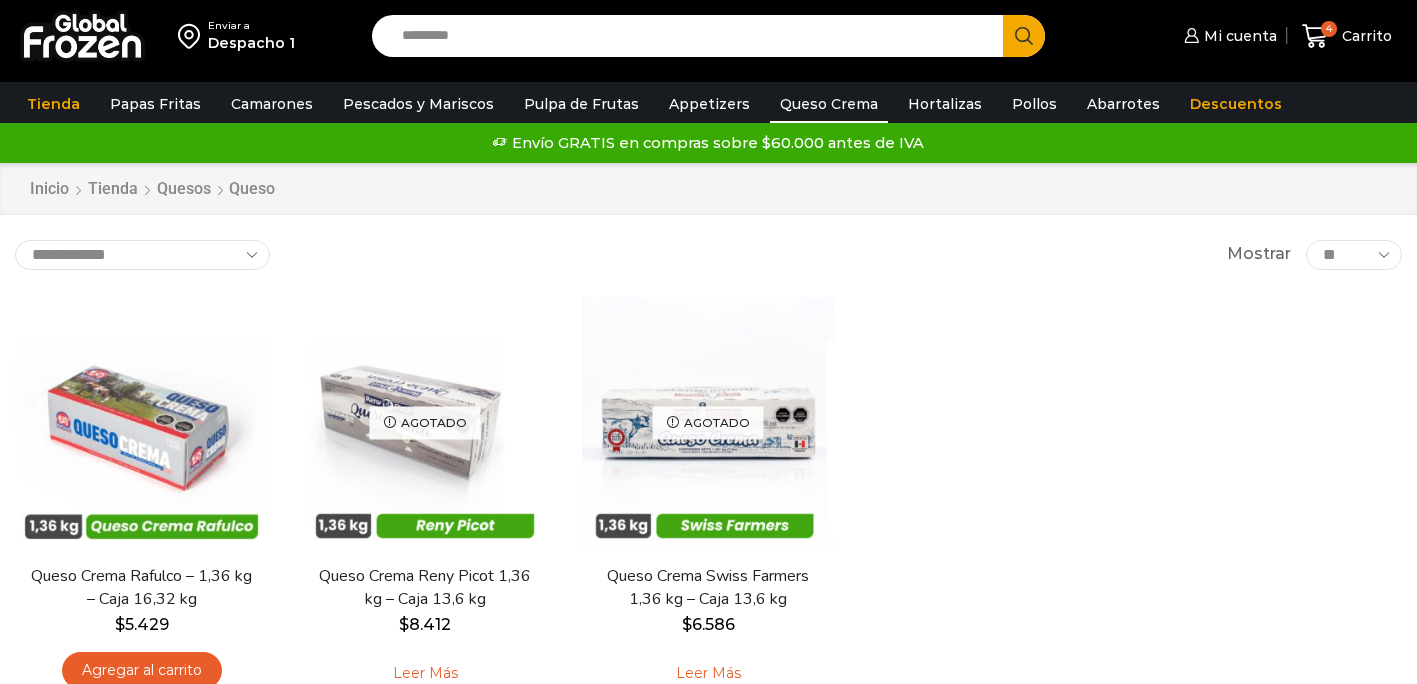 scroll, scrollTop: 0, scrollLeft: 0, axis: both 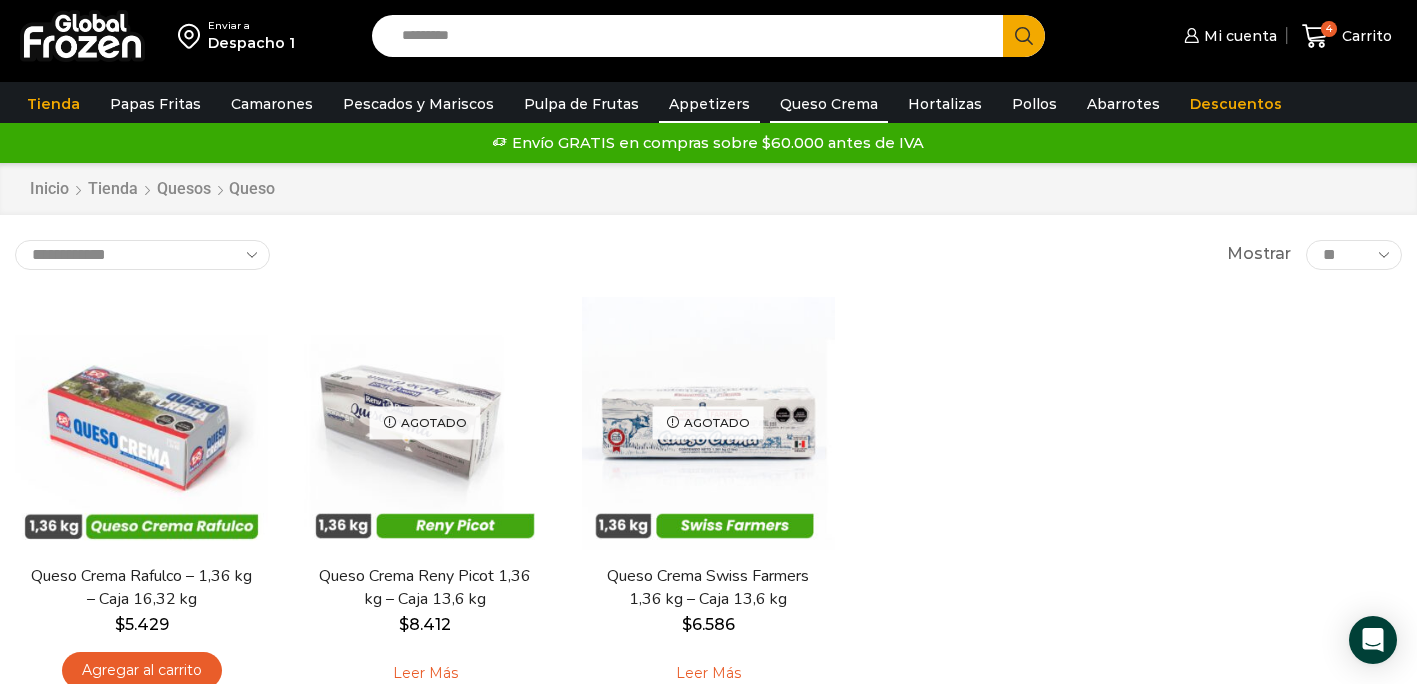 click on "Appetizers" at bounding box center (709, 104) 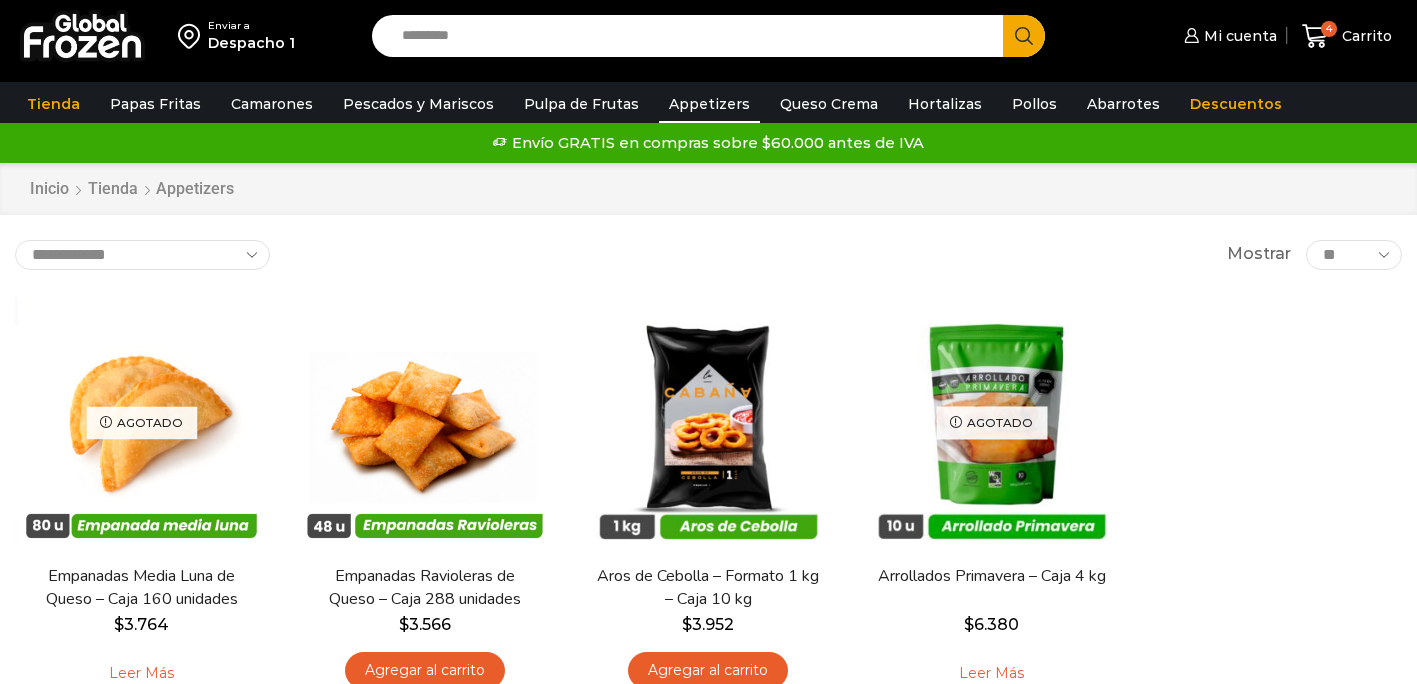 scroll, scrollTop: 0, scrollLeft: 0, axis: both 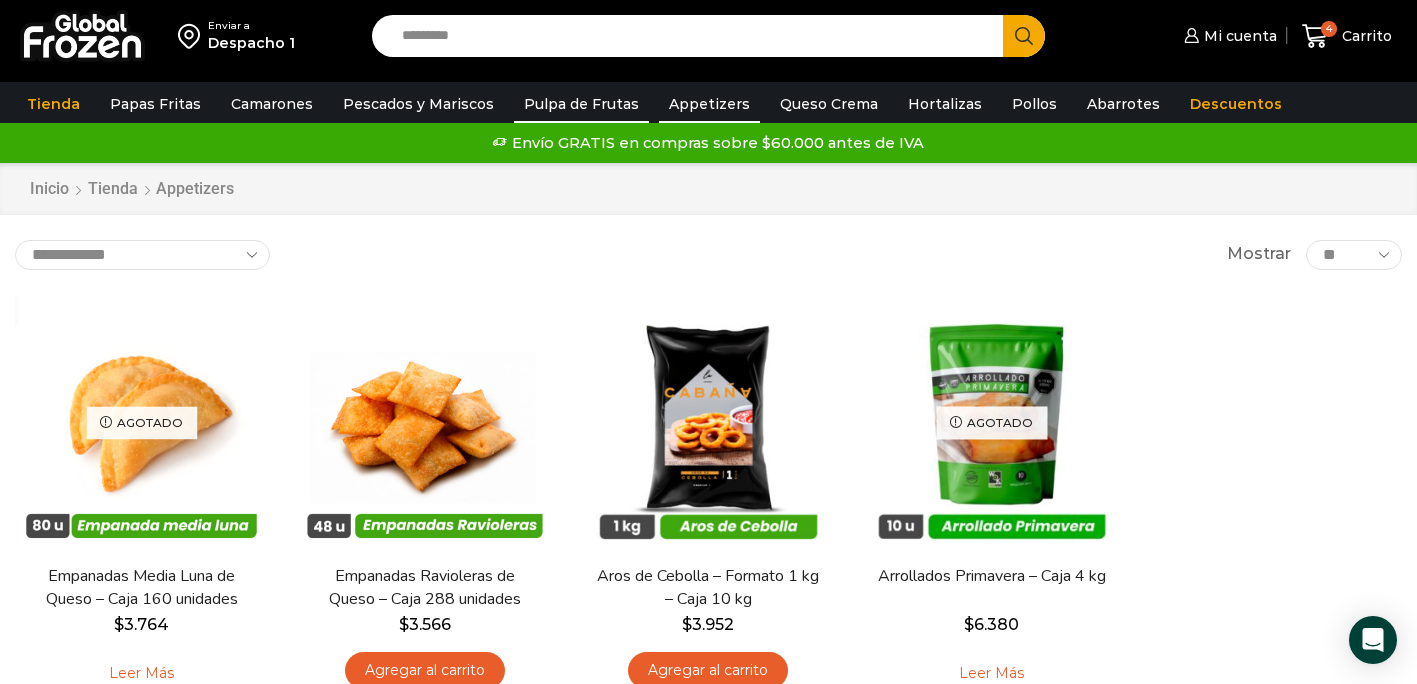 click on "Pulpa de Frutas" at bounding box center (581, 104) 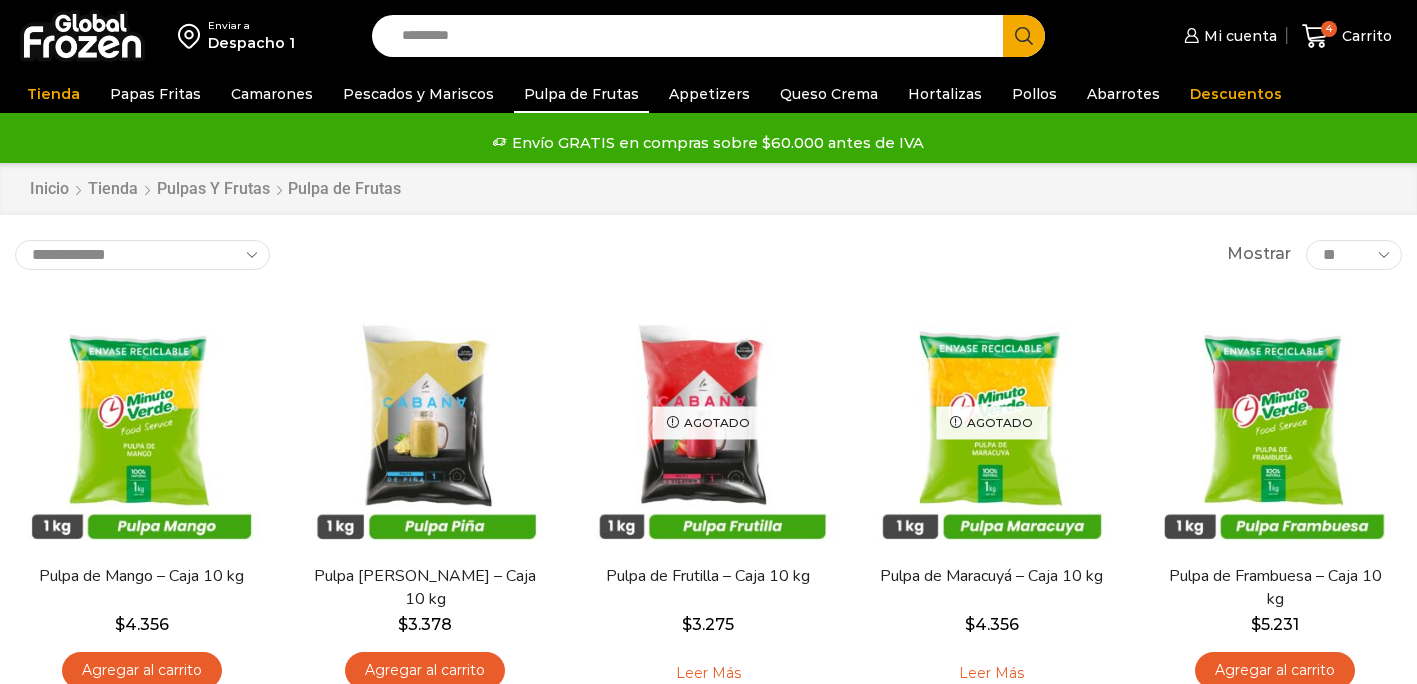 scroll, scrollTop: 0, scrollLeft: 0, axis: both 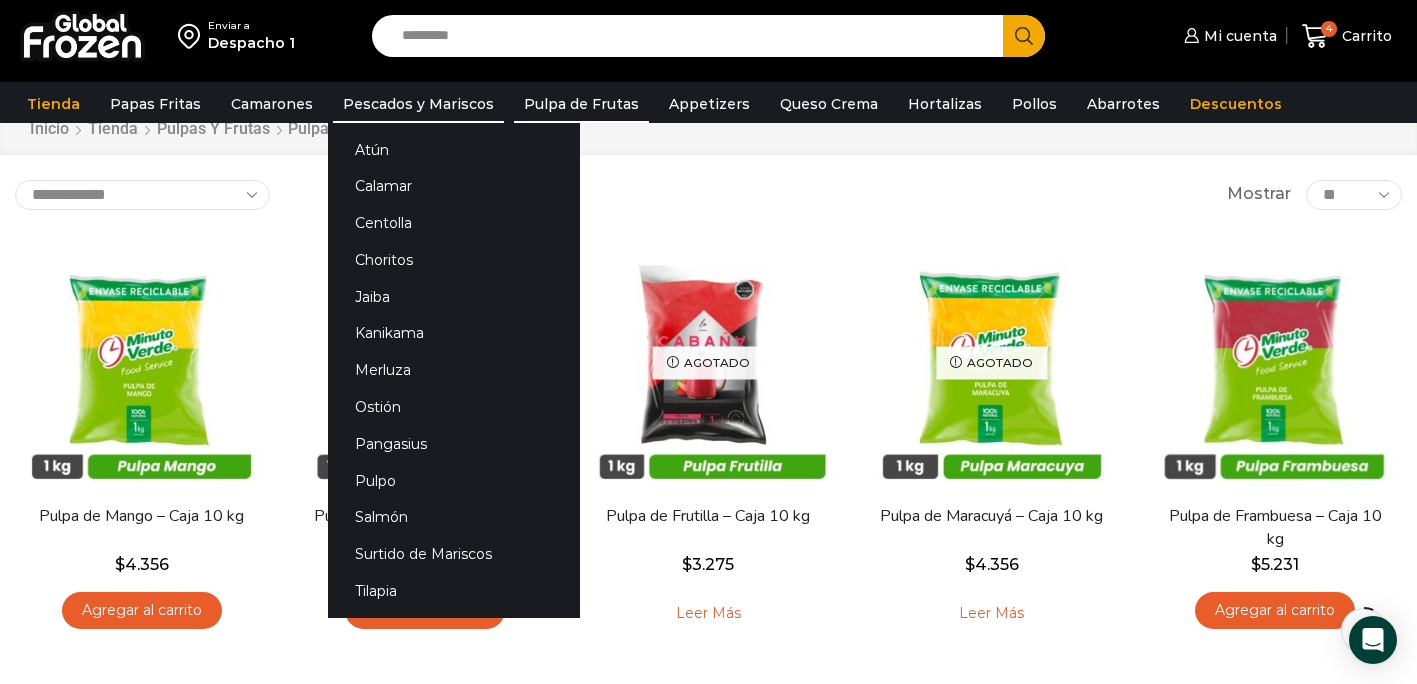 click on "Pescados y Mariscos" at bounding box center [418, 104] 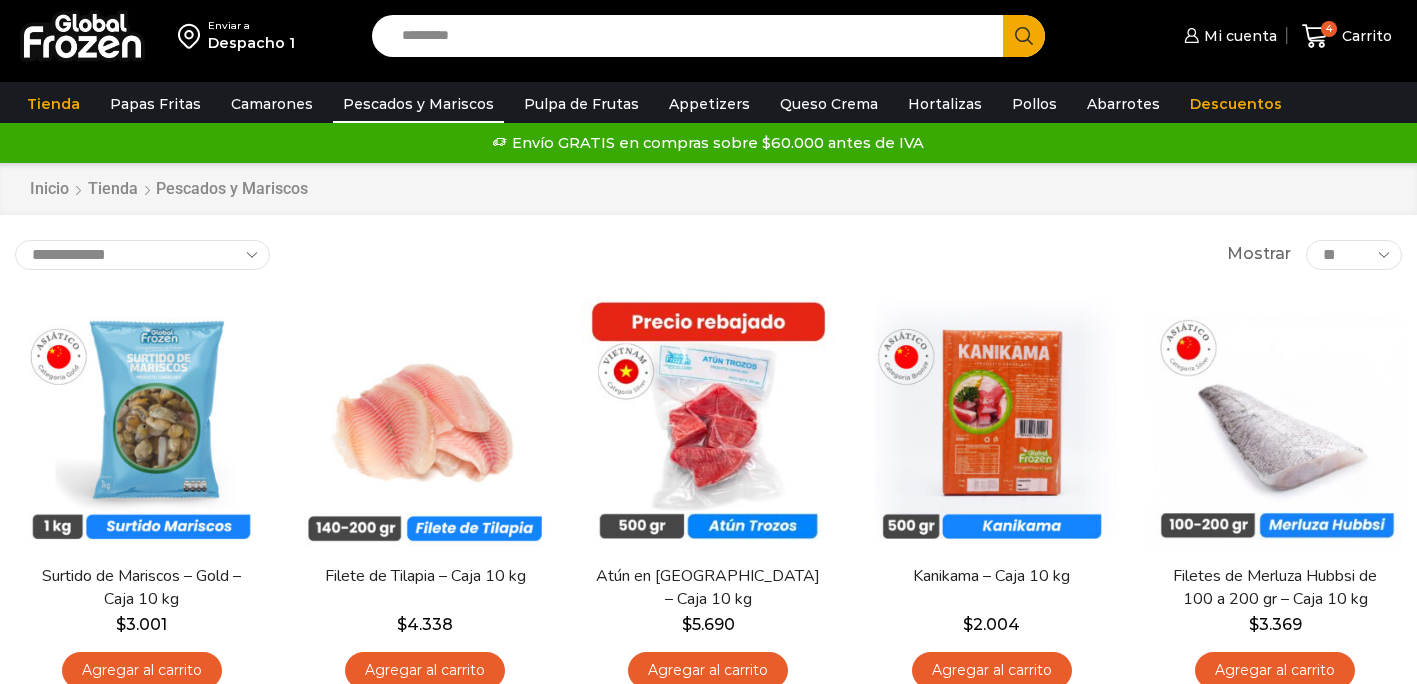 scroll, scrollTop: 0, scrollLeft: 0, axis: both 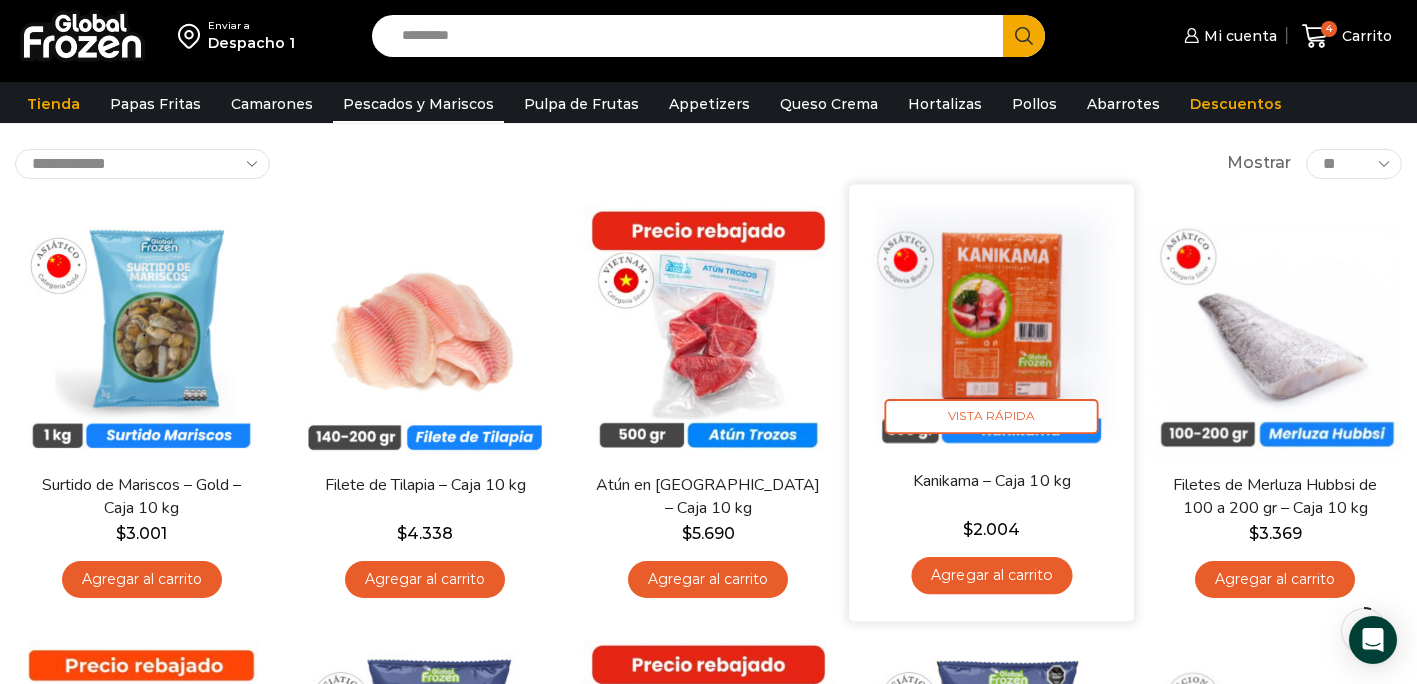 click on "Agregar al carrito" at bounding box center (991, 575) 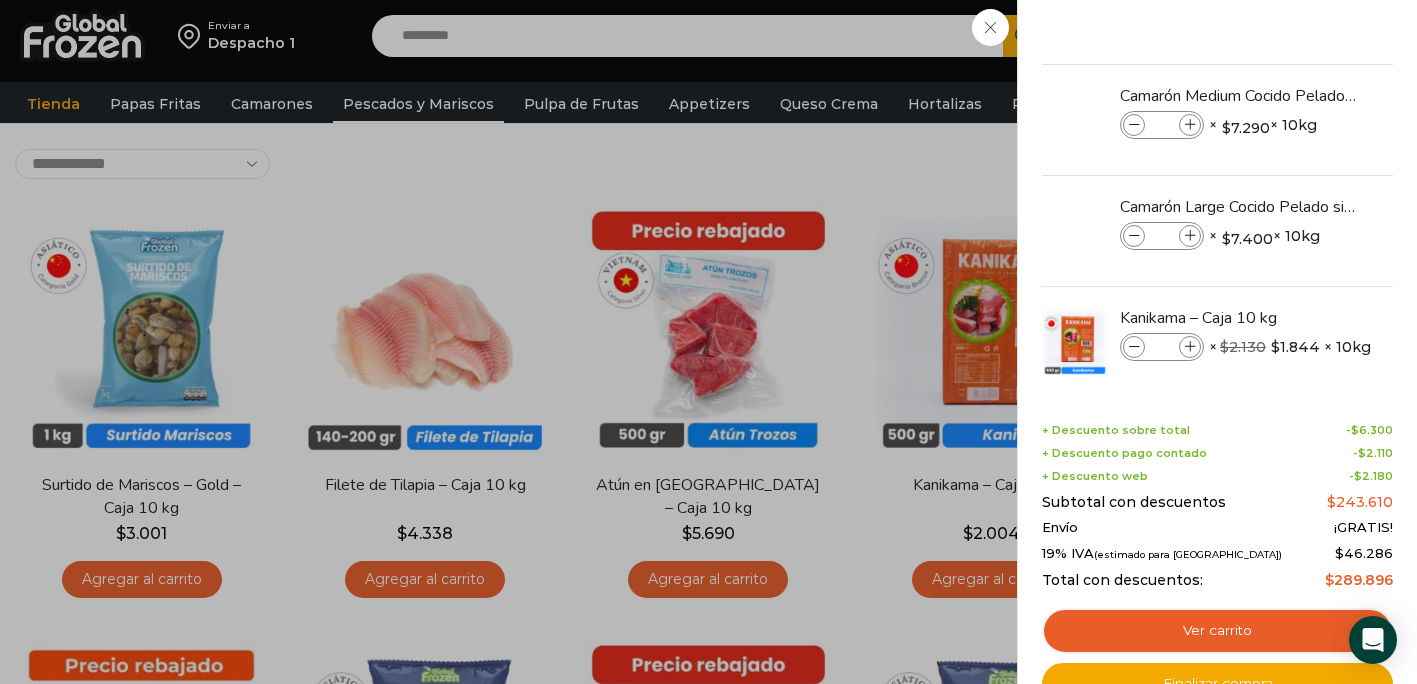 scroll, scrollTop: 205, scrollLeft: 0, axis: vertical 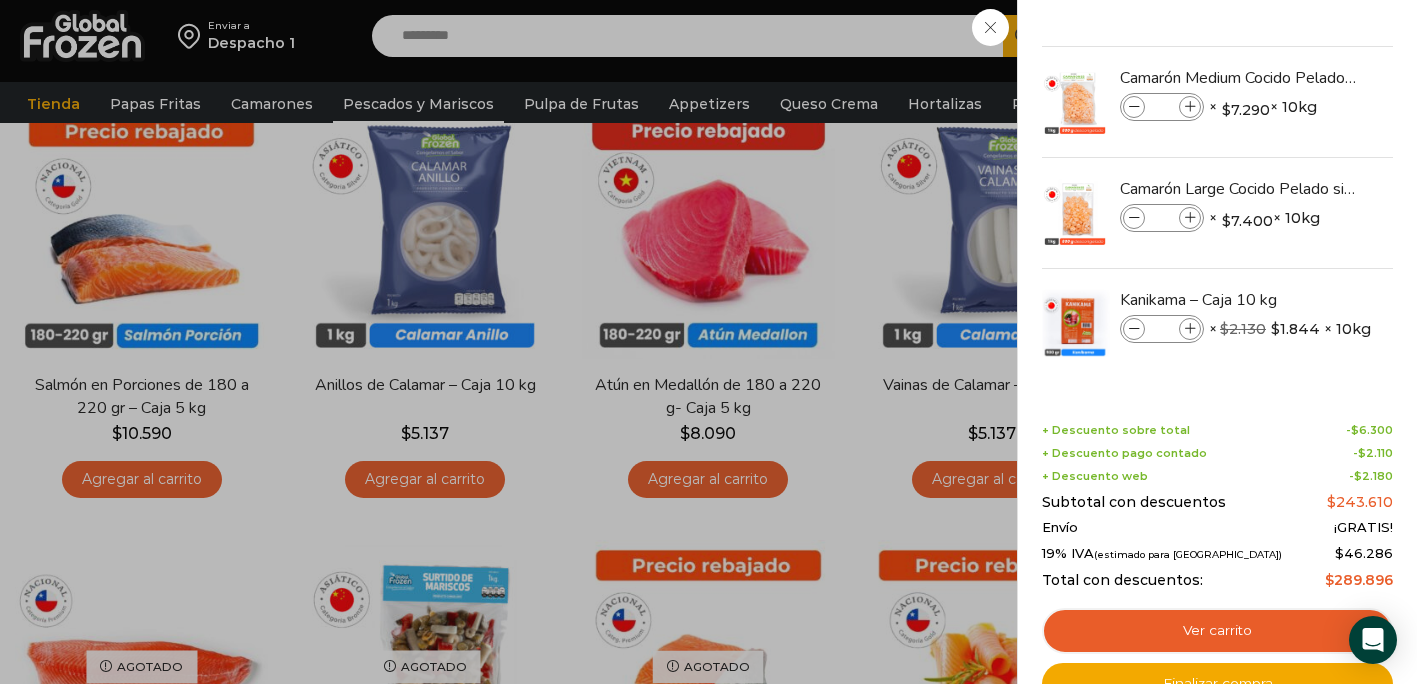 click on "5
Carrito
5
5
Shopping Cart
*" at bounding box center [1347, 36] 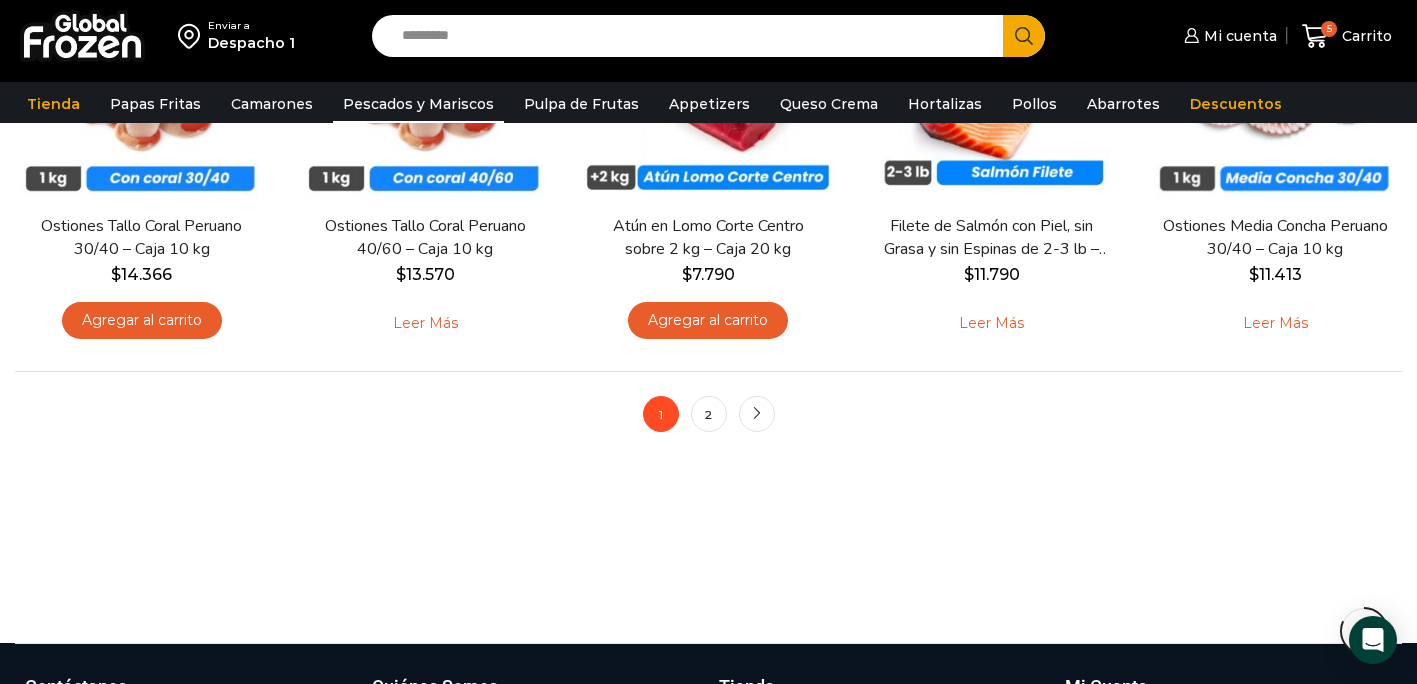 scroll, scrollTop: 1673, scrollLeft: 0, axis: vertical 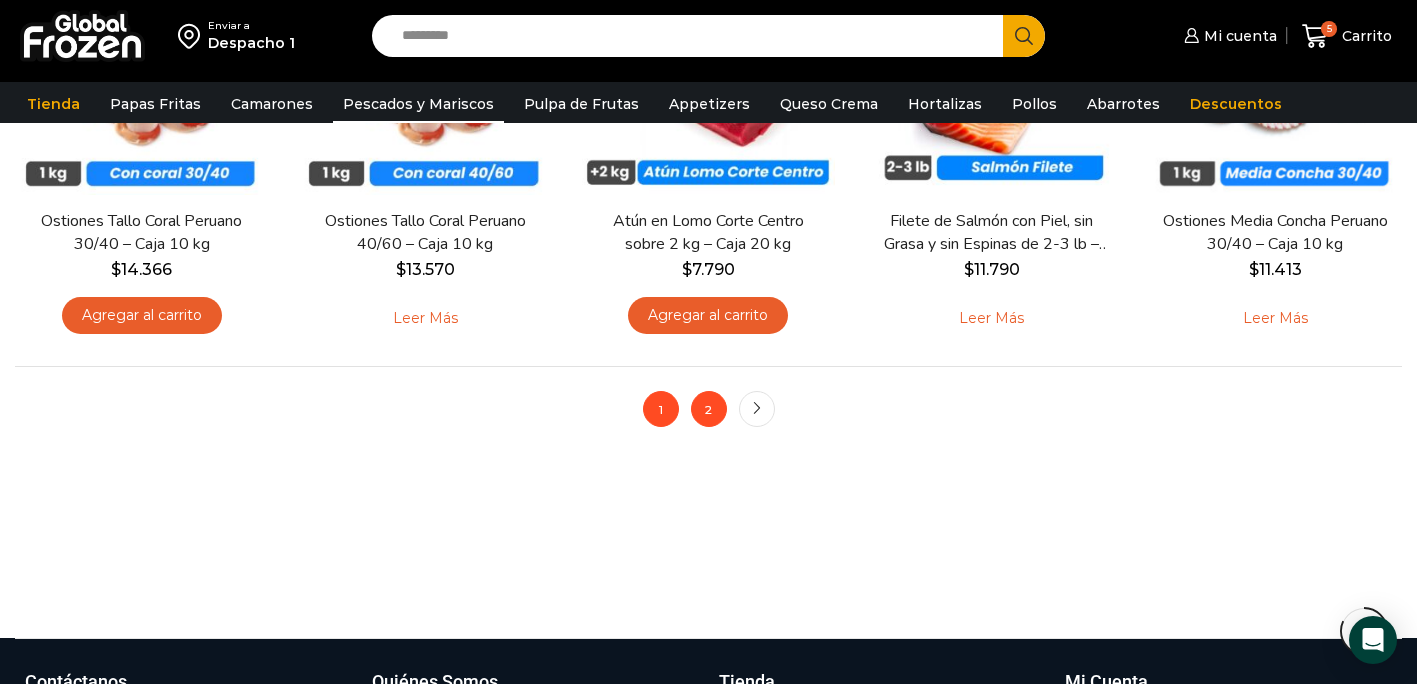 click on "2" at bounding box center (709, 409) 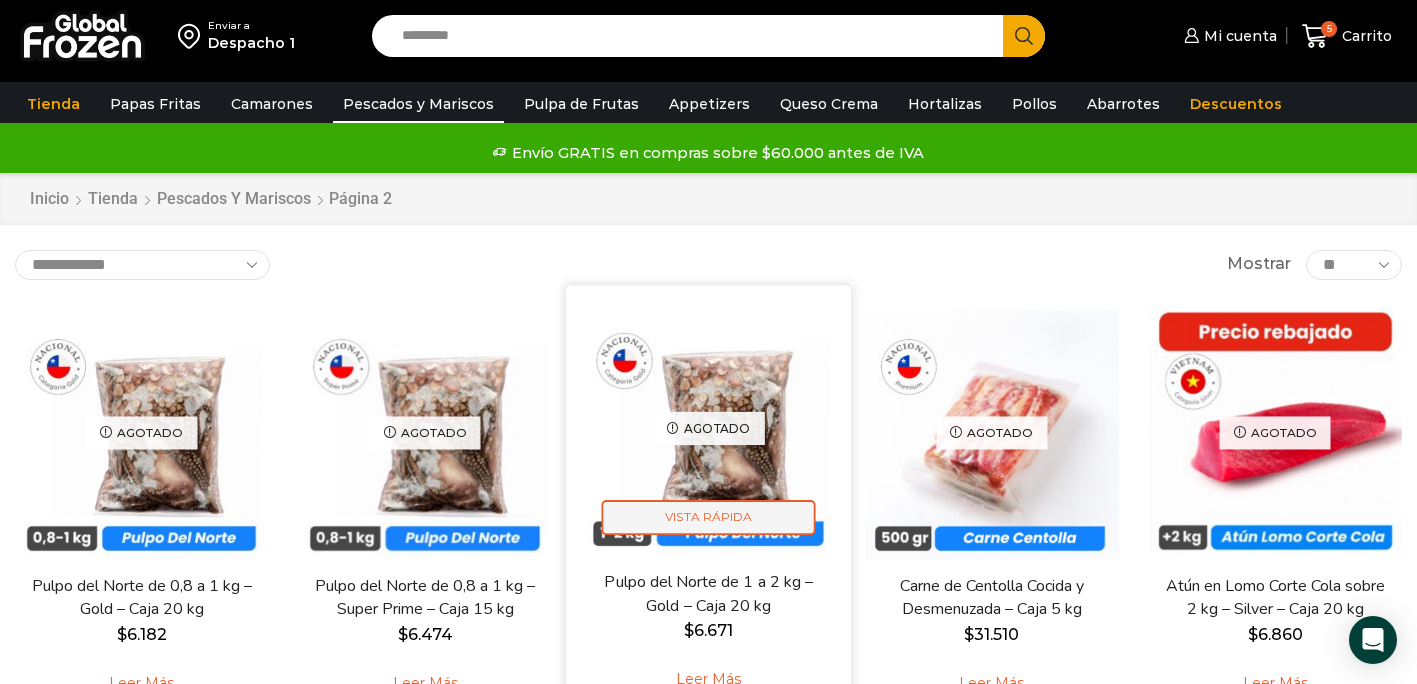 scroll, scrollTop: 103, scrollLeft: 0, axis: vertical 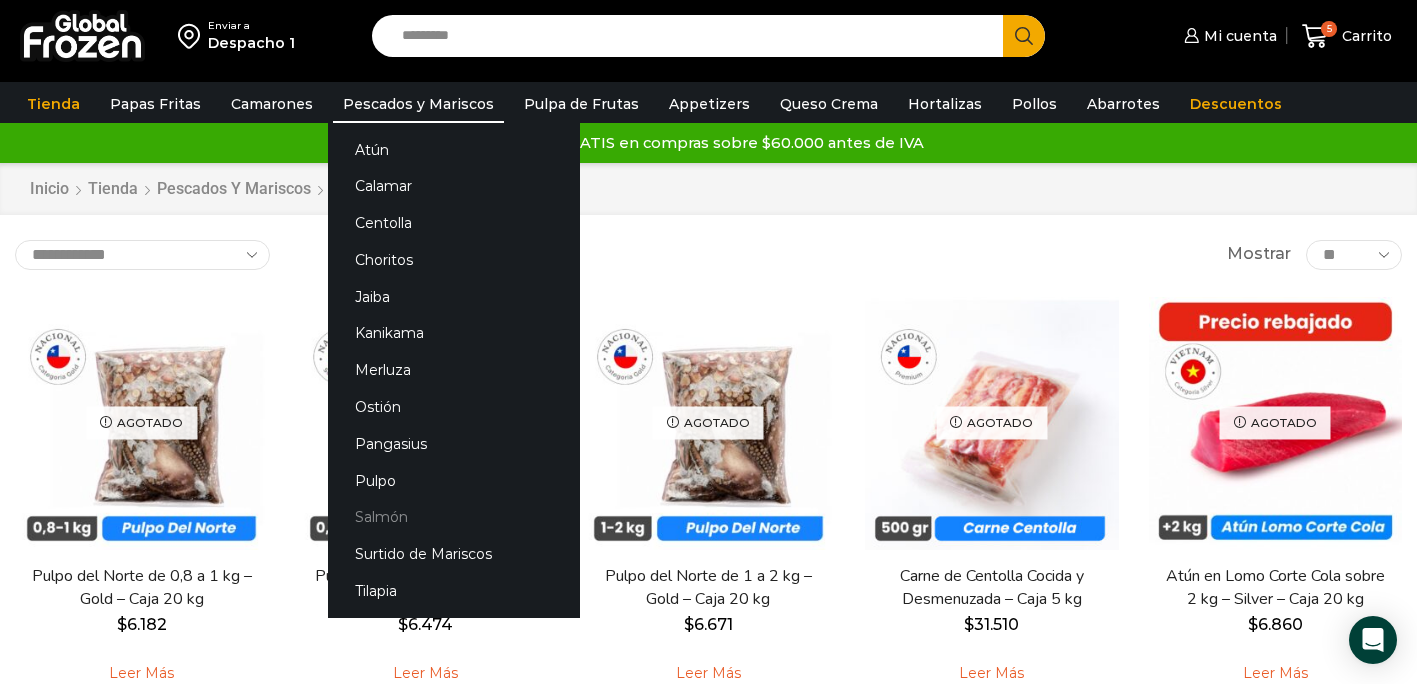 click on "Salmón" at bounding box center (454, 517) 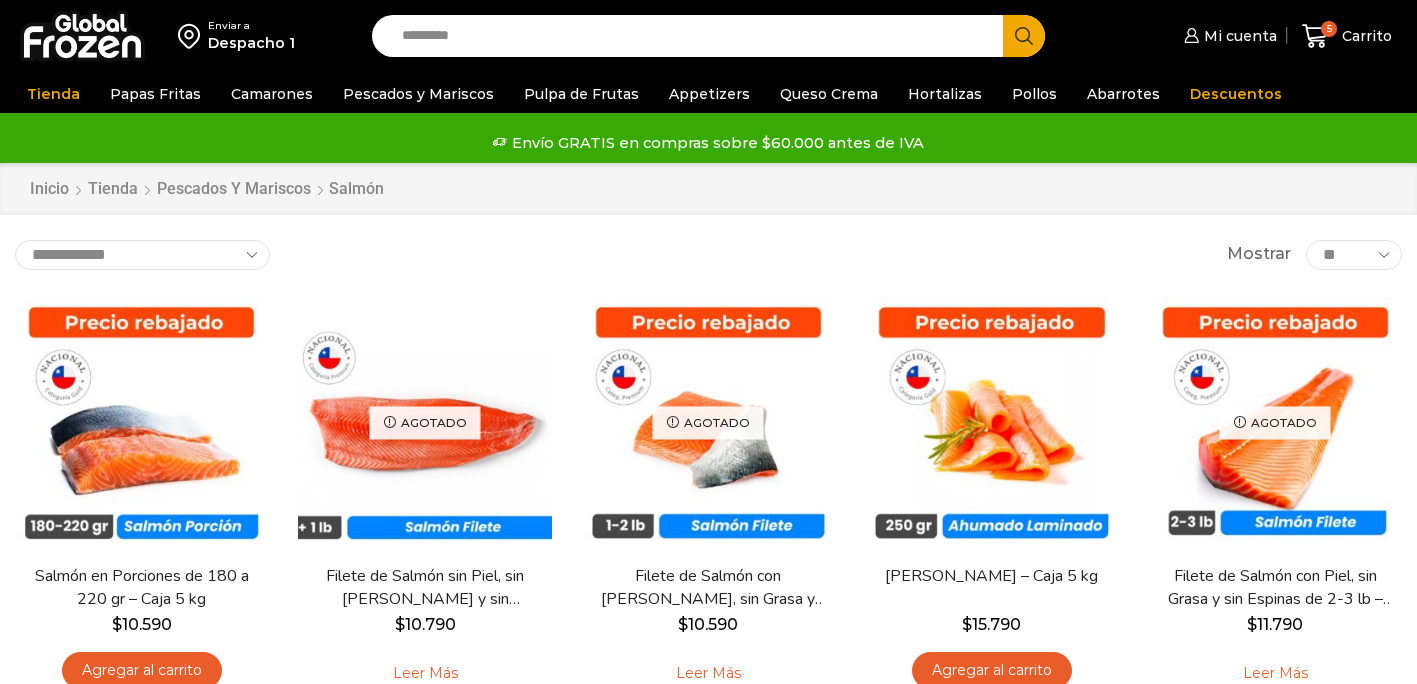 scroll, scrollTop: 0, scrollLeft: 0, axis: both 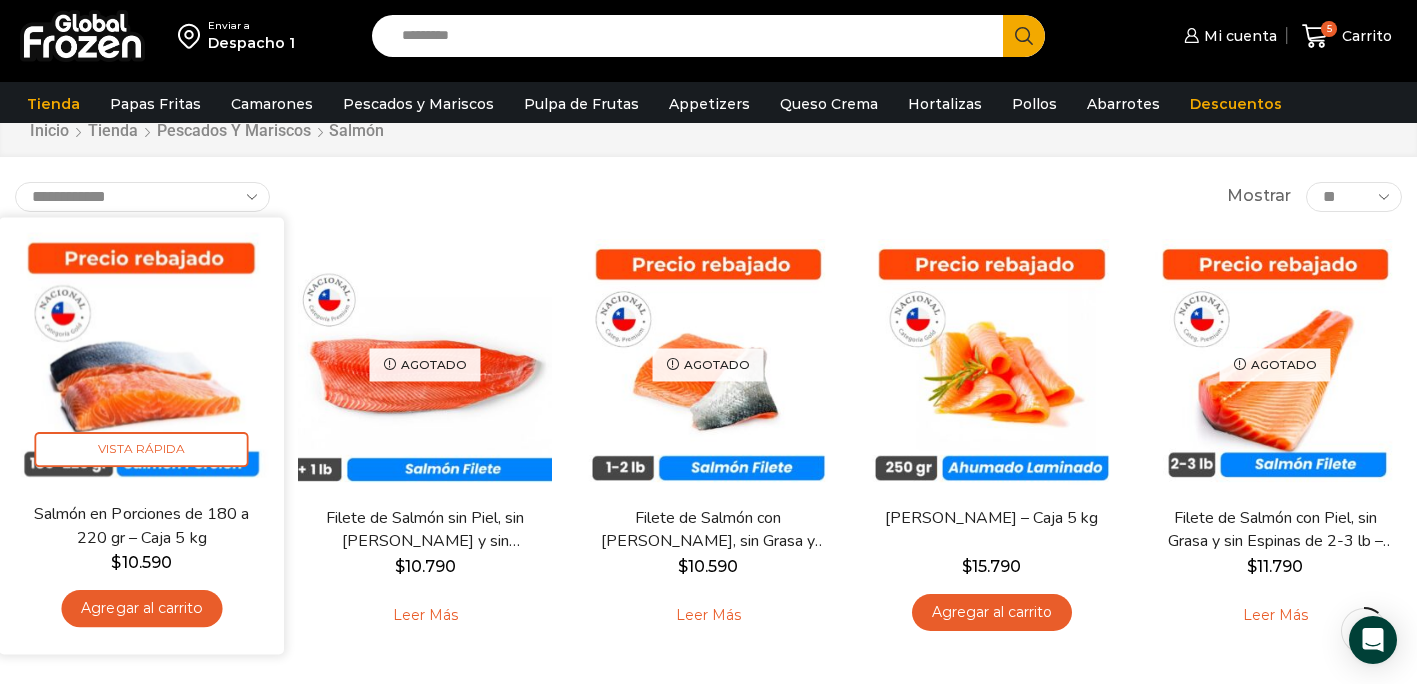 click on "Agregar al carrito" at bounding box center [141, 608] 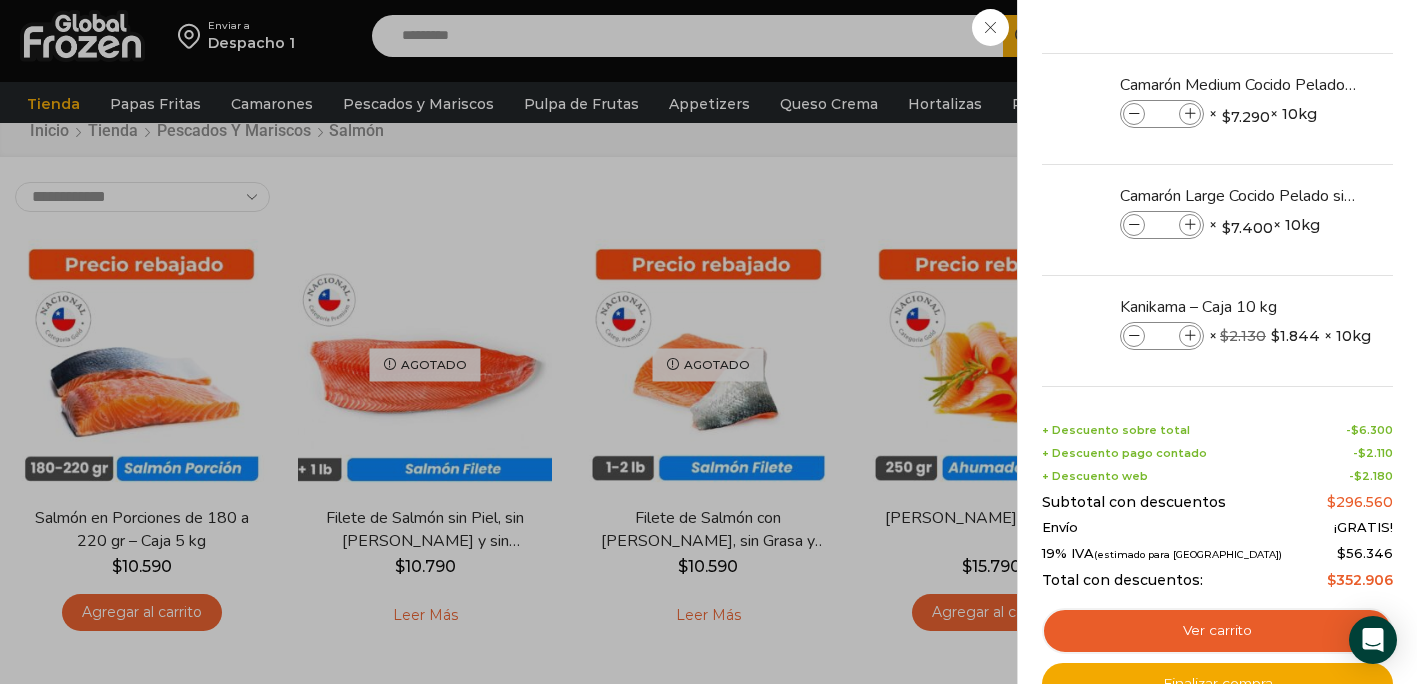 scroll, scrollTop: 0, scrollLeft: 0, axis: both 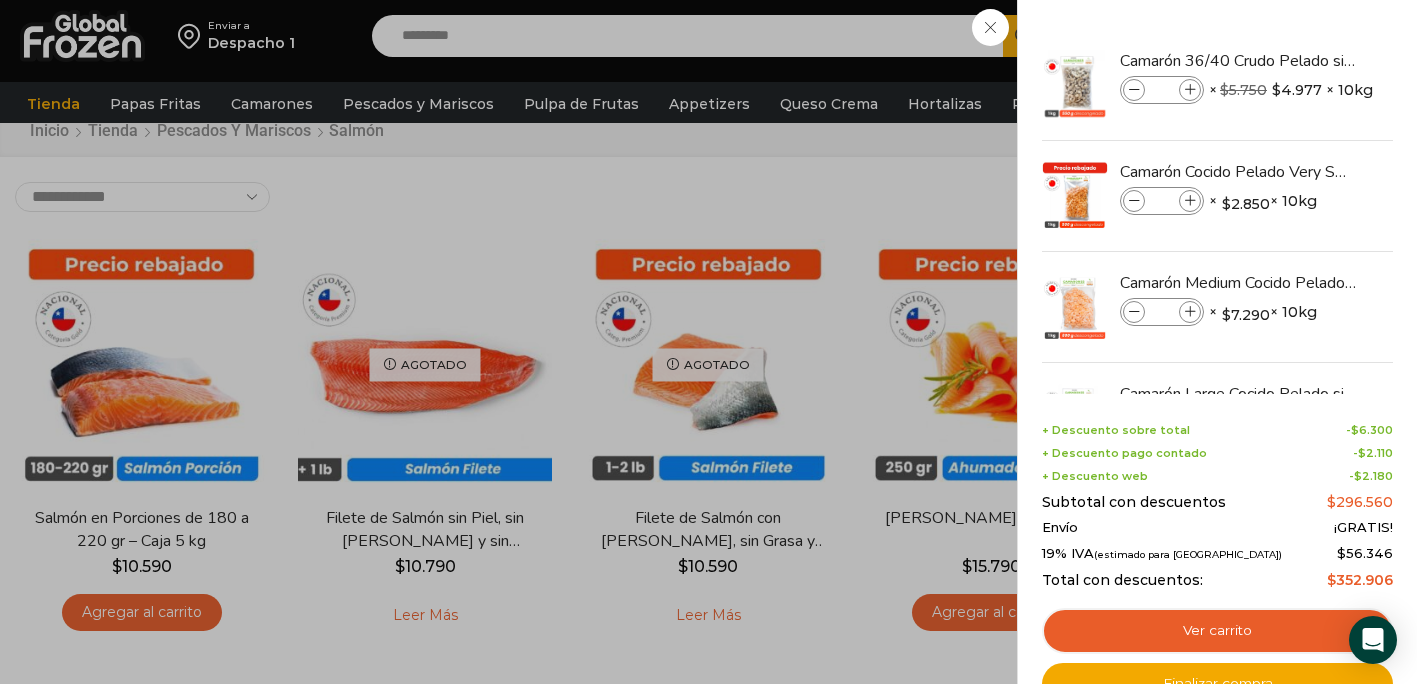 click on "6
Carrito
6
6
Shopping Cart
*" at bounding box center (1347, 36) 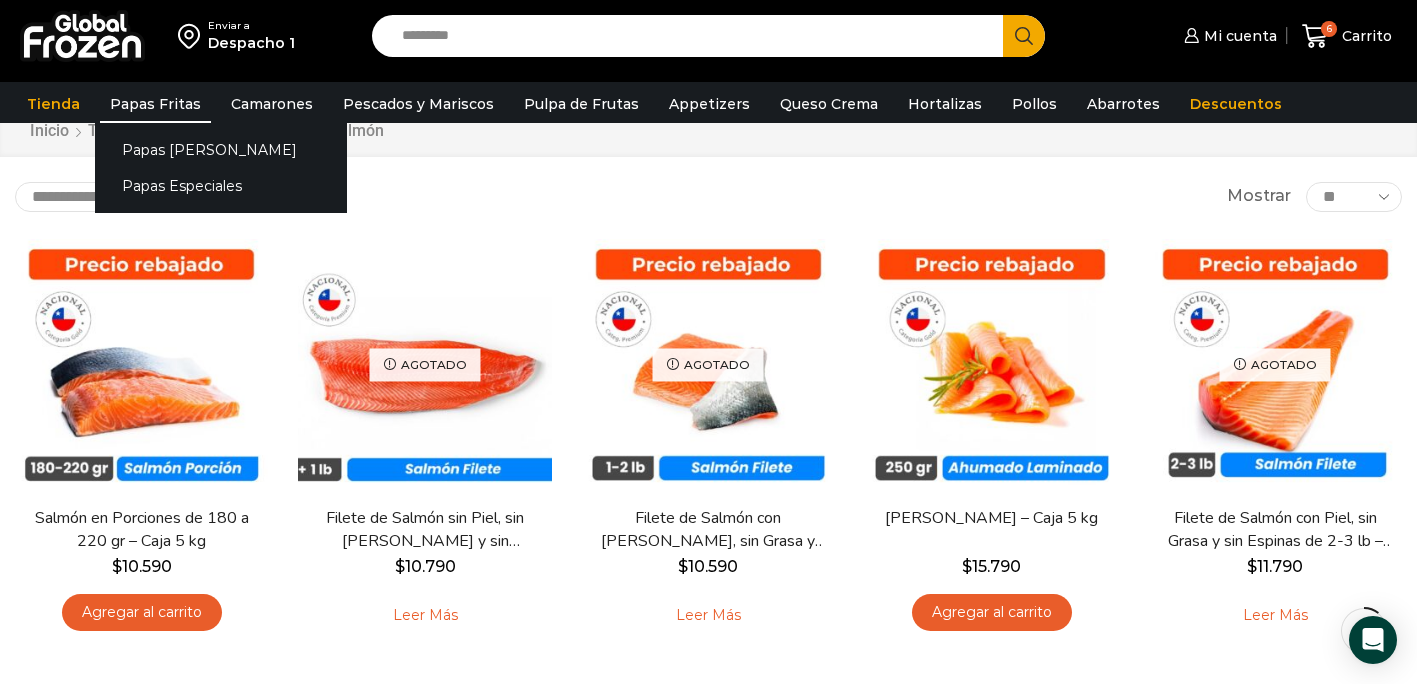 click on "Papas Fritas" at bounding box center [155, 104] 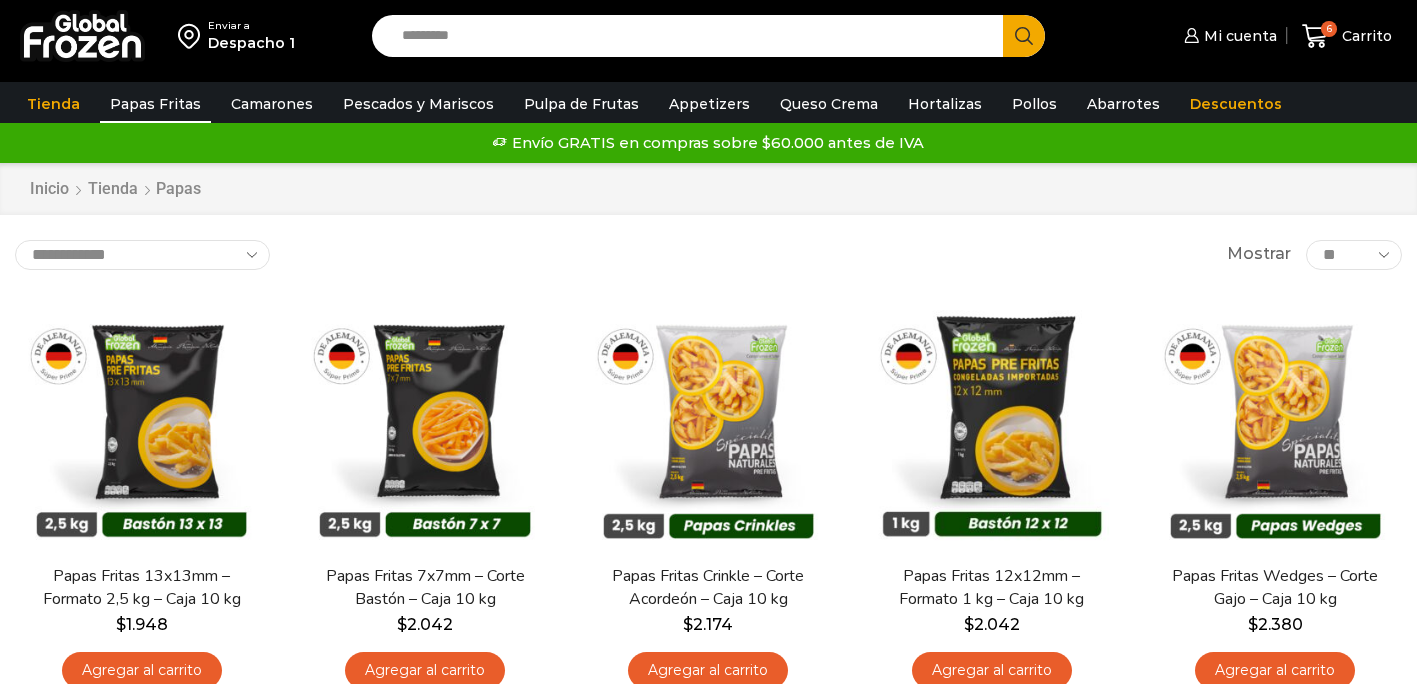 scroll, scrollTop: 0, scrollLeft: 0, axis: both 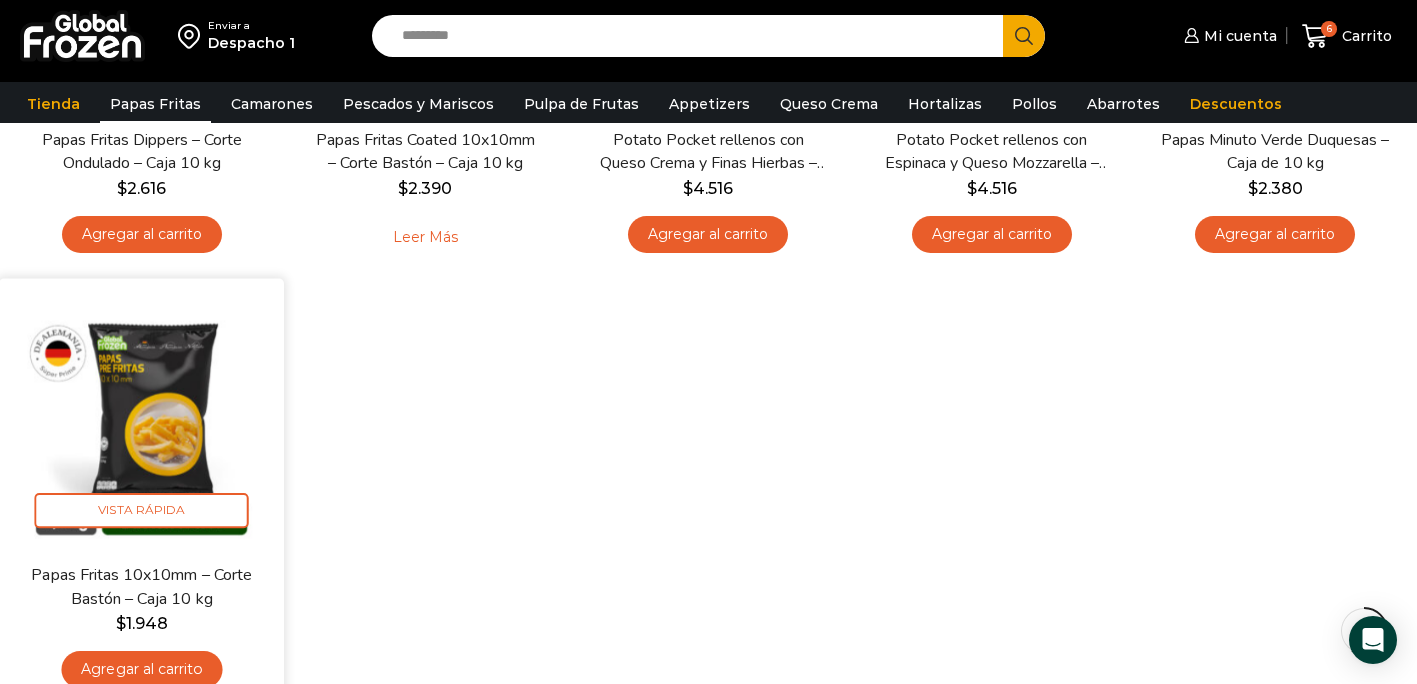click on "Agregar al carrito" at bounding box center (141, 670) 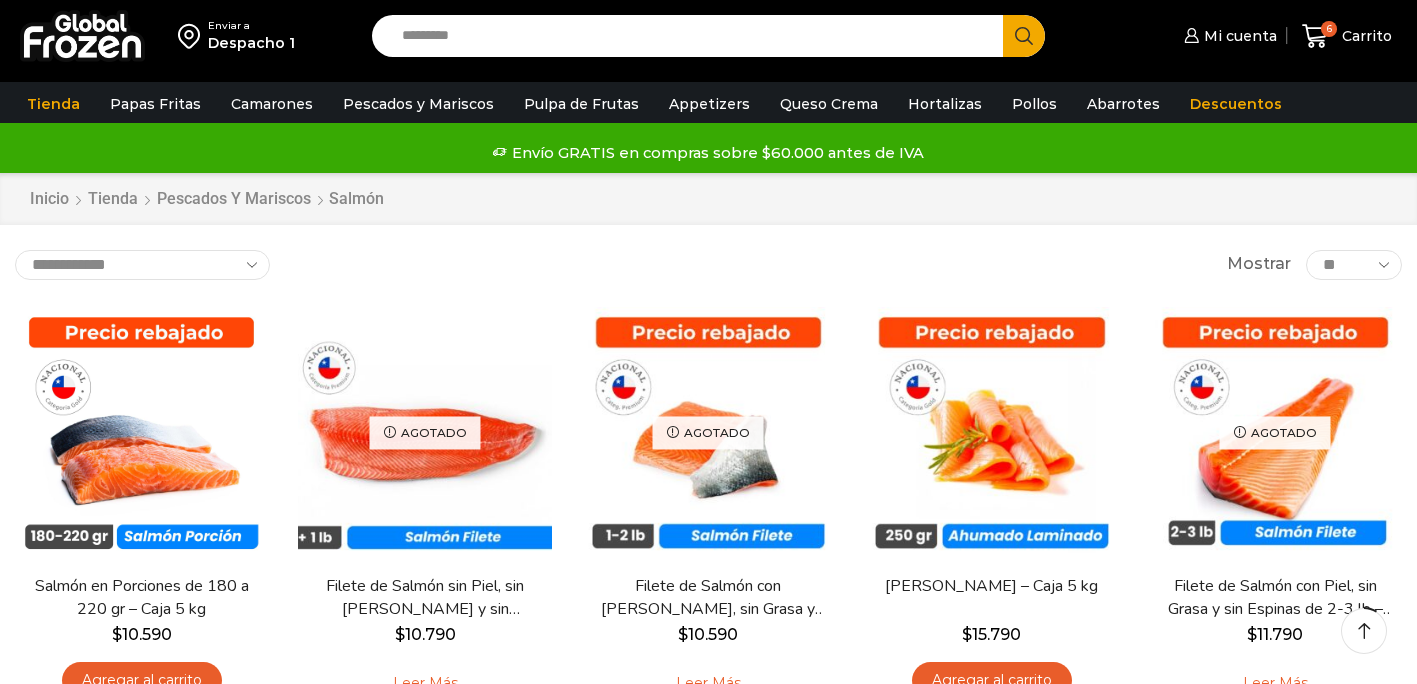 scroll, scrollTop: 58, scrollLeft: 0, axis: vertical 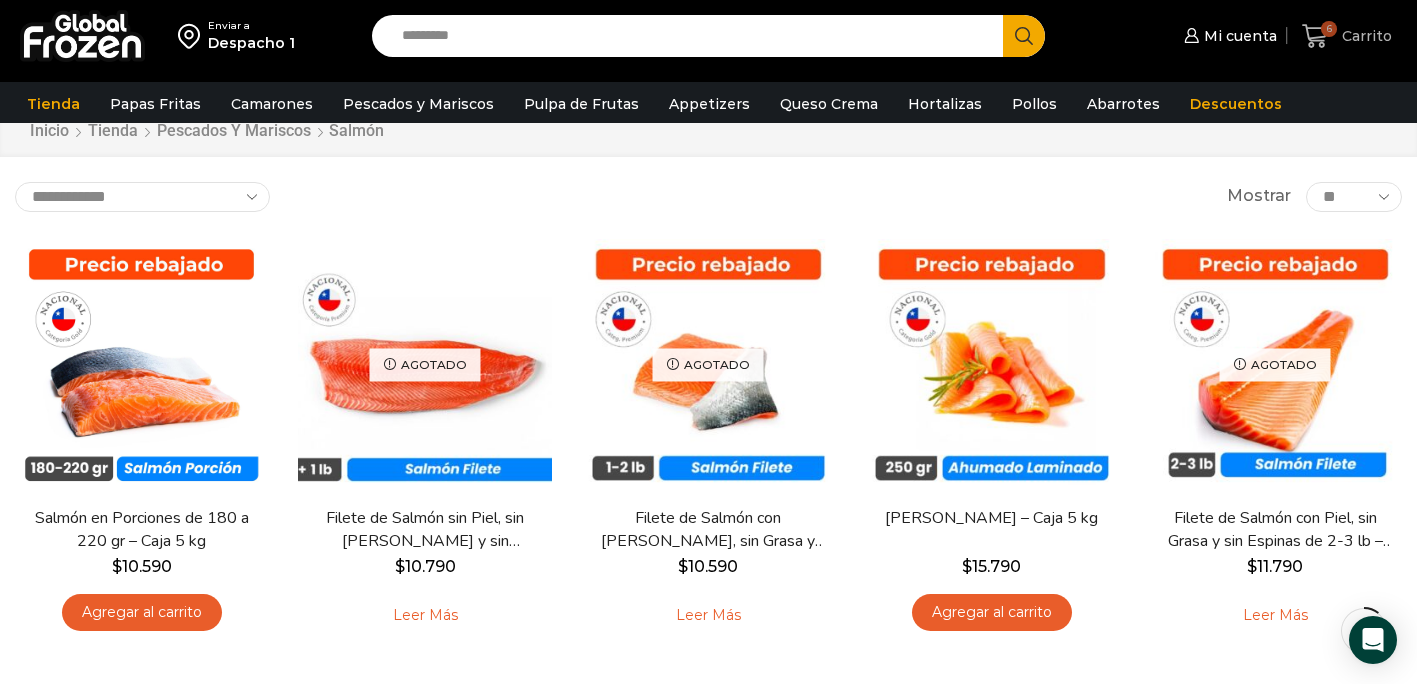 click 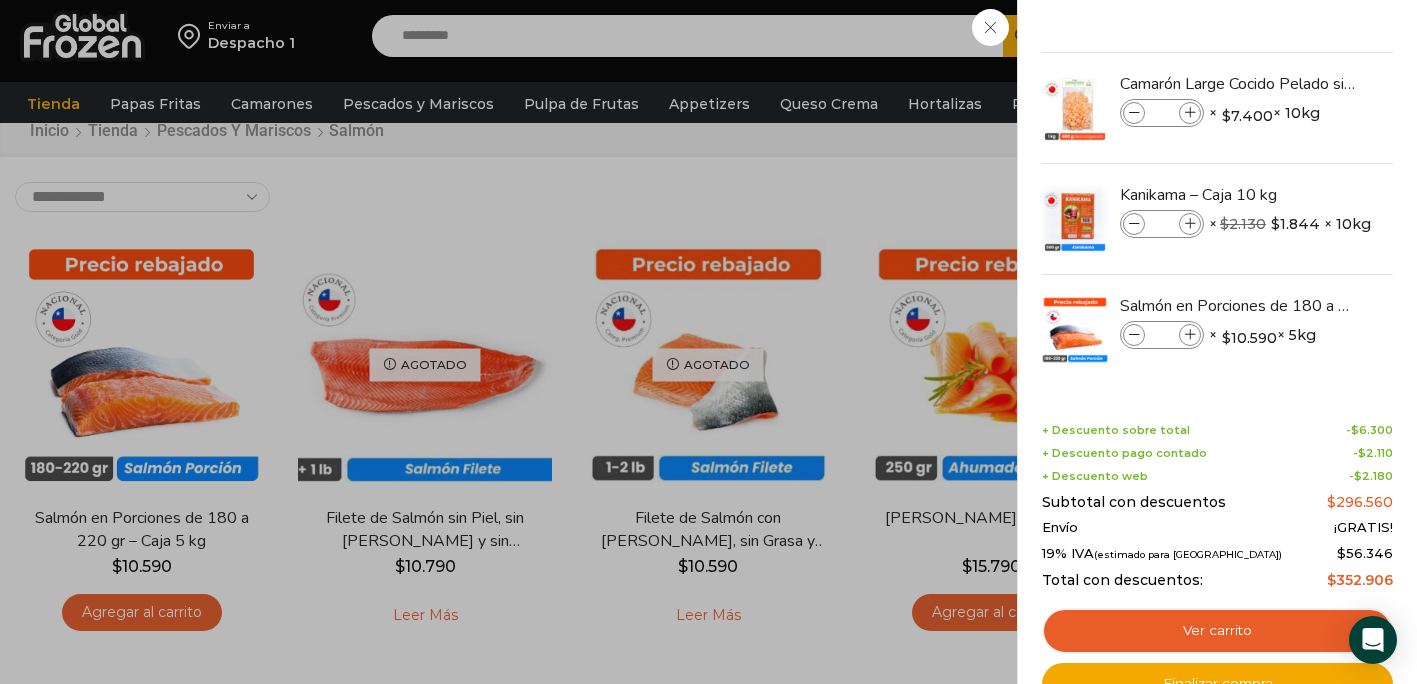 scroll, scrollTop: 316, scrollLeft: 0, axis: vertical 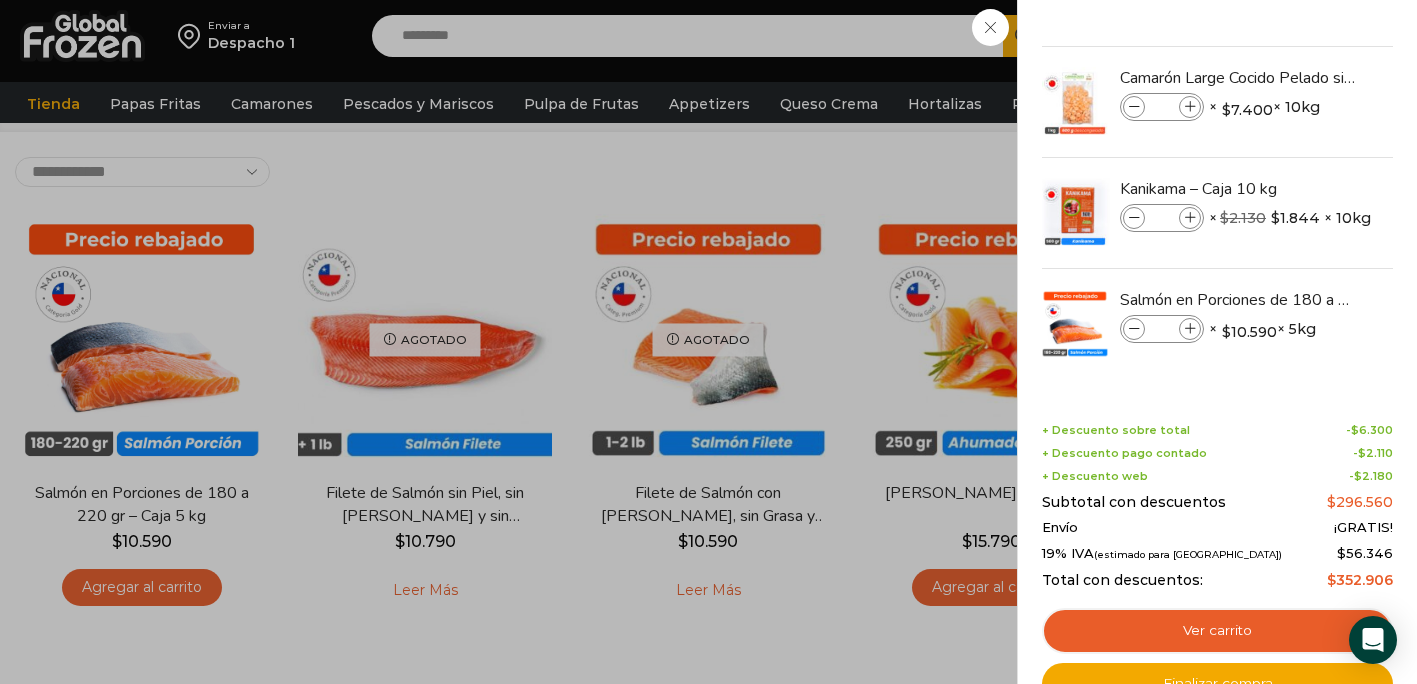 click on "6
Carrito
6
6
Shopping Cart
*
$" at bounding box center [1347, 36] 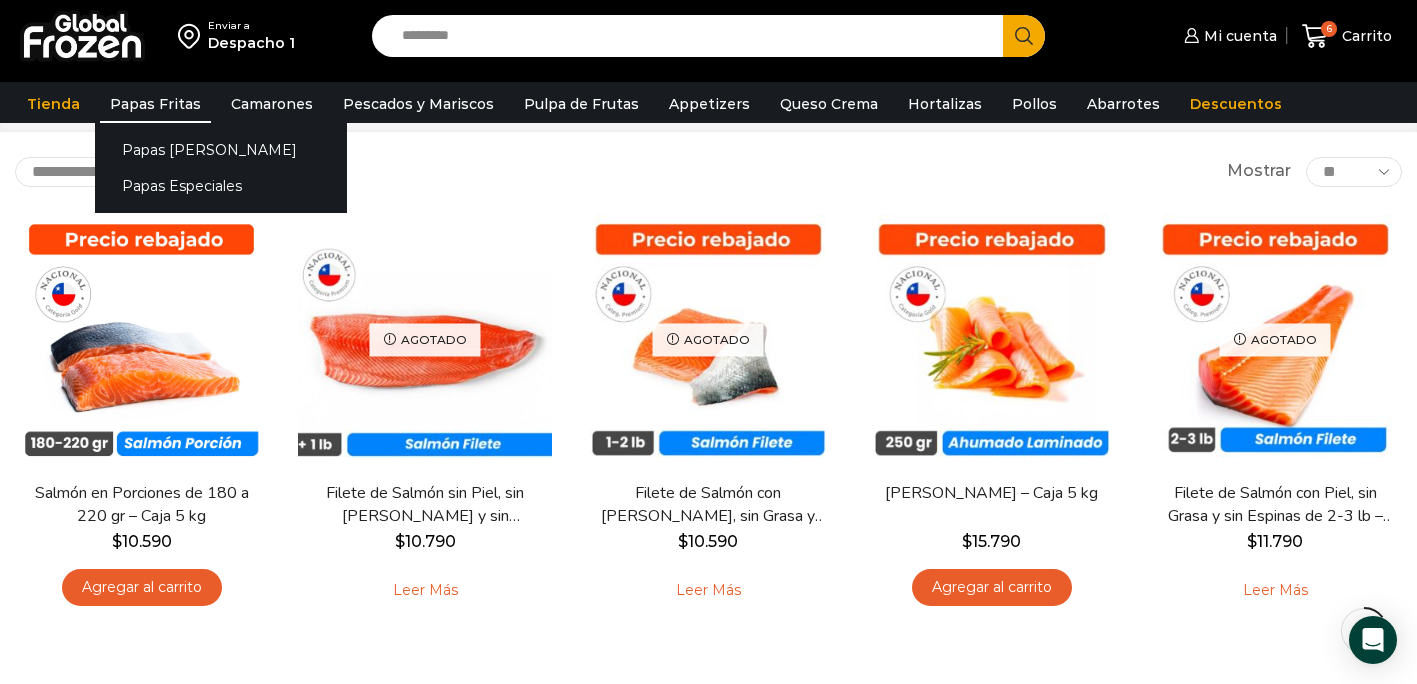 click on "Papas Fritas" at bounding box center (155, 104) 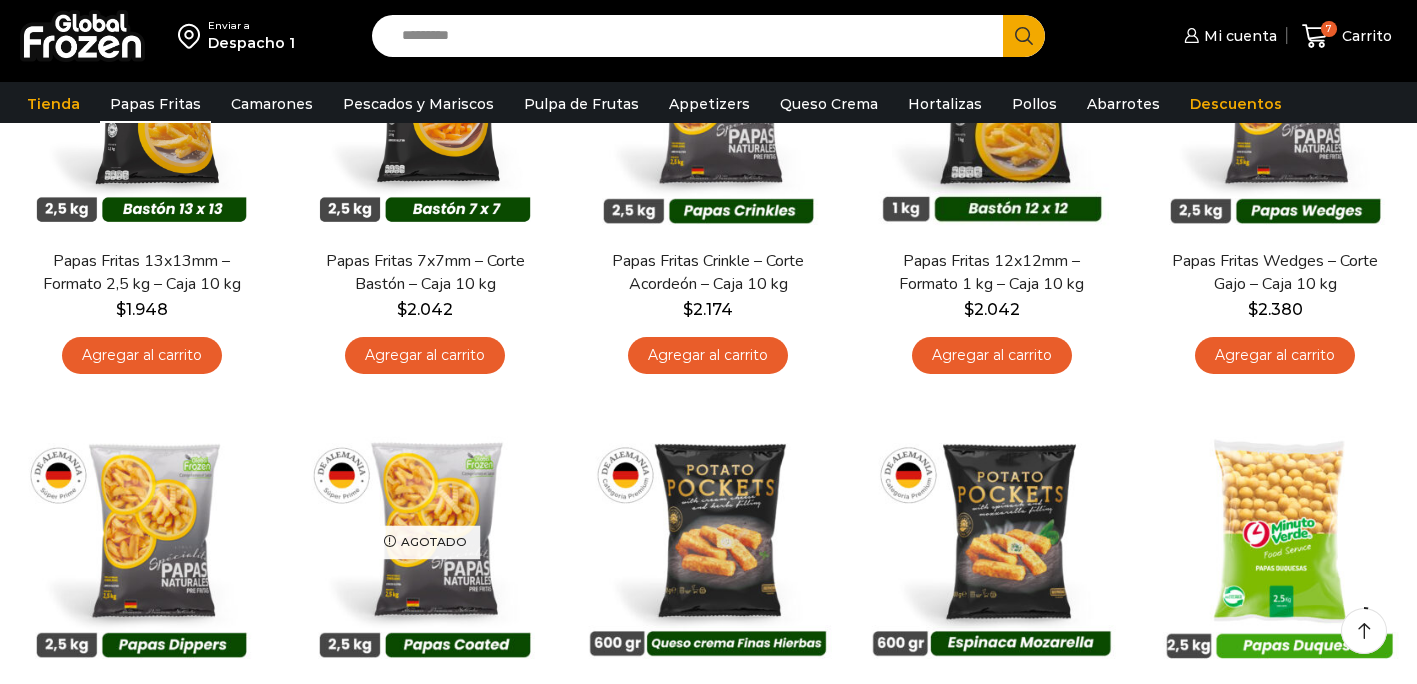 scroll, scrollTop: 0, scrollLeft: 0, axis: both 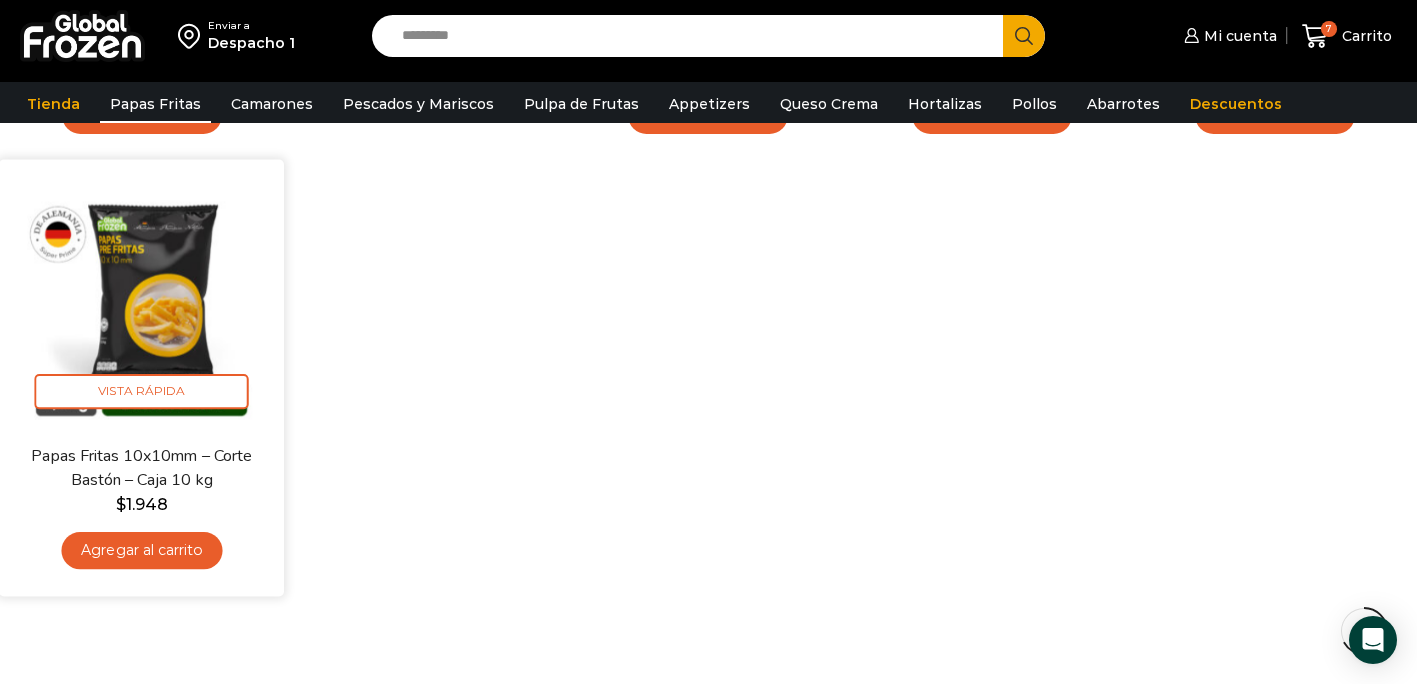 click on "Agregar al carrito" at bounding box center [141, 551] 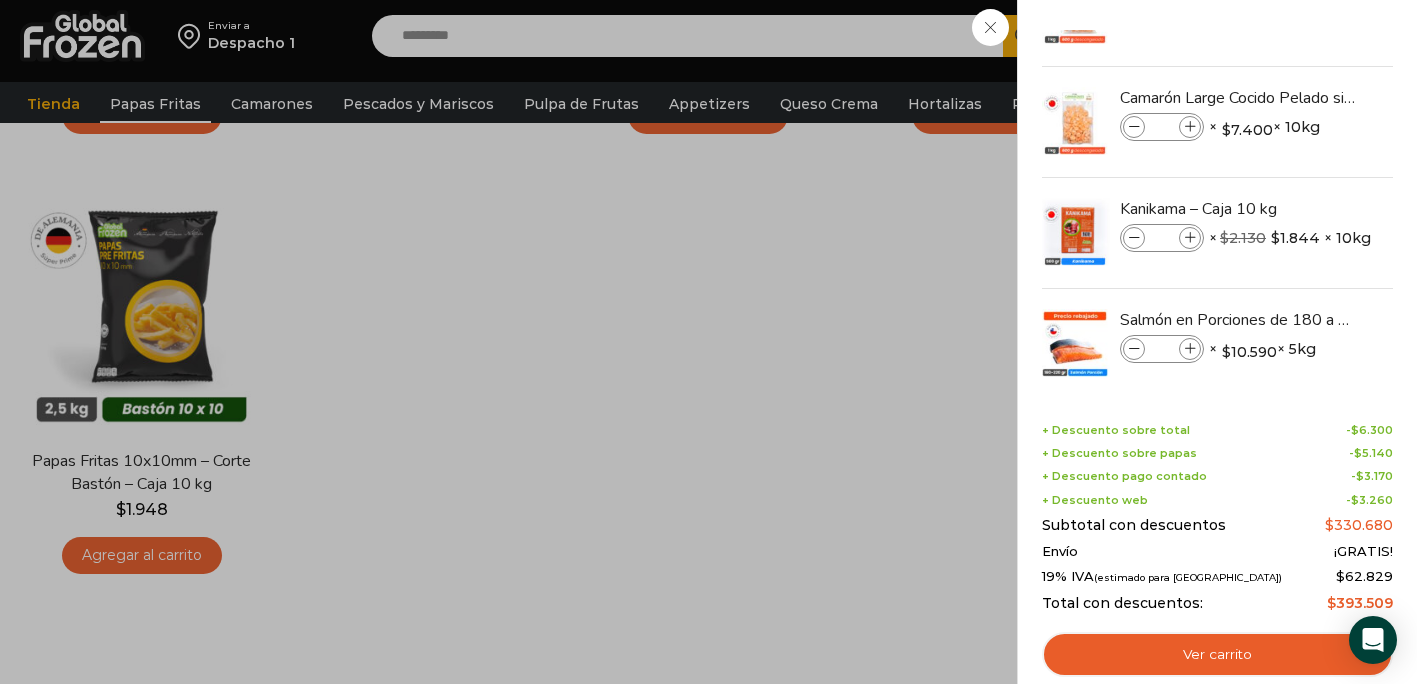 scroll, scrollTop: 427, scrollLeft: 0, axis: vertical 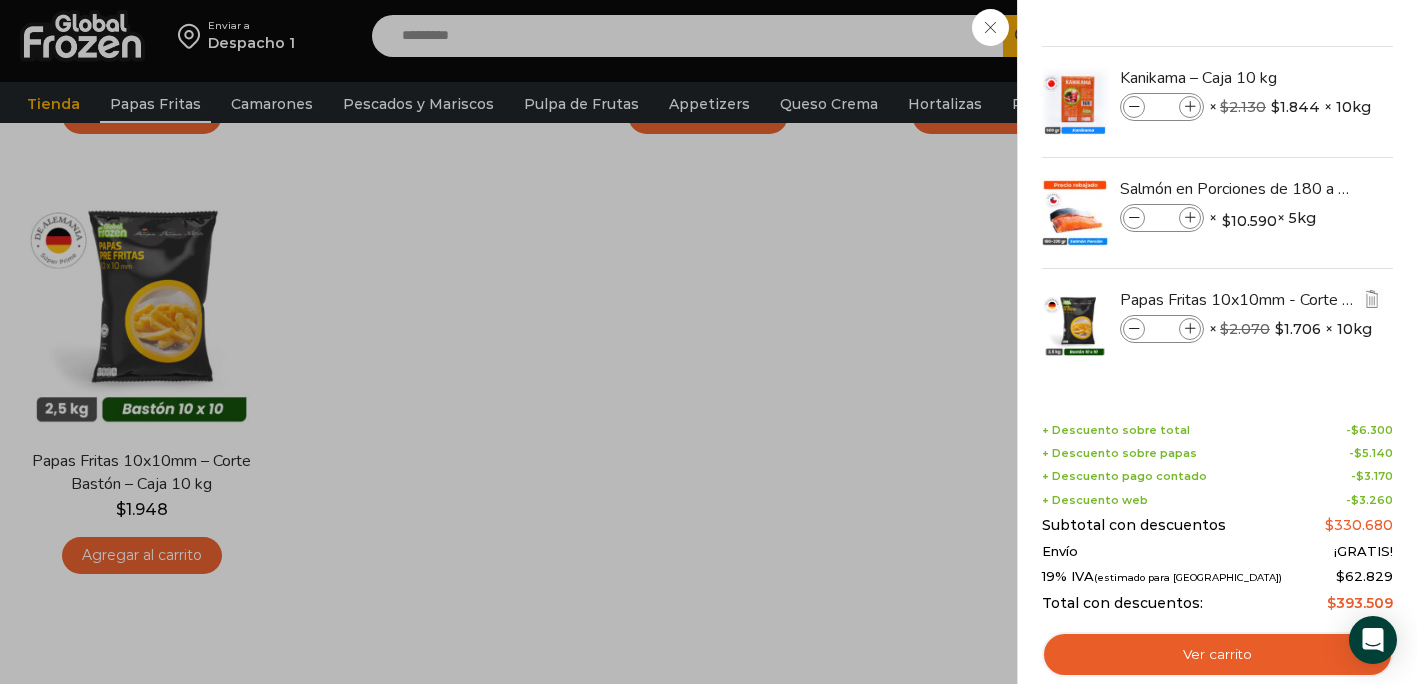 click at bounding box center [1134, 329] 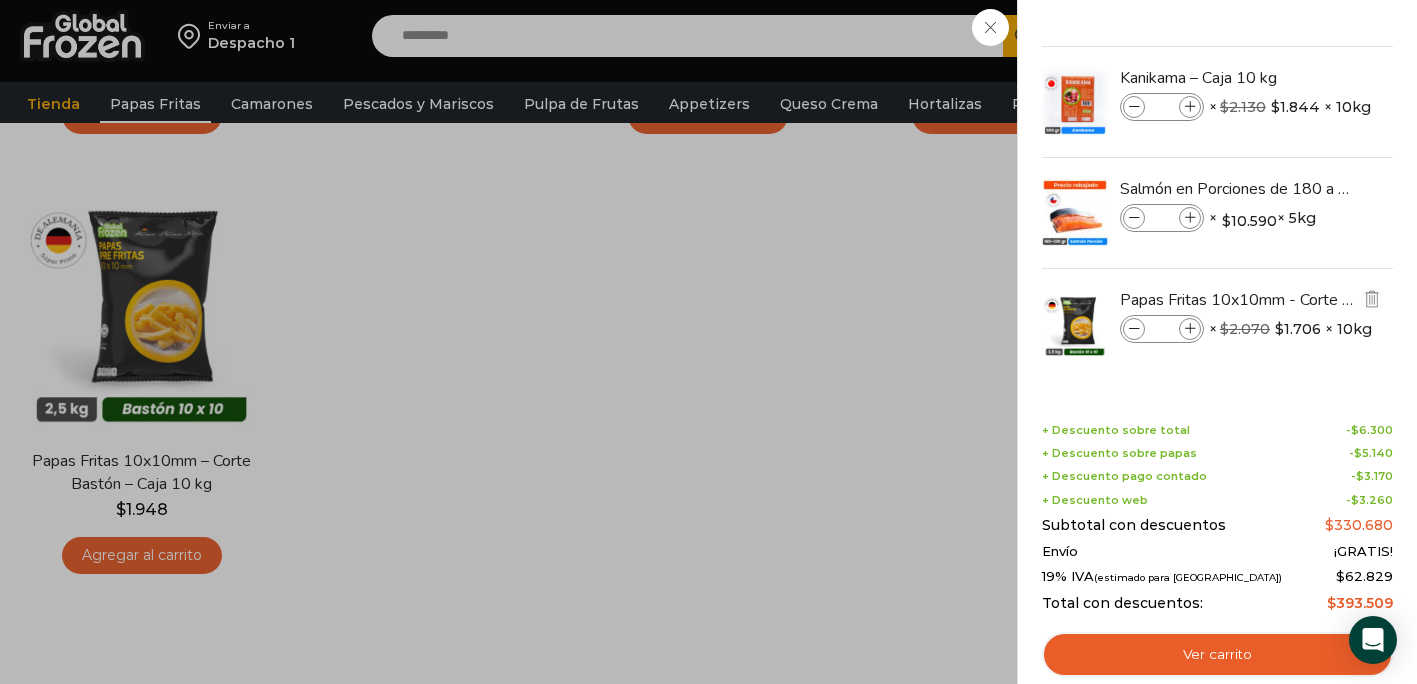 type on "*" 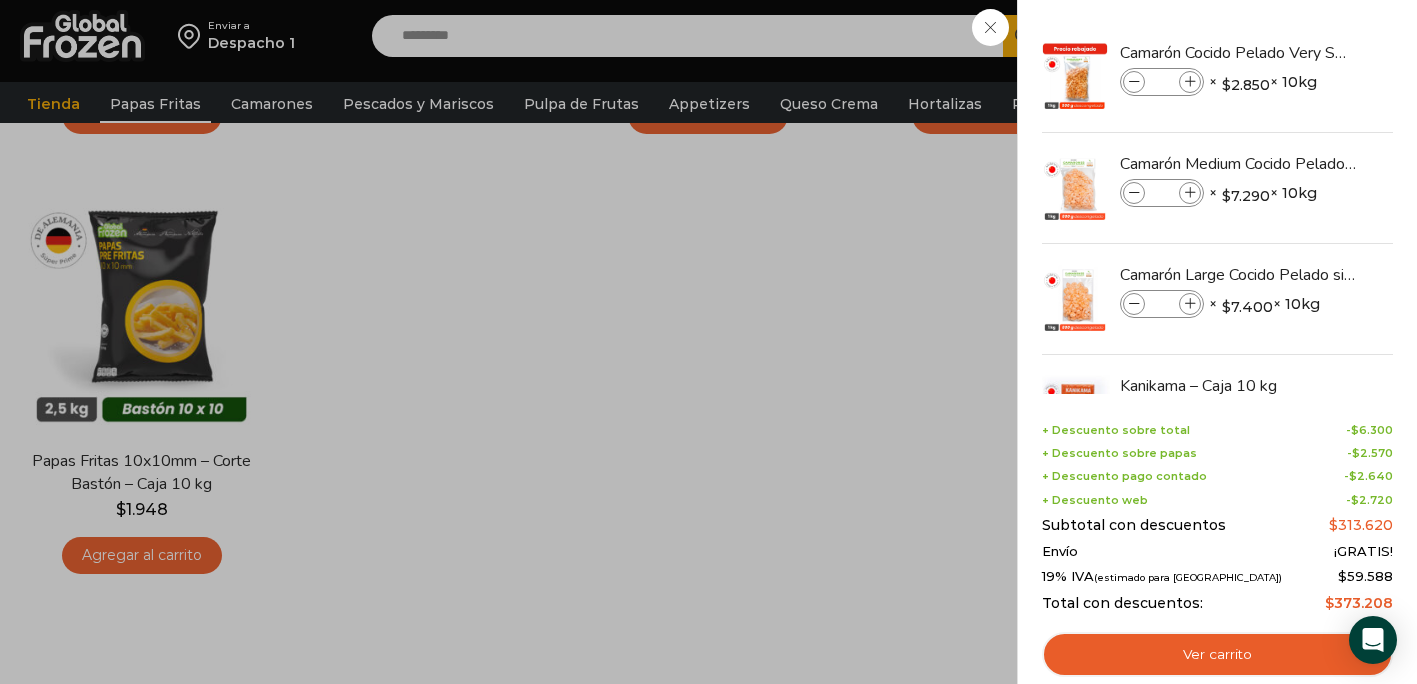 scroll, scrollTop: 146, scrollLeft: 0, axis: vertical 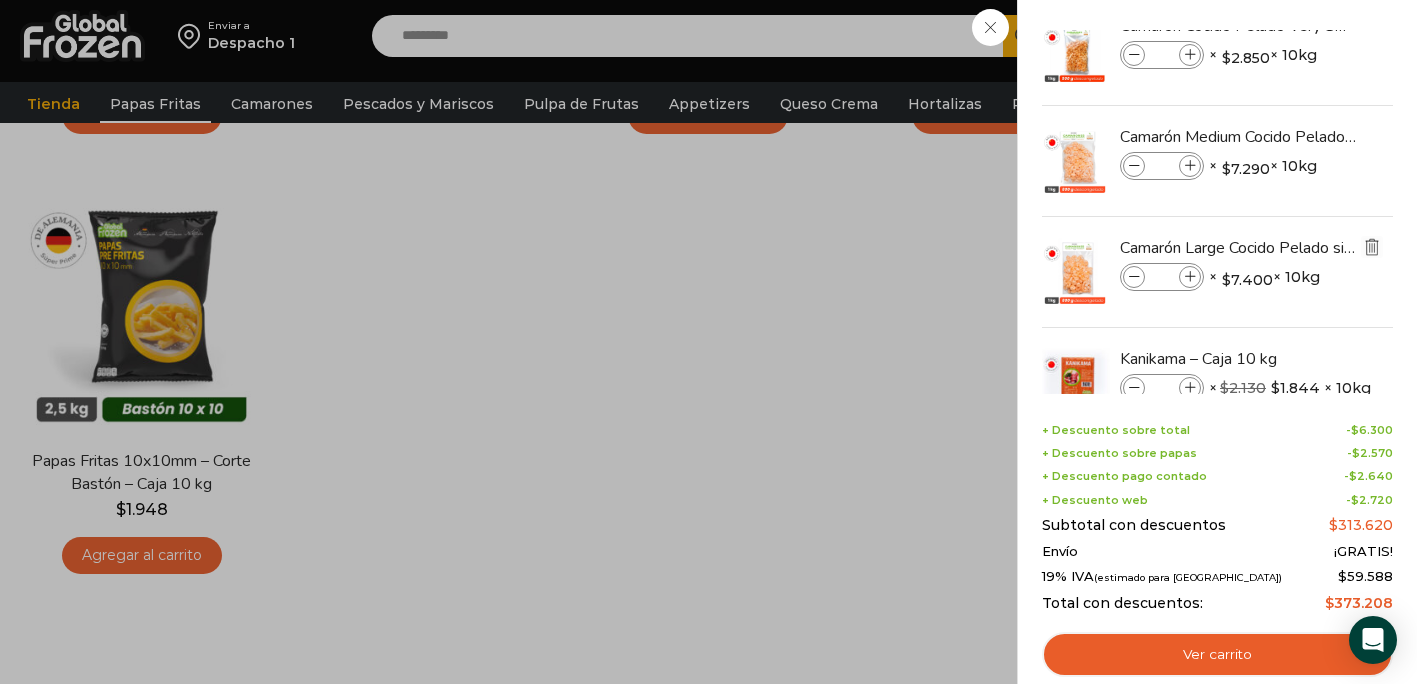 click at bounding box center [1372, 247] 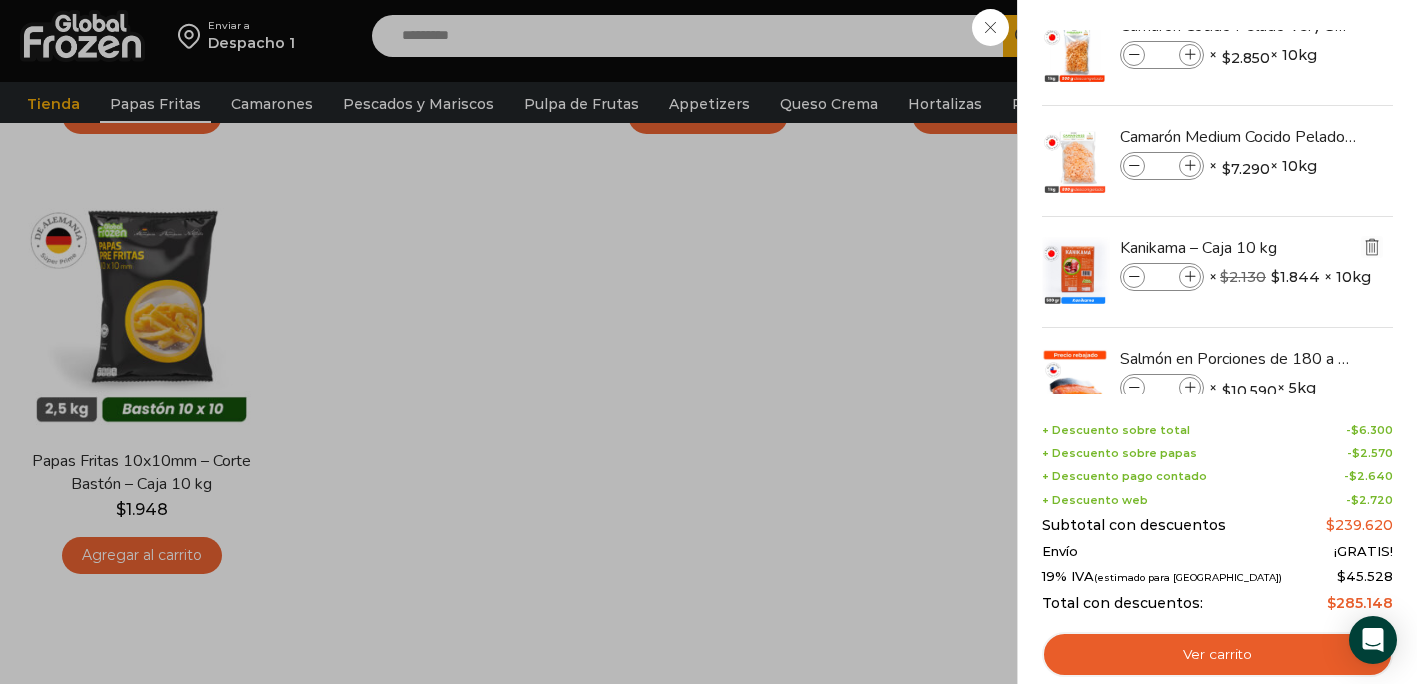 click at bounding box center [1372, 247] 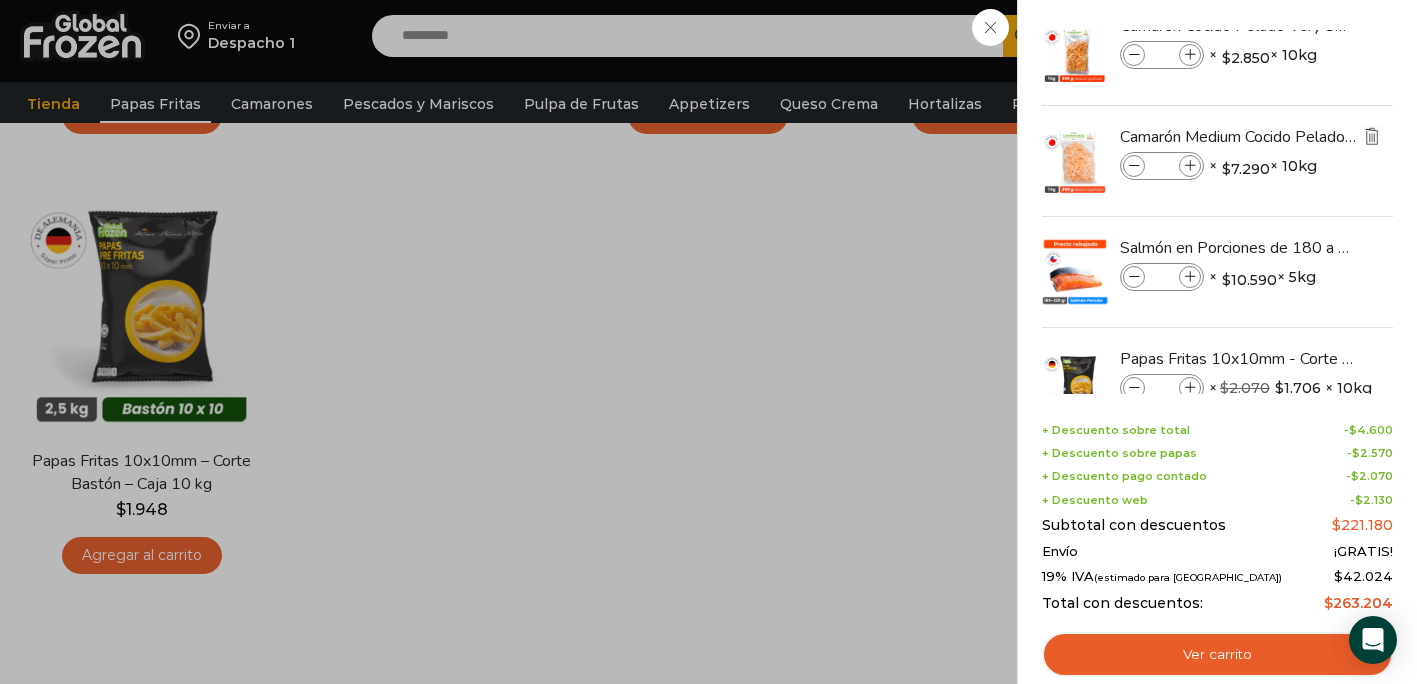 click at bounding box center [1372, 136] 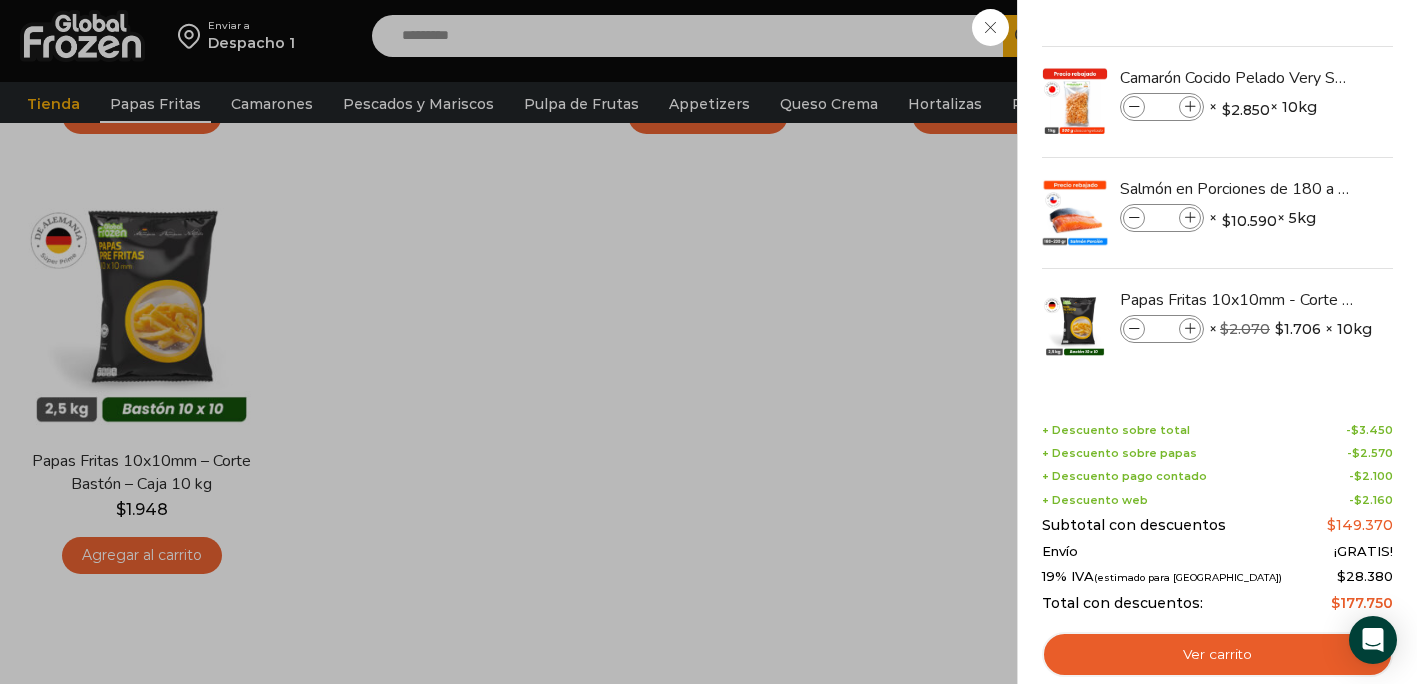 scroll, scrollTop: 94, scrollLeft: 0, axis: vertical 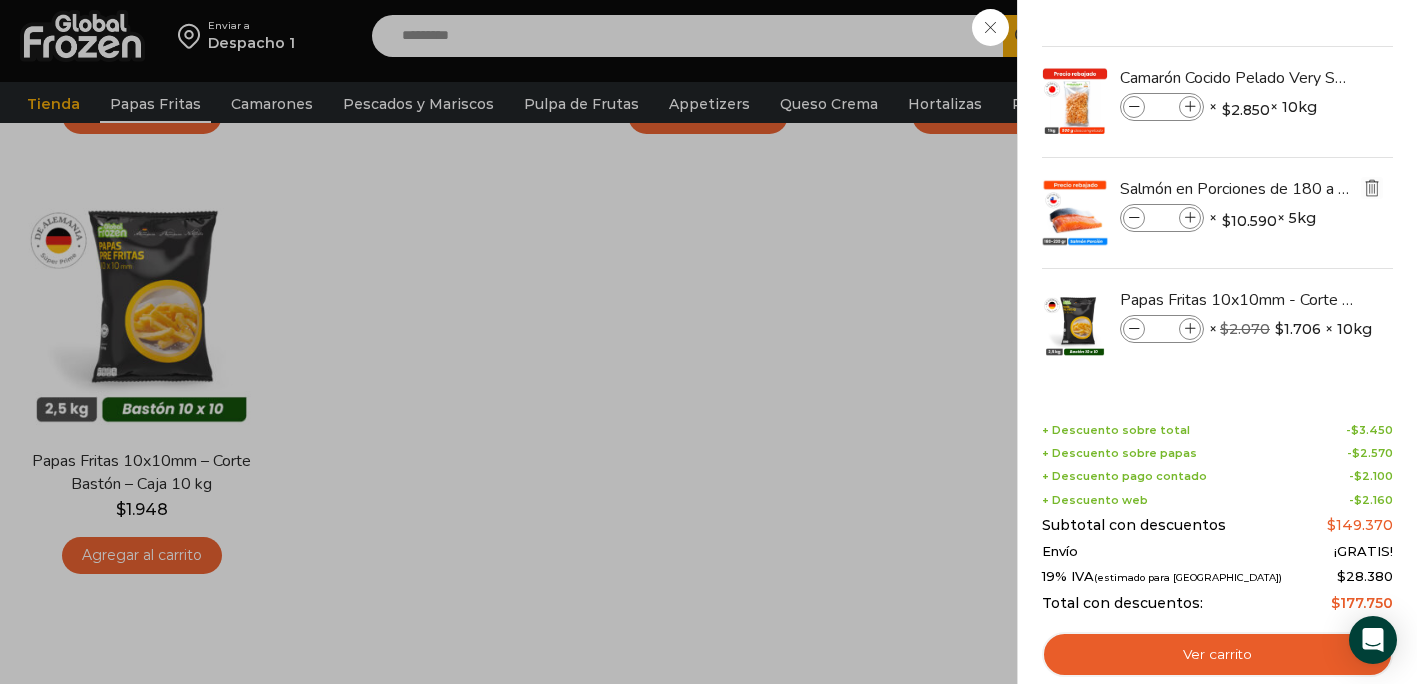 click at bounding box center (1372, 188) 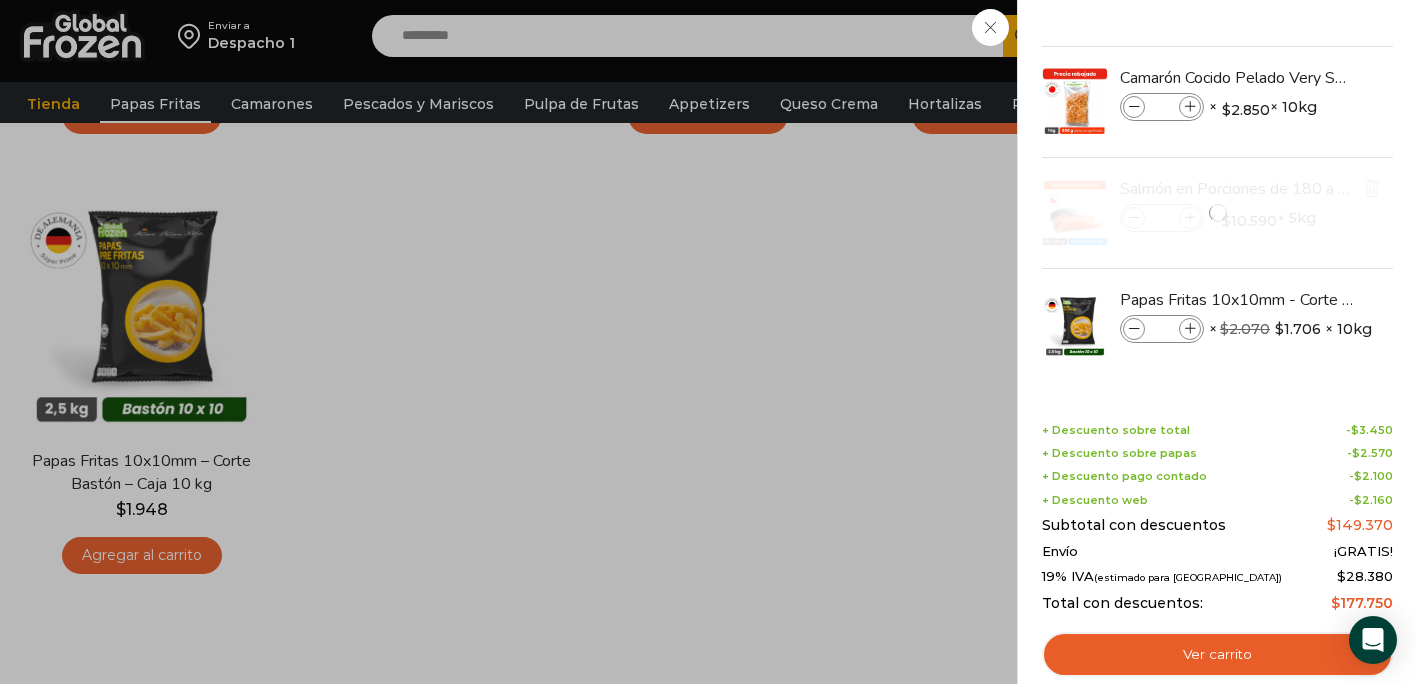 scroll, scrollTop: 0, scrollLeft: 0, axis: both 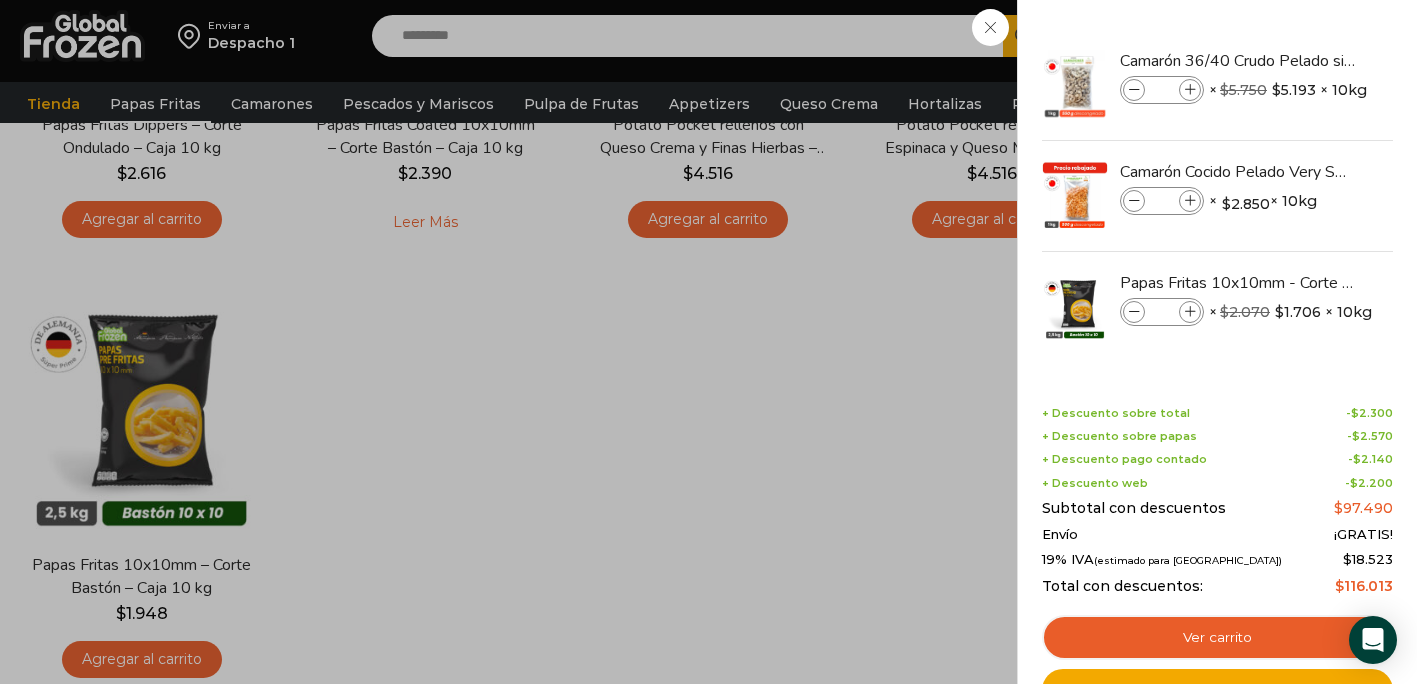 click on "3
Carrito
3
3
Shopping Cart" at bounding box center [1347, 36] 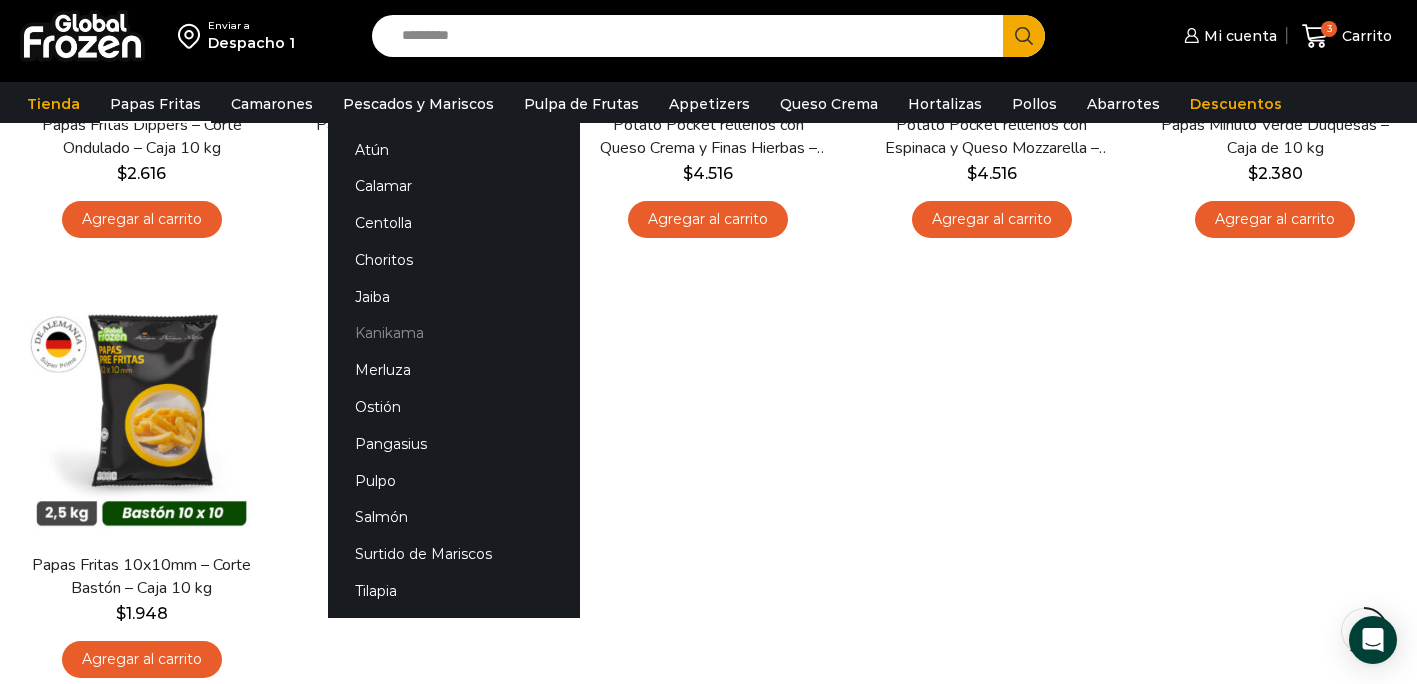click on "Kanikama" at bounding box center [454, 333] 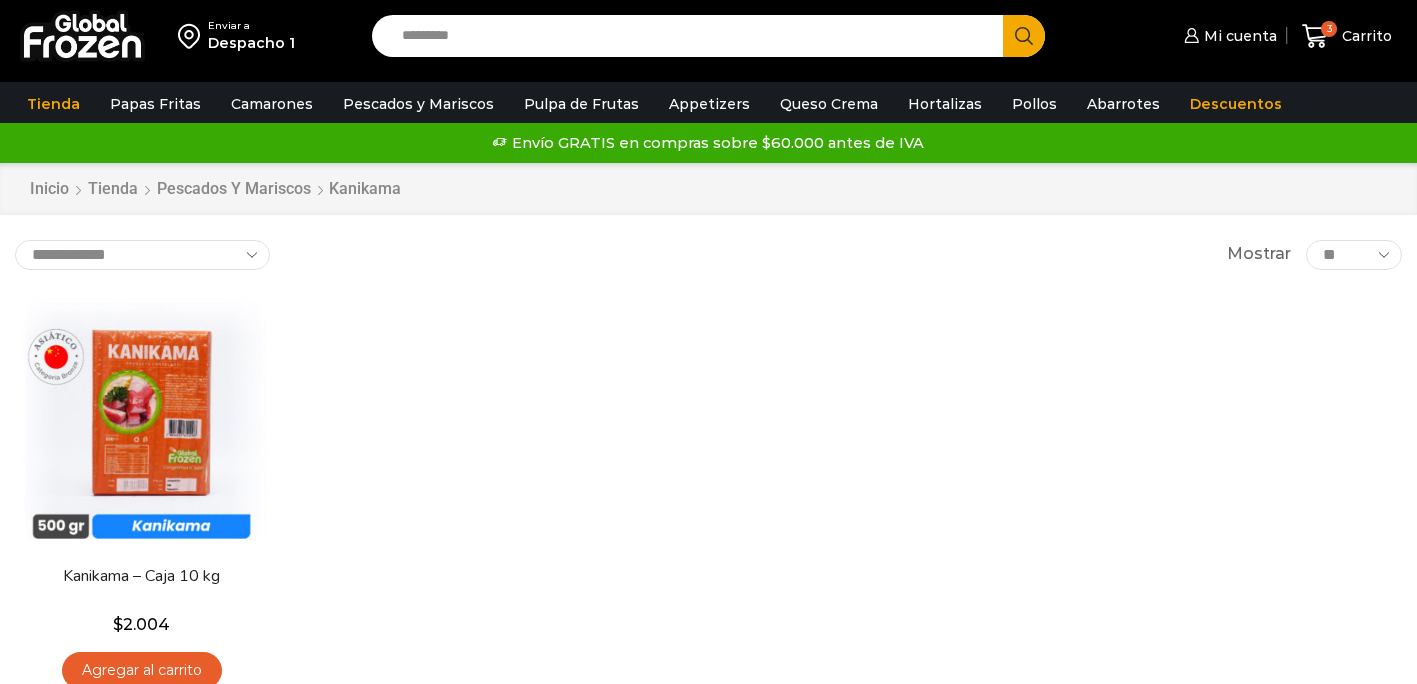 scroll, scrollTop: 0, scrollLeft: 0, axis: both 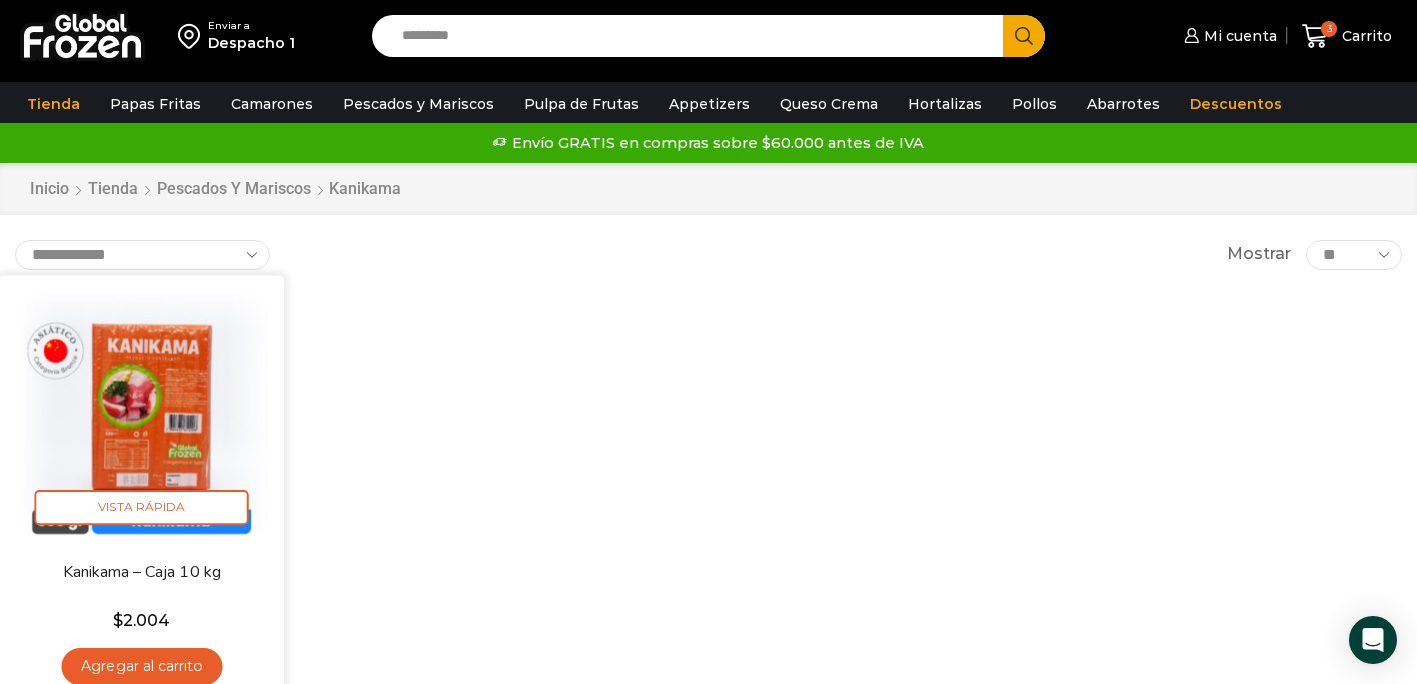 click on "Agregar al carrito" at bounding box center [141, 666] 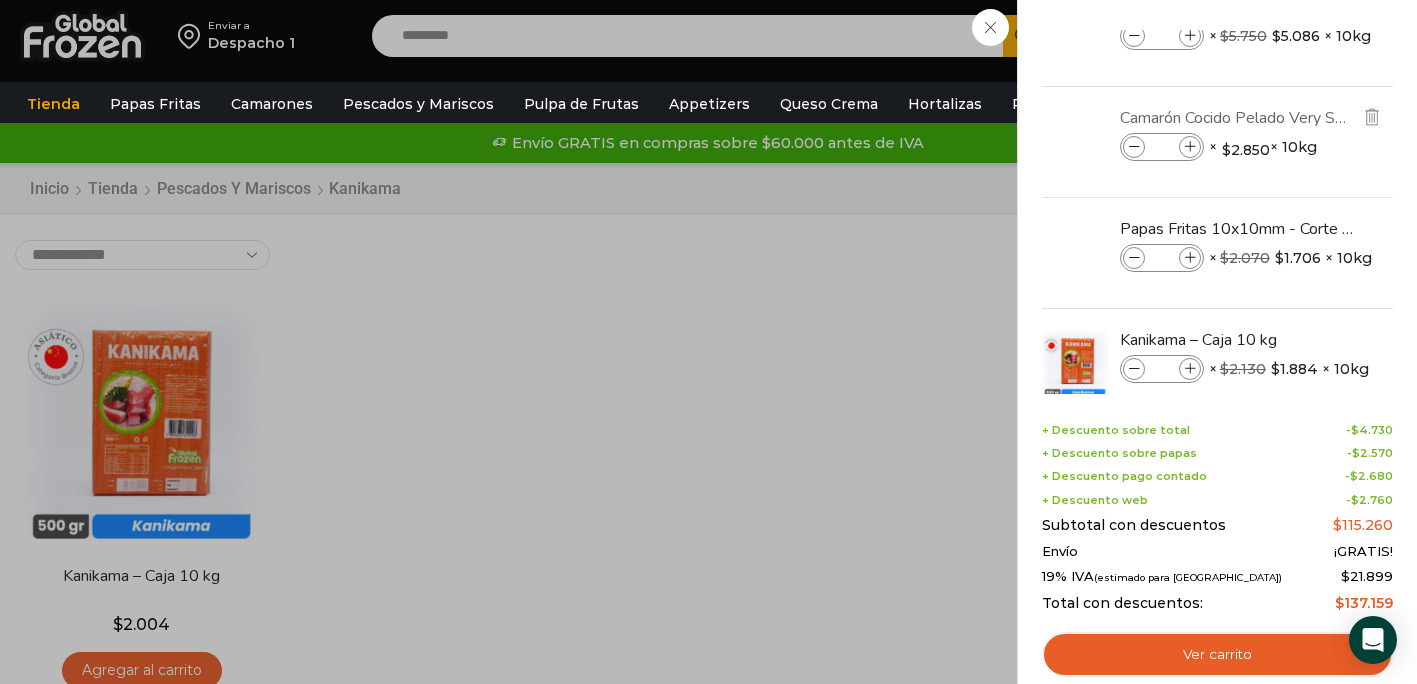 scroll, scrollTop: 94, scrollLeft: 0, axis: vertical 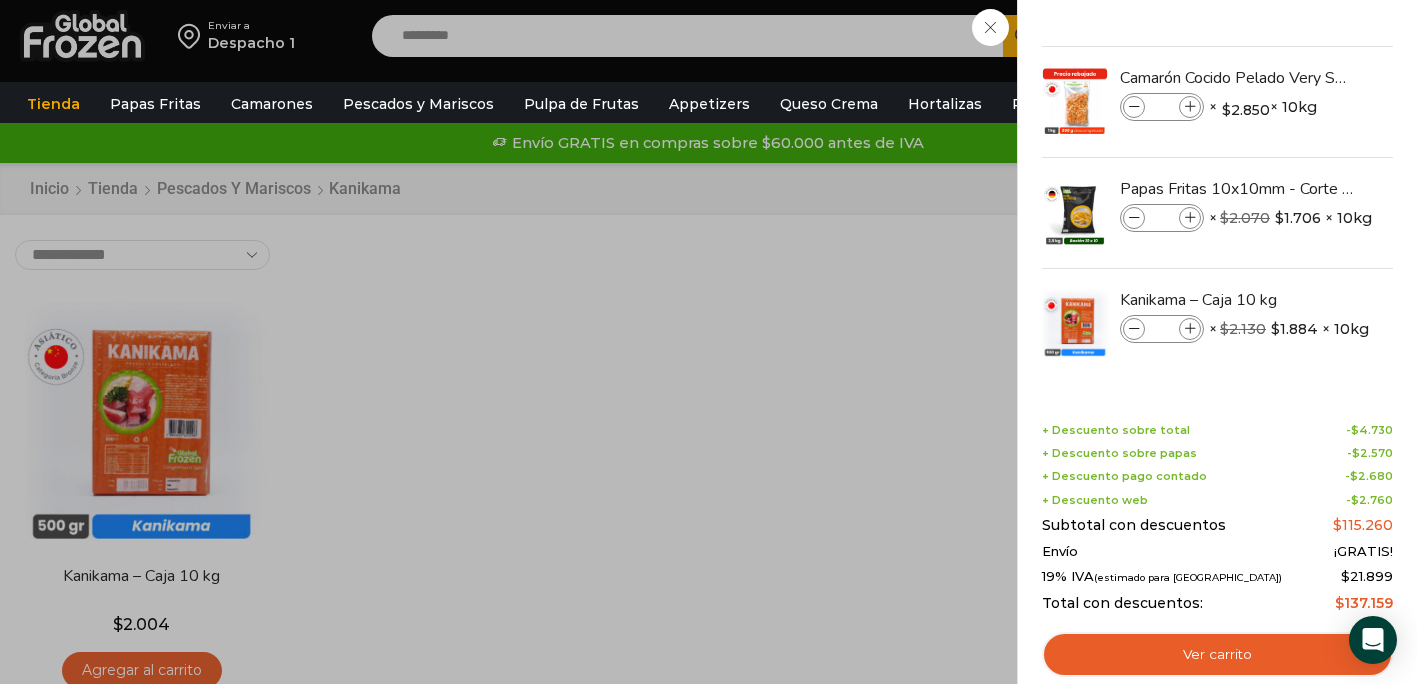click on "4
Carrito
4
4
Shopping Cart
*" at bounding box center [1347, 36] 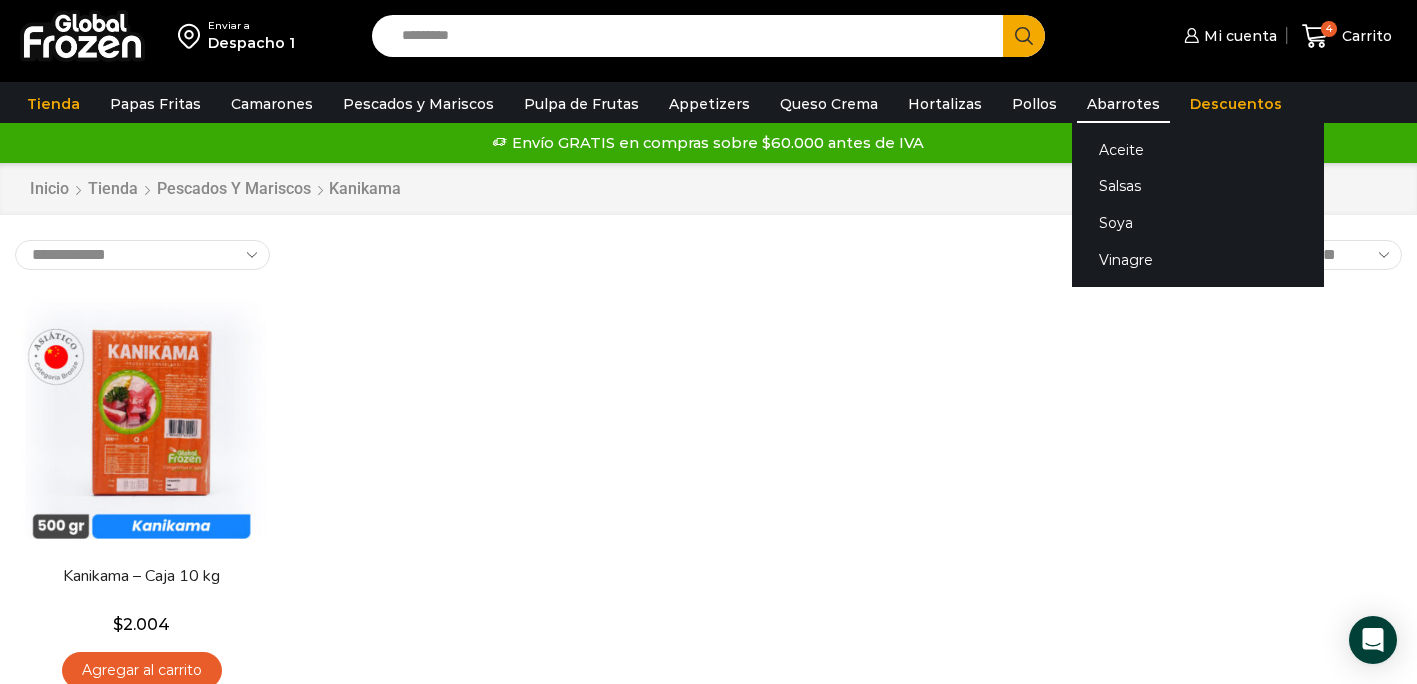 click on "Abarrotes" at bounding box center (1123, 104) 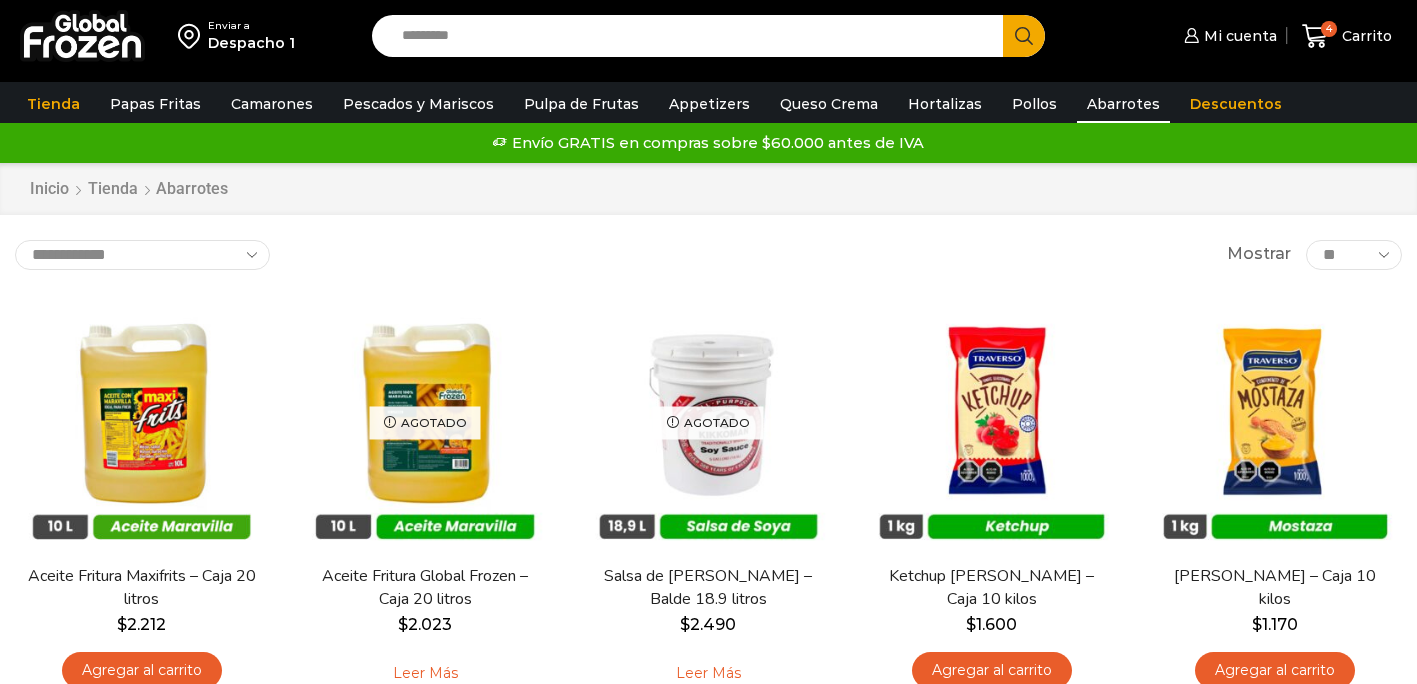 scroll, scrollTop: 0, scrollLeft: 0, axis: both 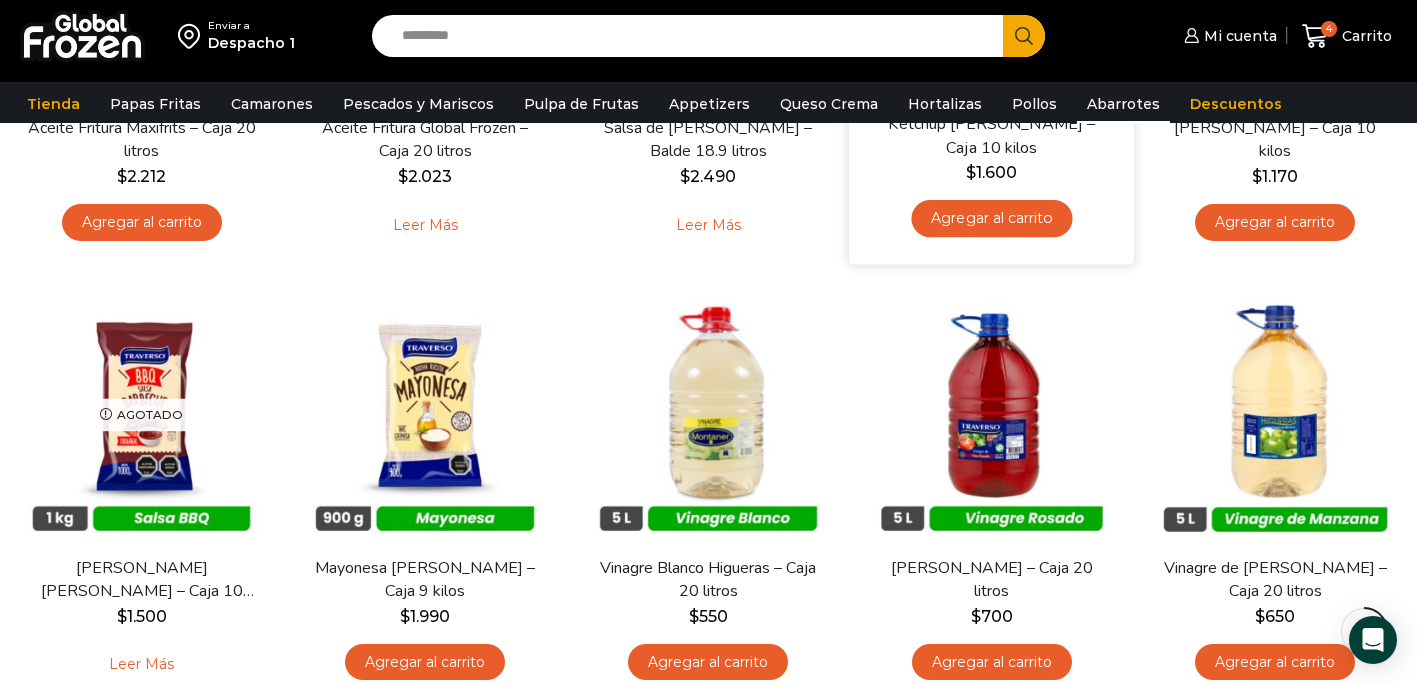 click on "Agregar al carrito" at bounding box center (991, 218) 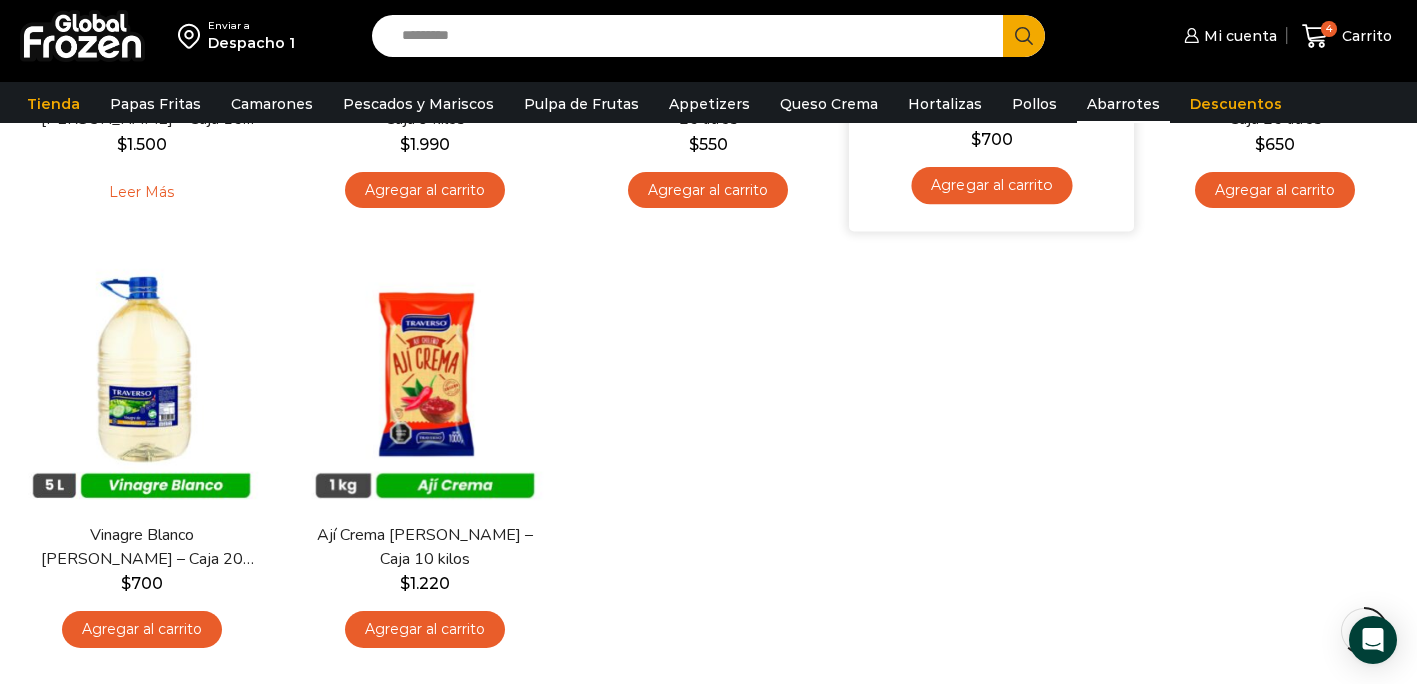 scroll, scrollTop: 931, scrollLeft: 0, axis: vertical 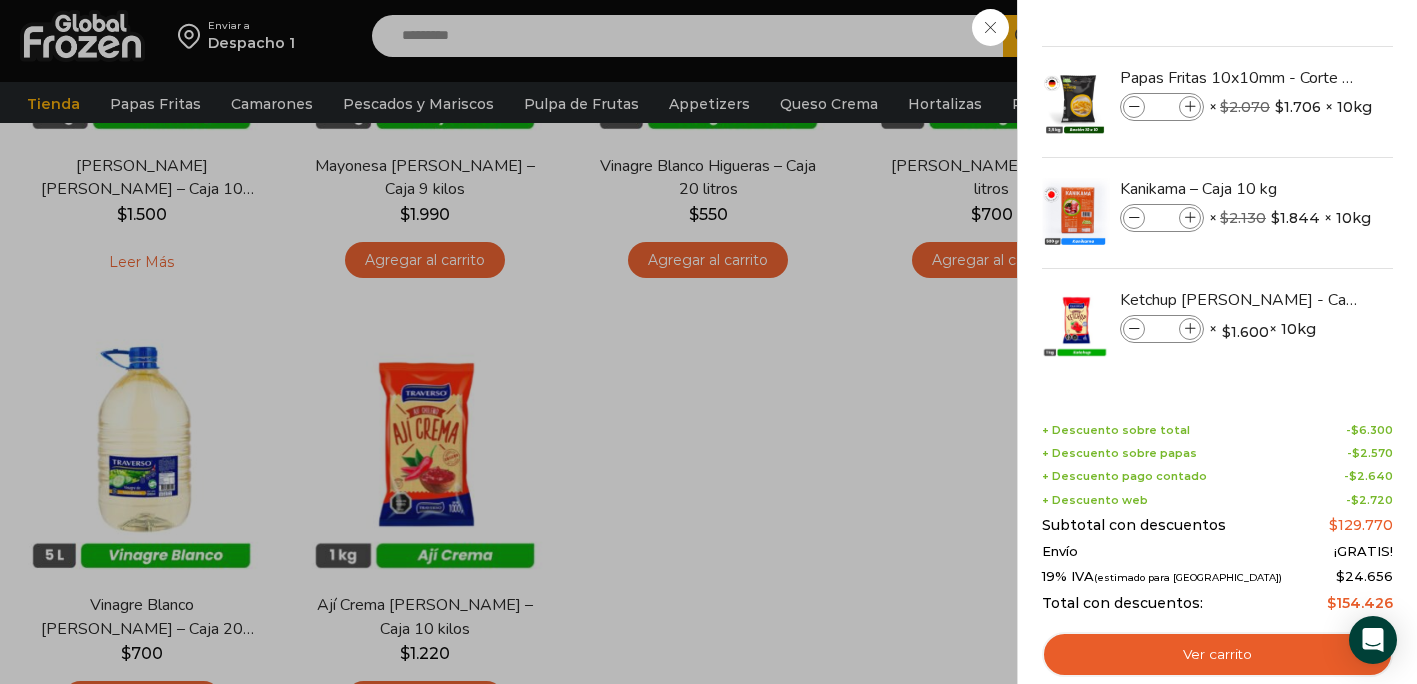 click on "5
Carrito
5
5
Shopping Cart
*" at bounding box center [1347, 36] 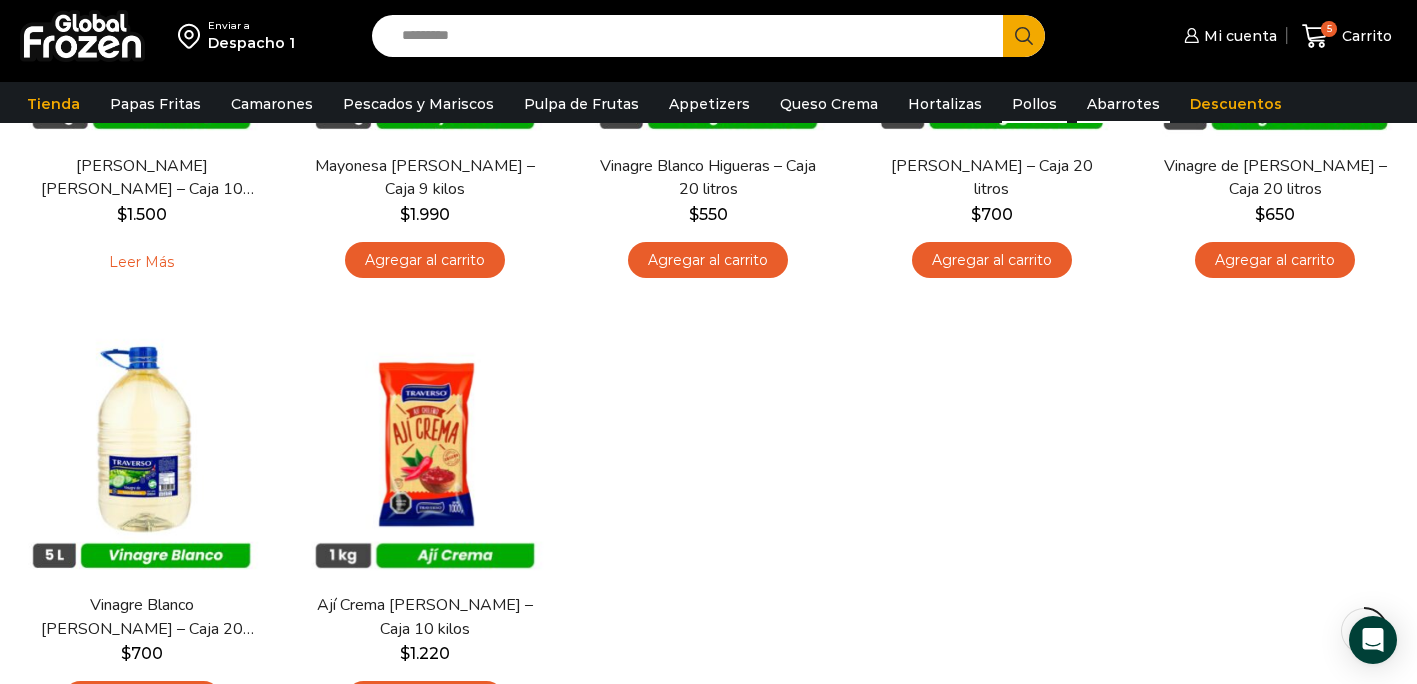 click on "Pollos" at bounding box center (1034, 104) 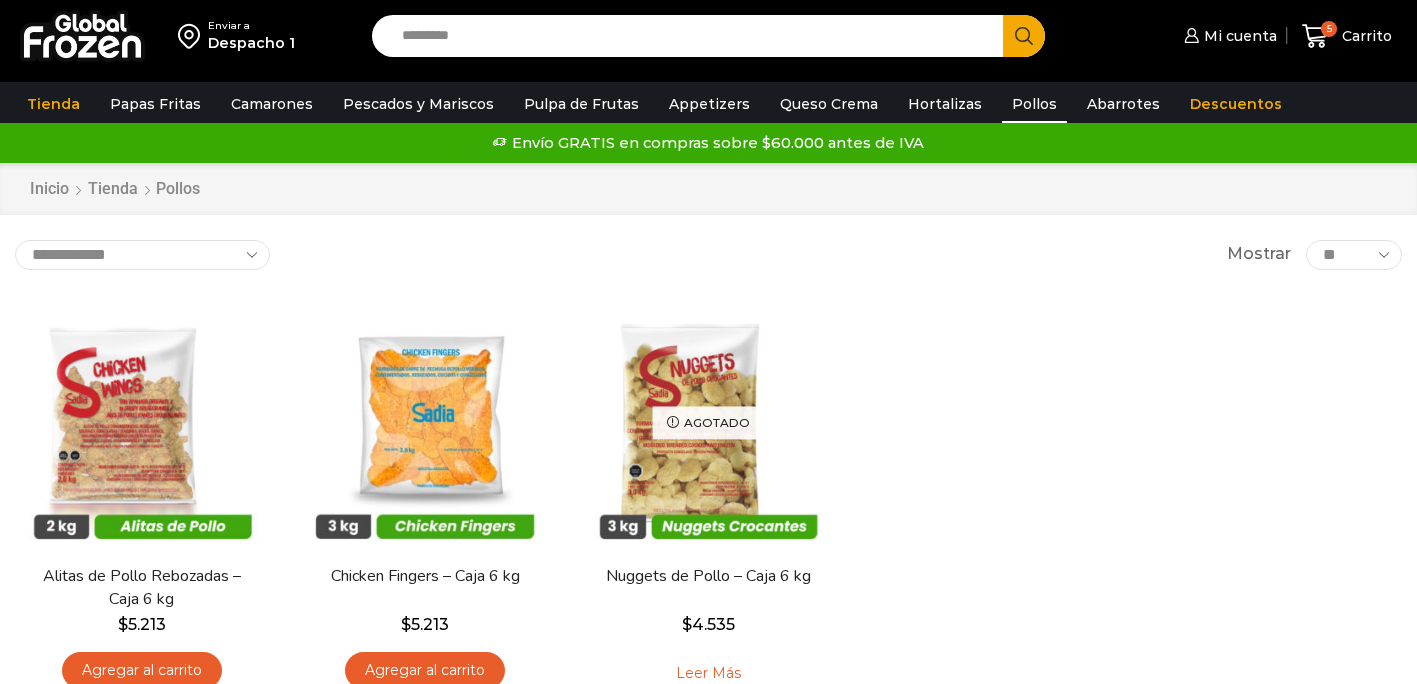 scroll, scrollTop: 0, scrollLeft: 0, axis: both 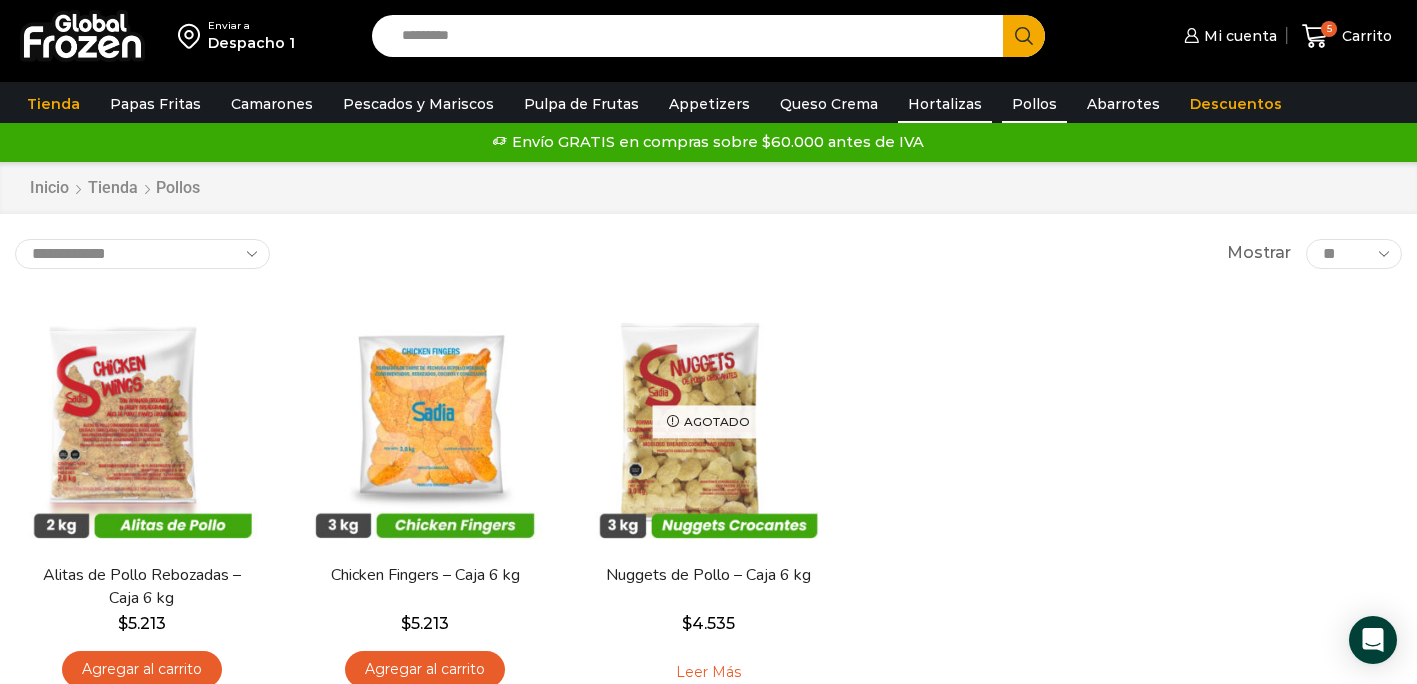 click on "Hortalizas" at bounding box center [945, 104] 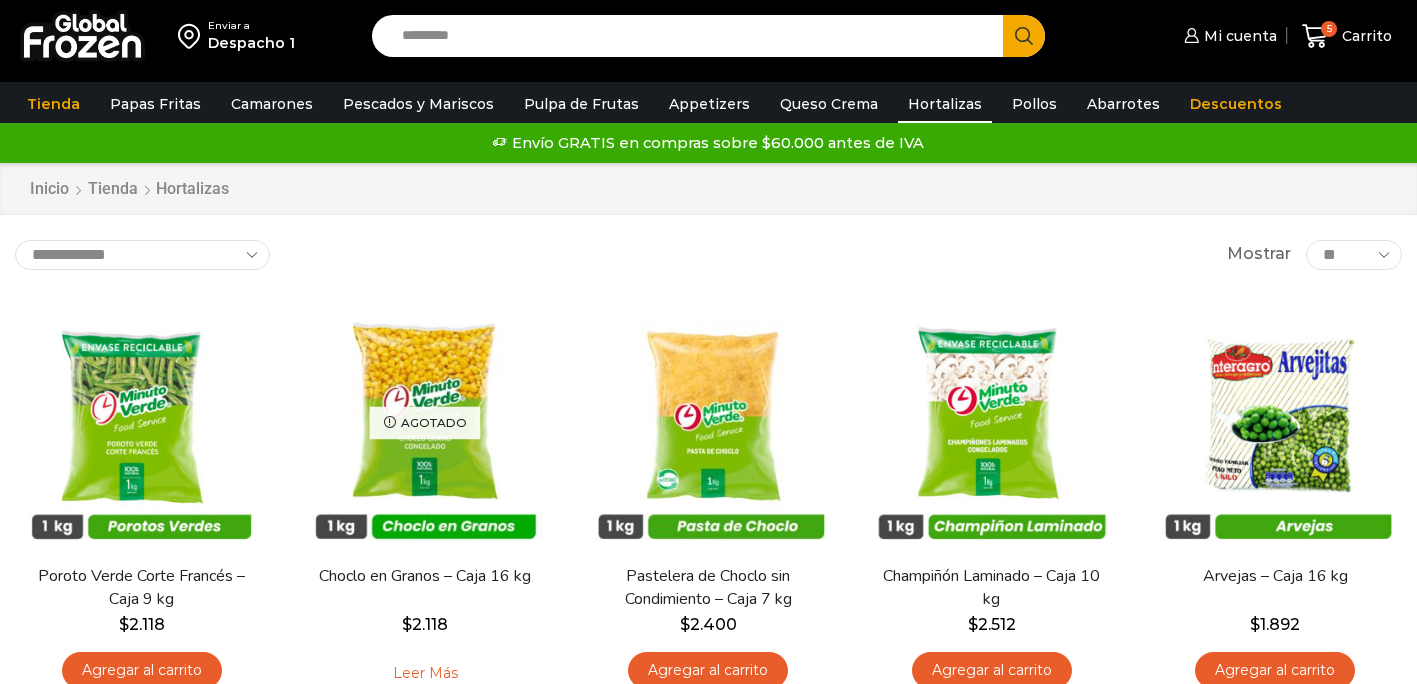 scroll, scrollTop: 0, scrollLeft: 0, axis: both 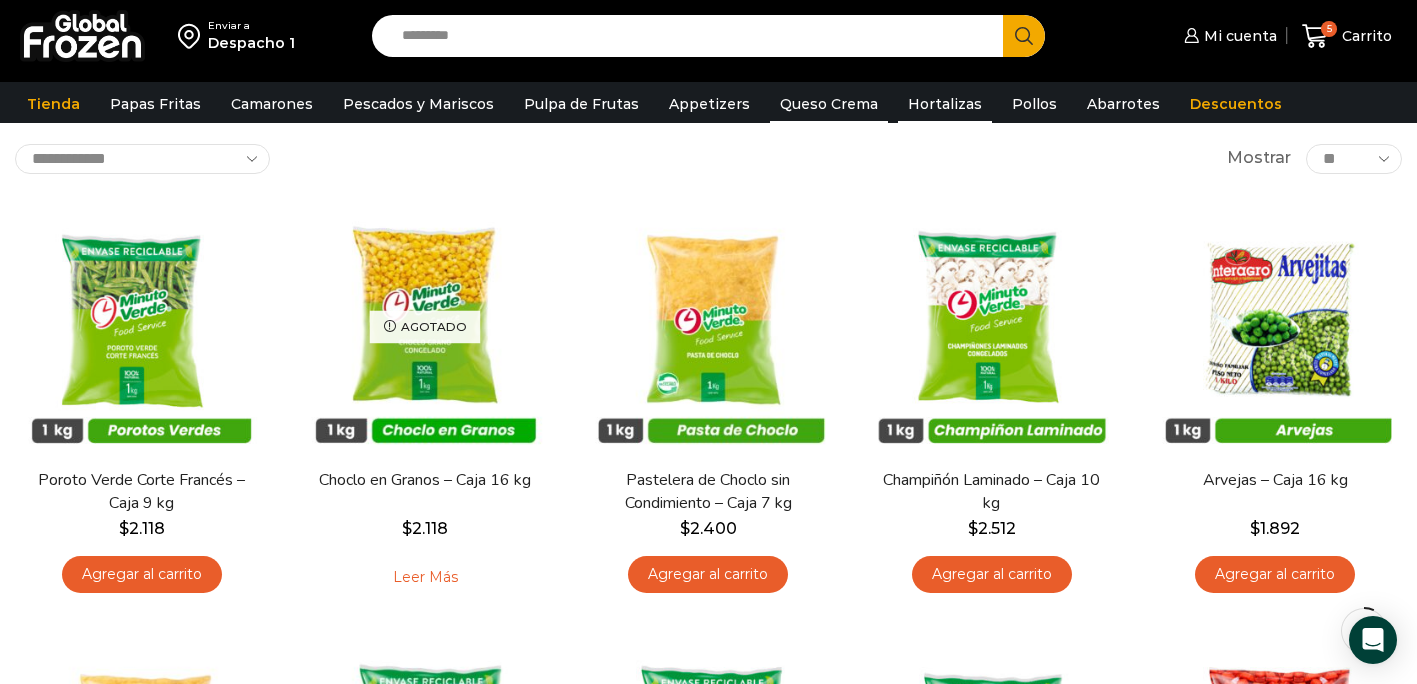 click on "Queso Crema" at bounding box center [829, 104] 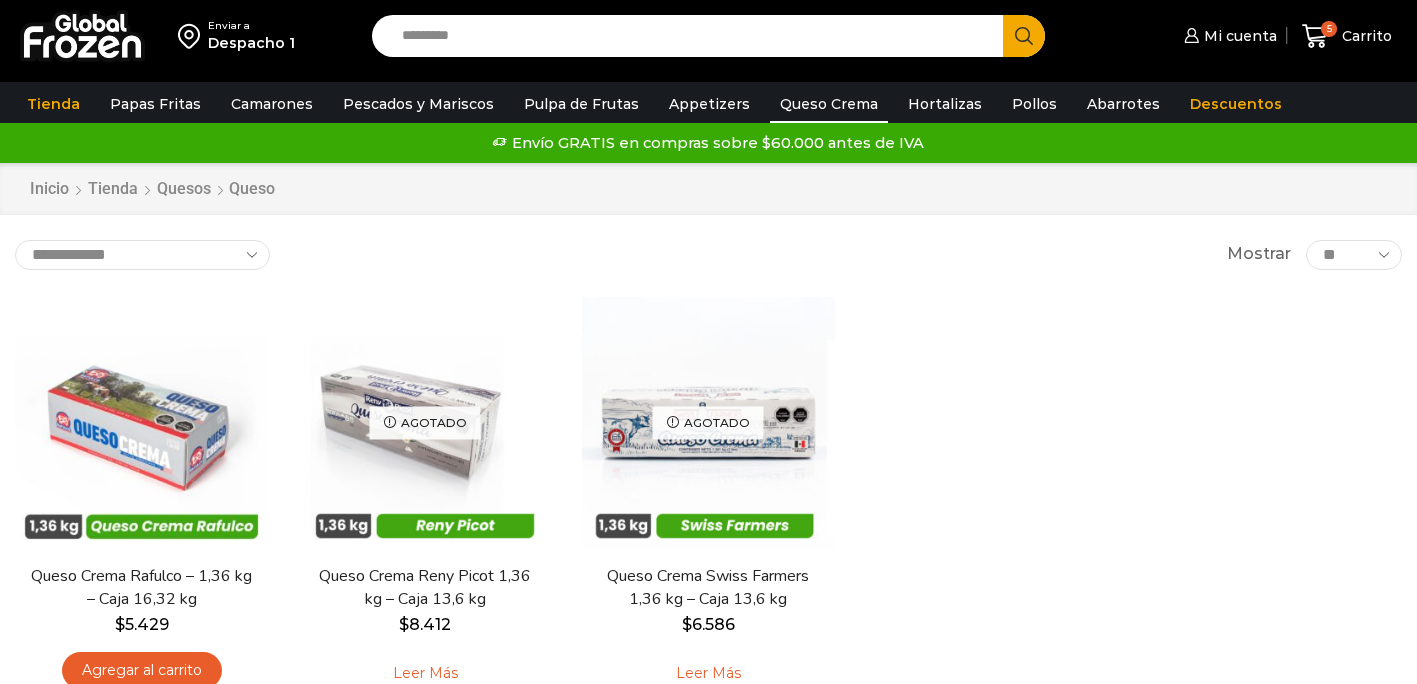 scroll, scrollTop: 0, scrollLeft: 0, axis: both 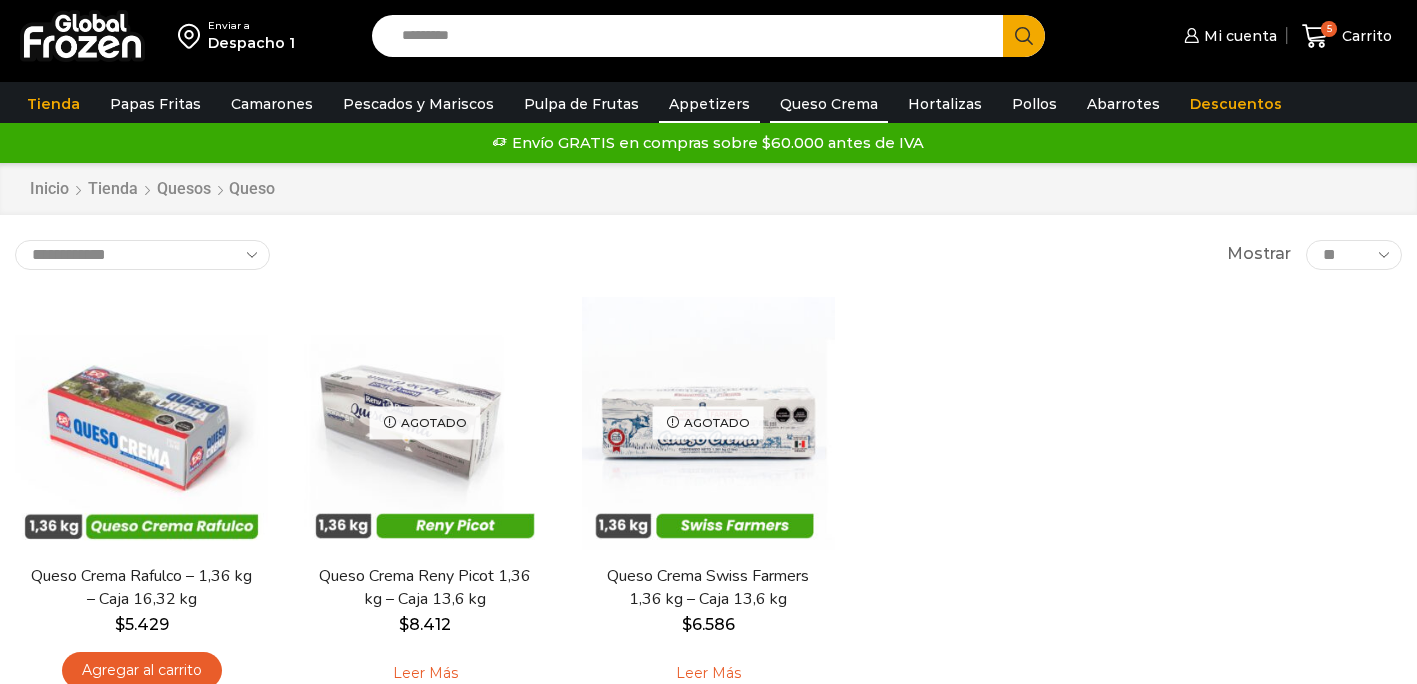 click on "Appetizers" at bounding box center [709, 104] 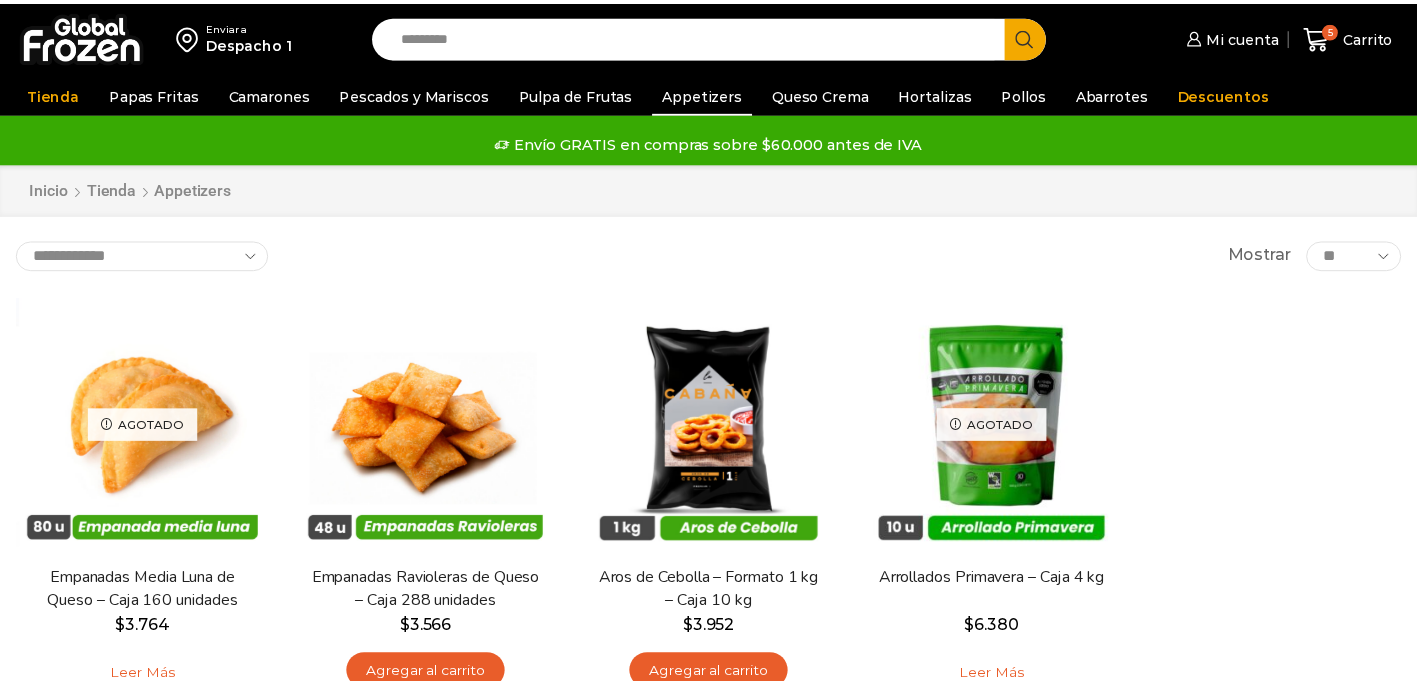scroll, scrollTop: 0, scrollLeft: 0, axis: both 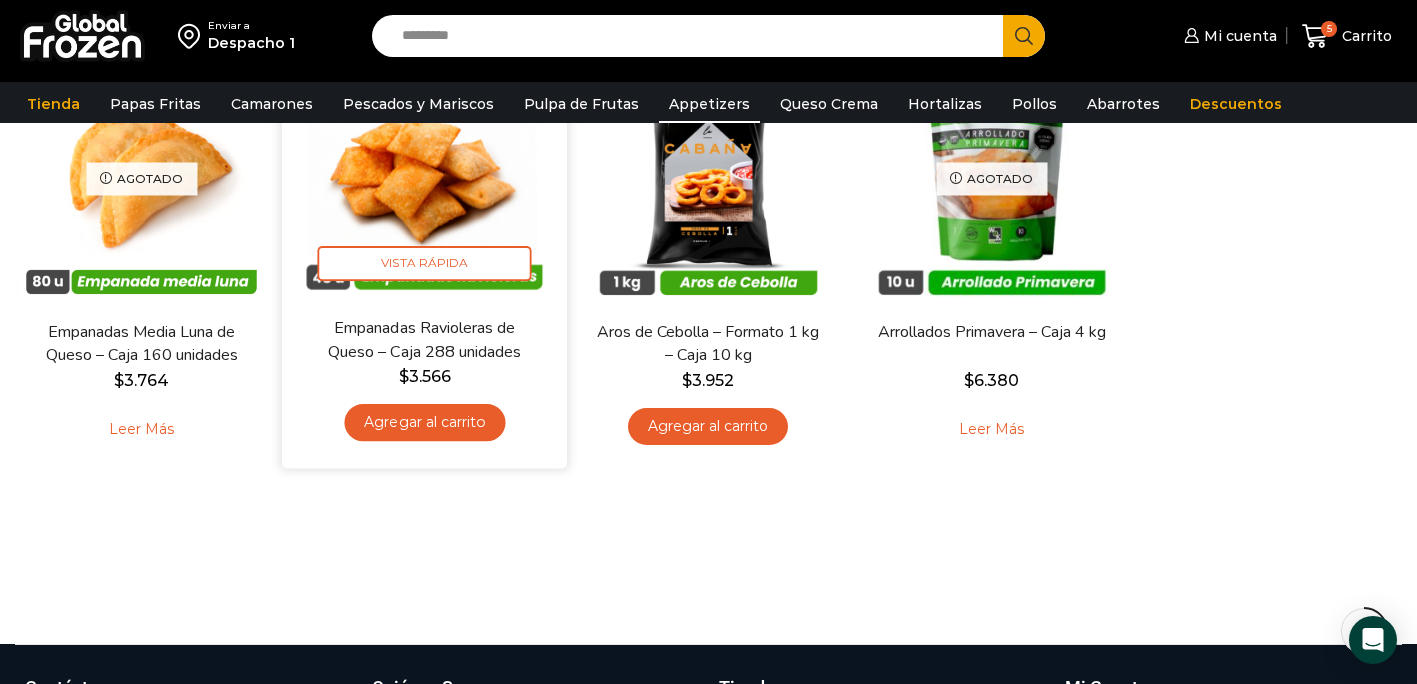 click on "Agregar al carrito" at bounding box center (425, 422) 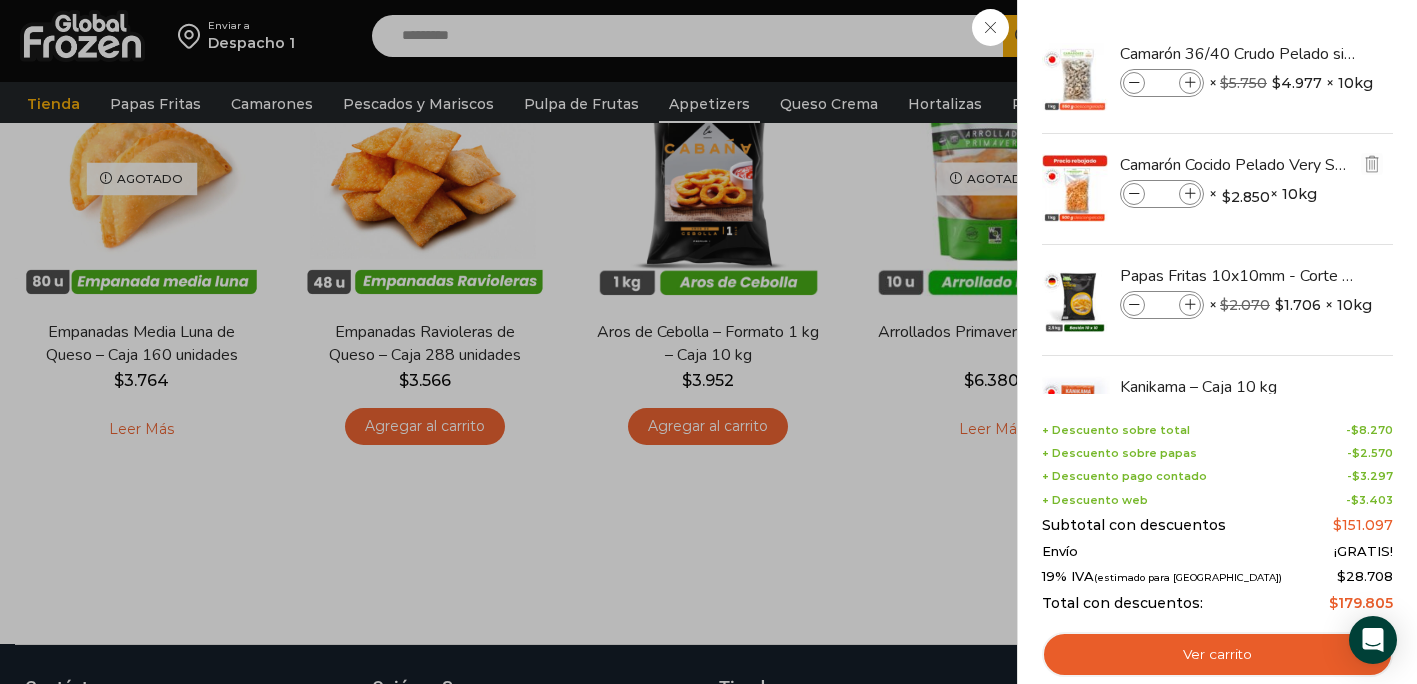 scroll, scrollTop: 0, scrollLeft: 0, axis: both 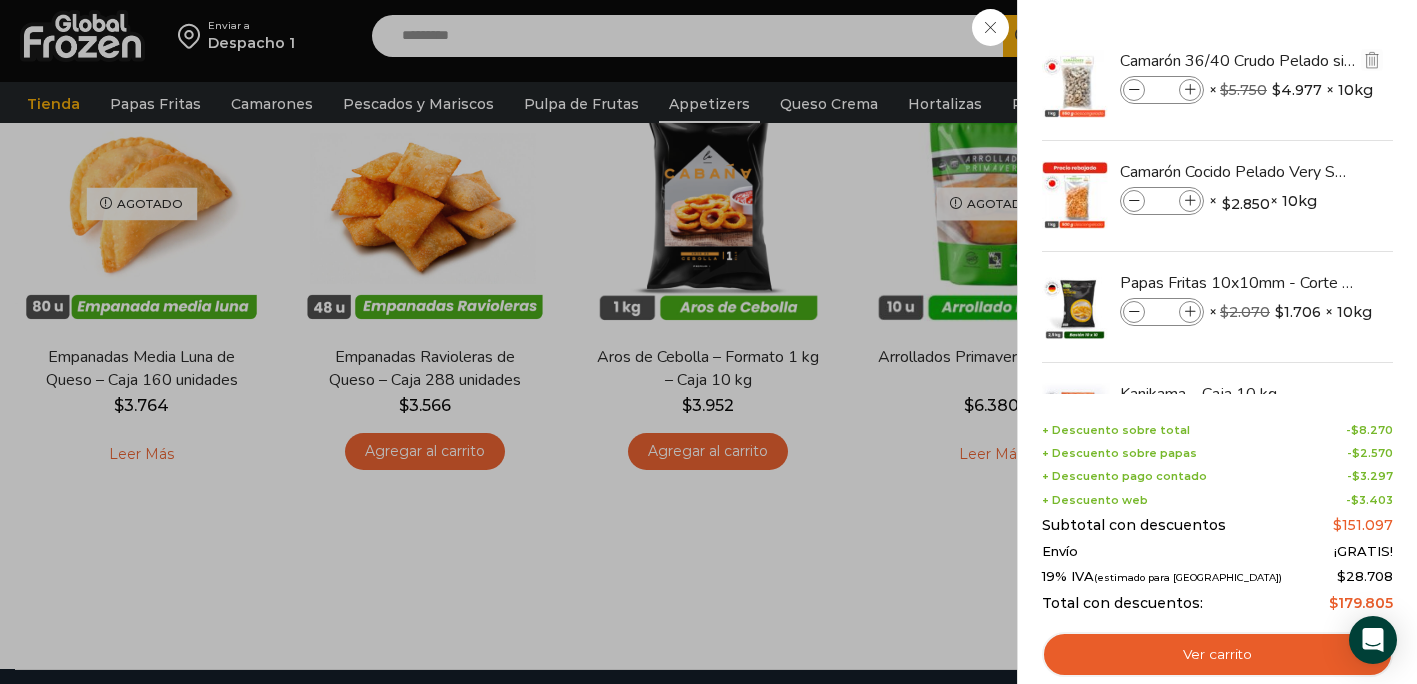 click at bounding box center (1190, 90) 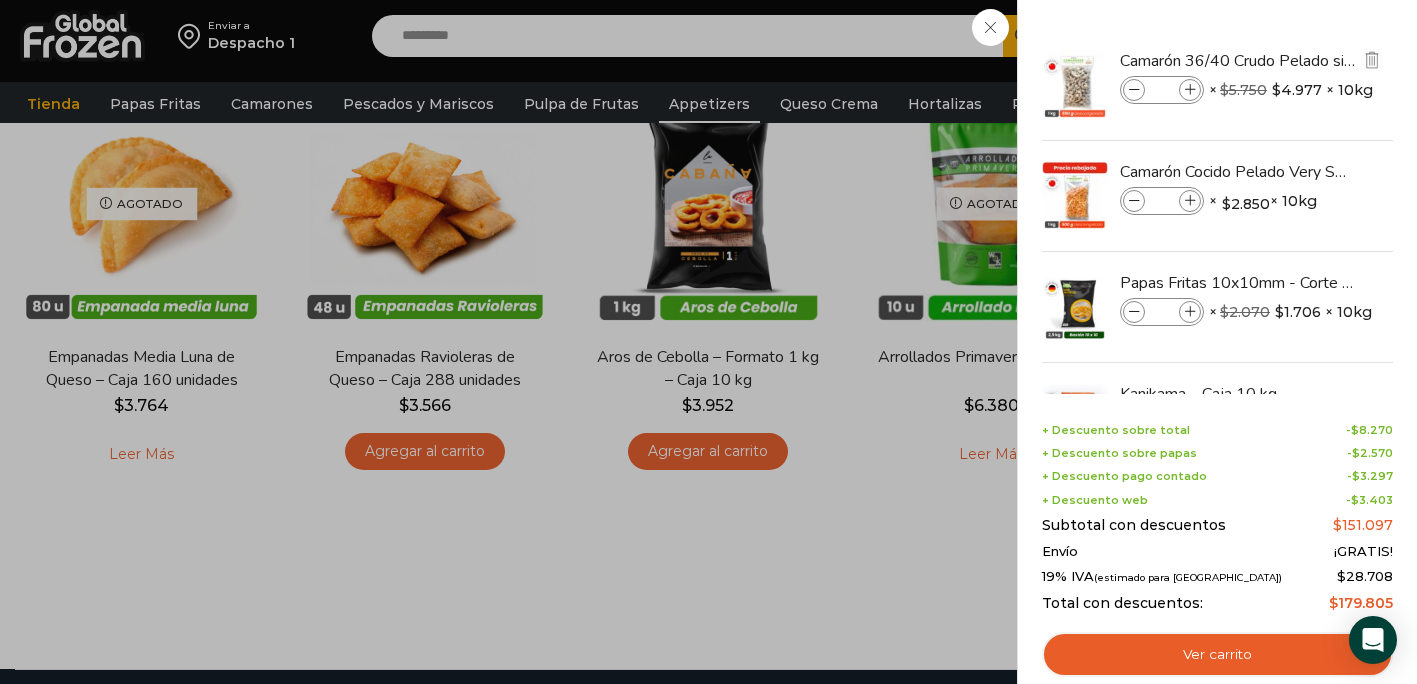 click at bounding box center (1190, 90) 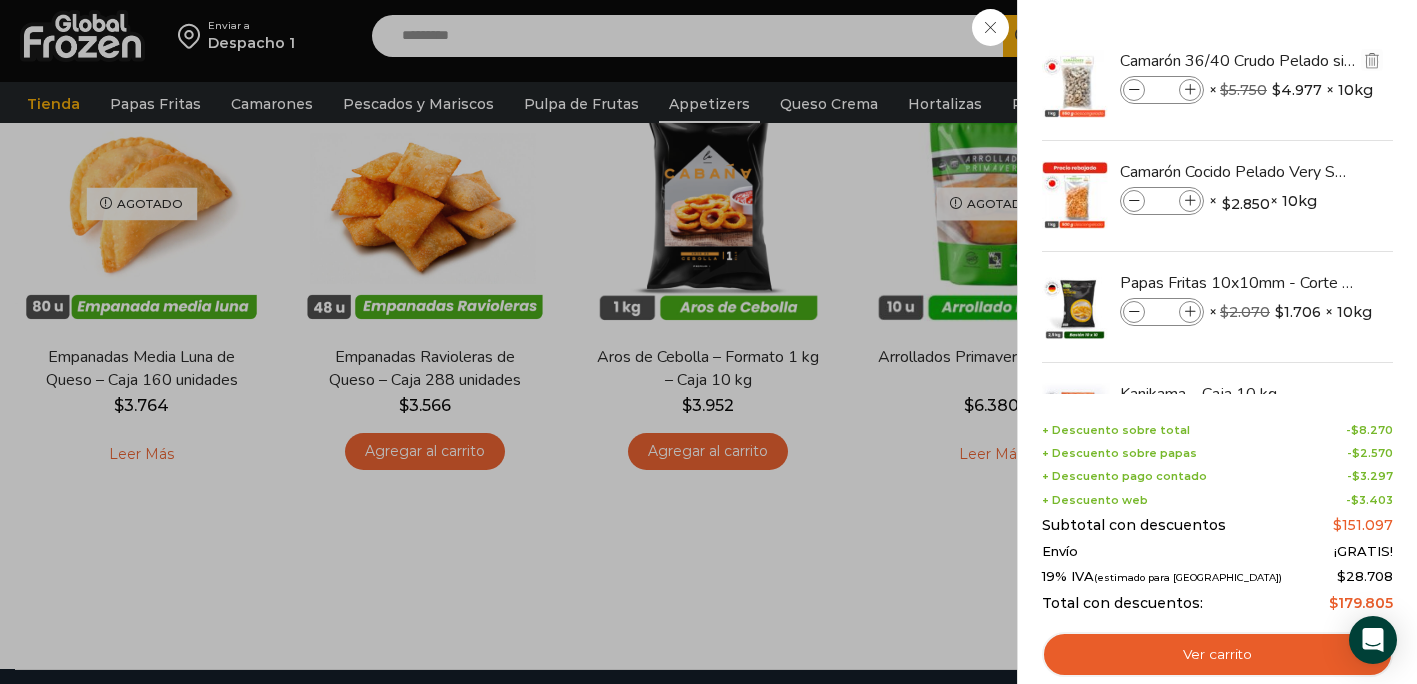 click at bounding box center [1190, 90] 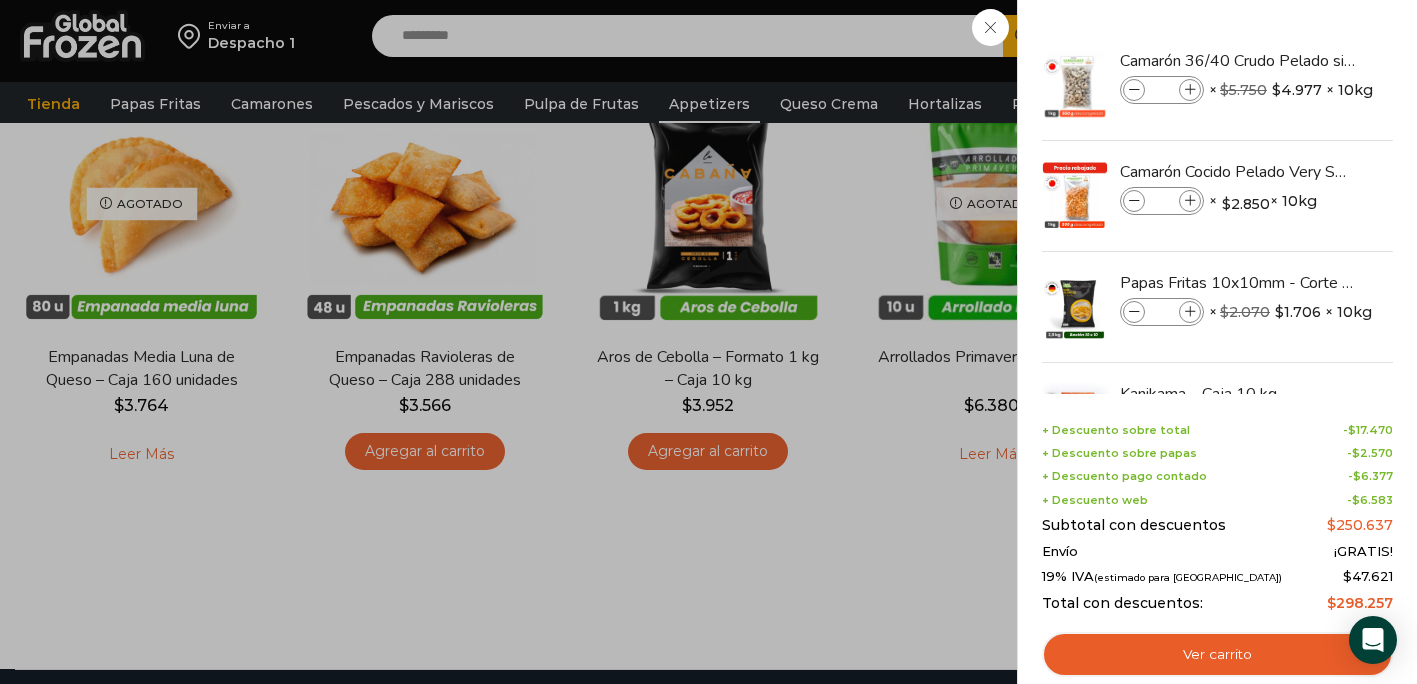 click at bounding box center (1190, 90) 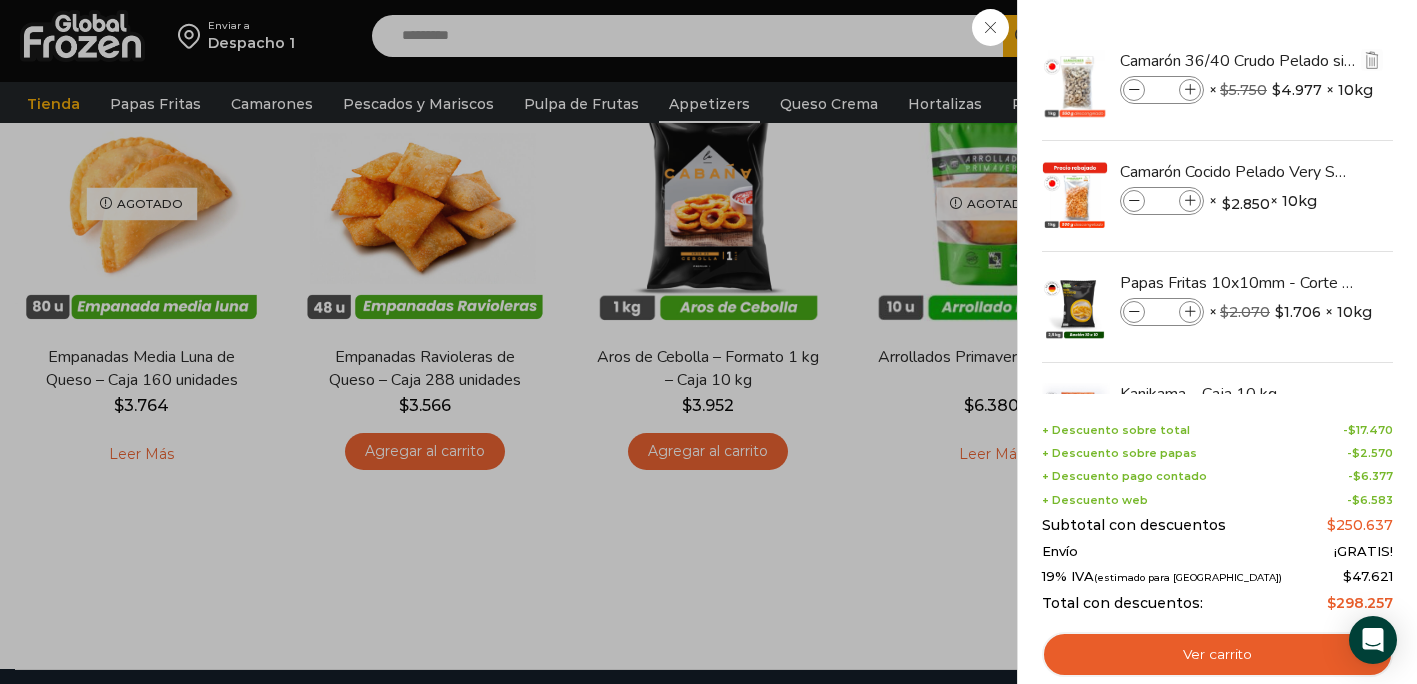 click at bounding box center (1190, 90) 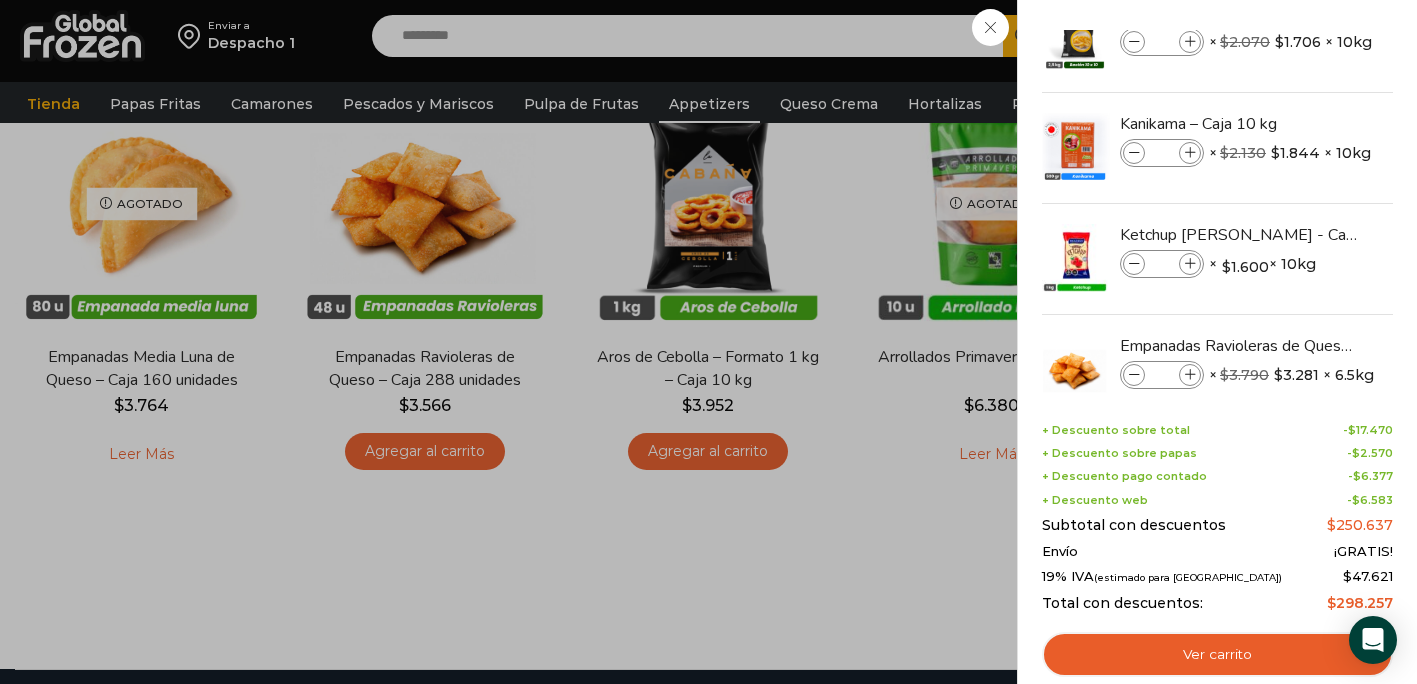 scroll, scrollTop: 316, scrollLeft: 0, axis: vertical 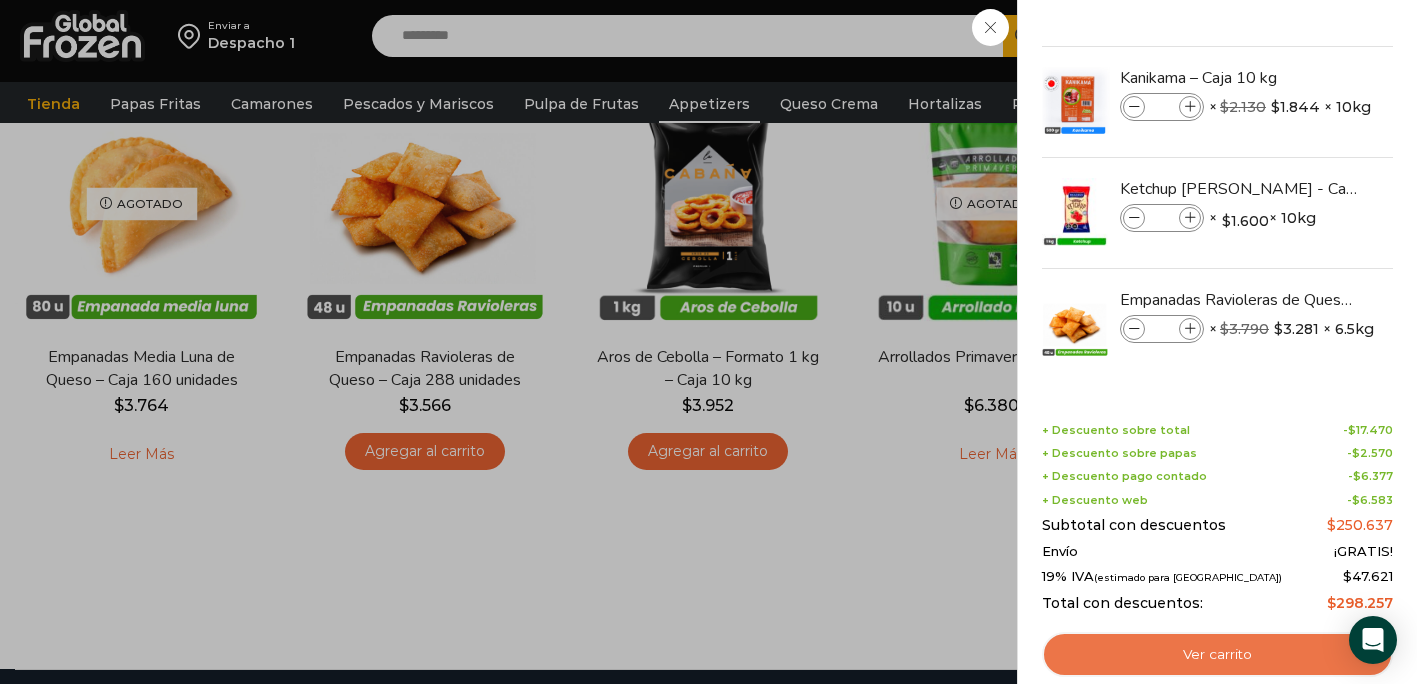 click on "Ver carrito" at bounding box center (1217, 655) 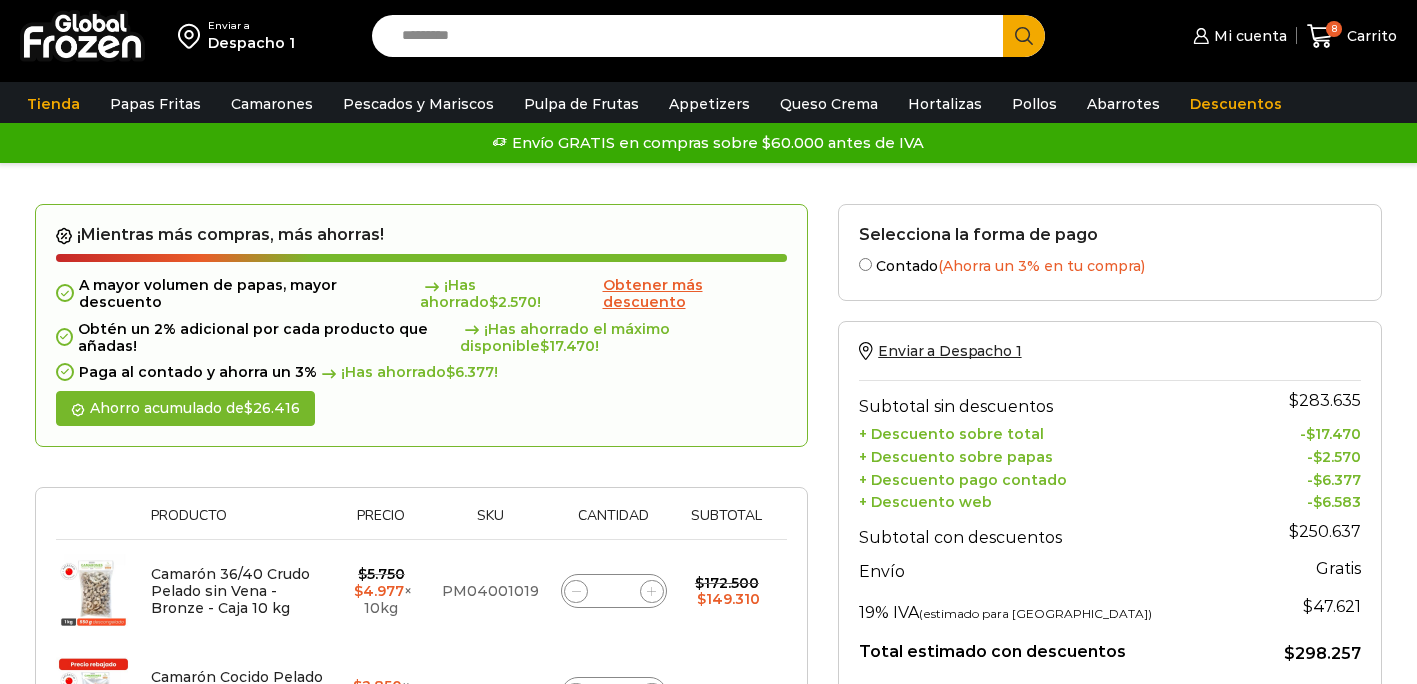 scroll, scrollTop: 0, scrollLeft: 0, axis: both 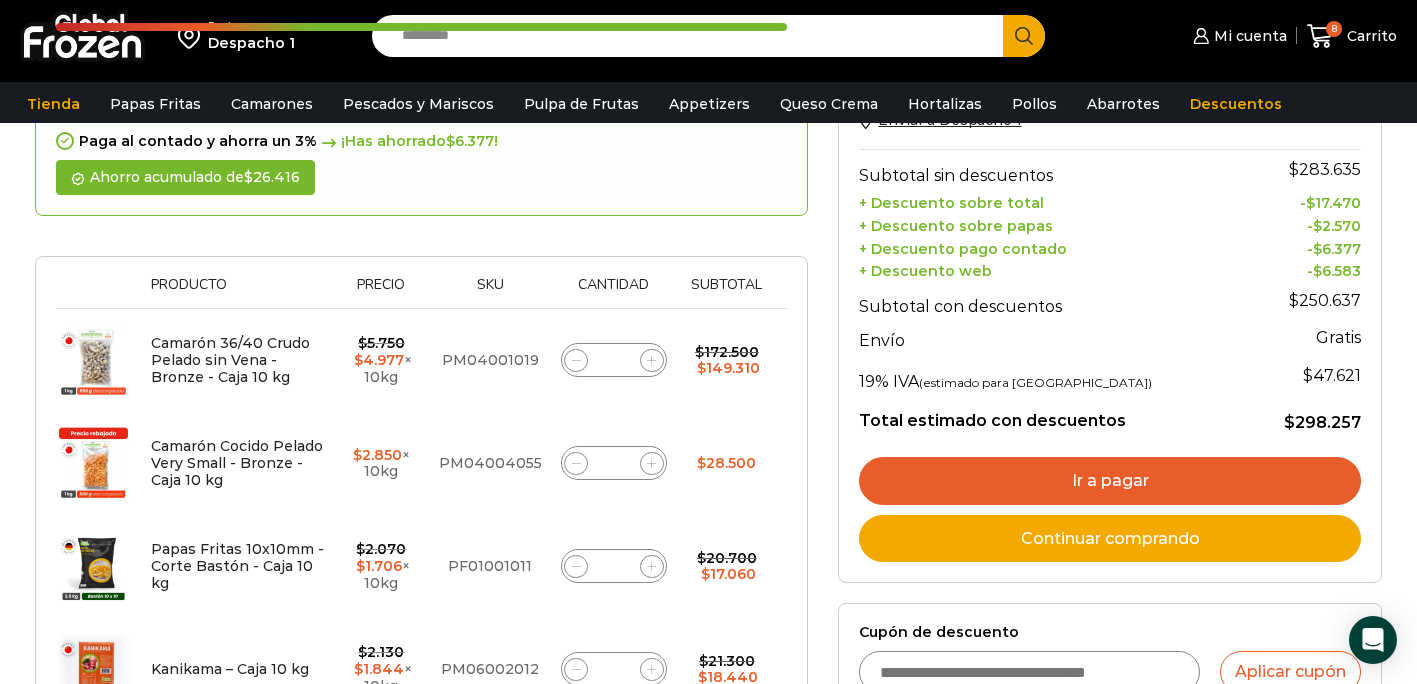 click 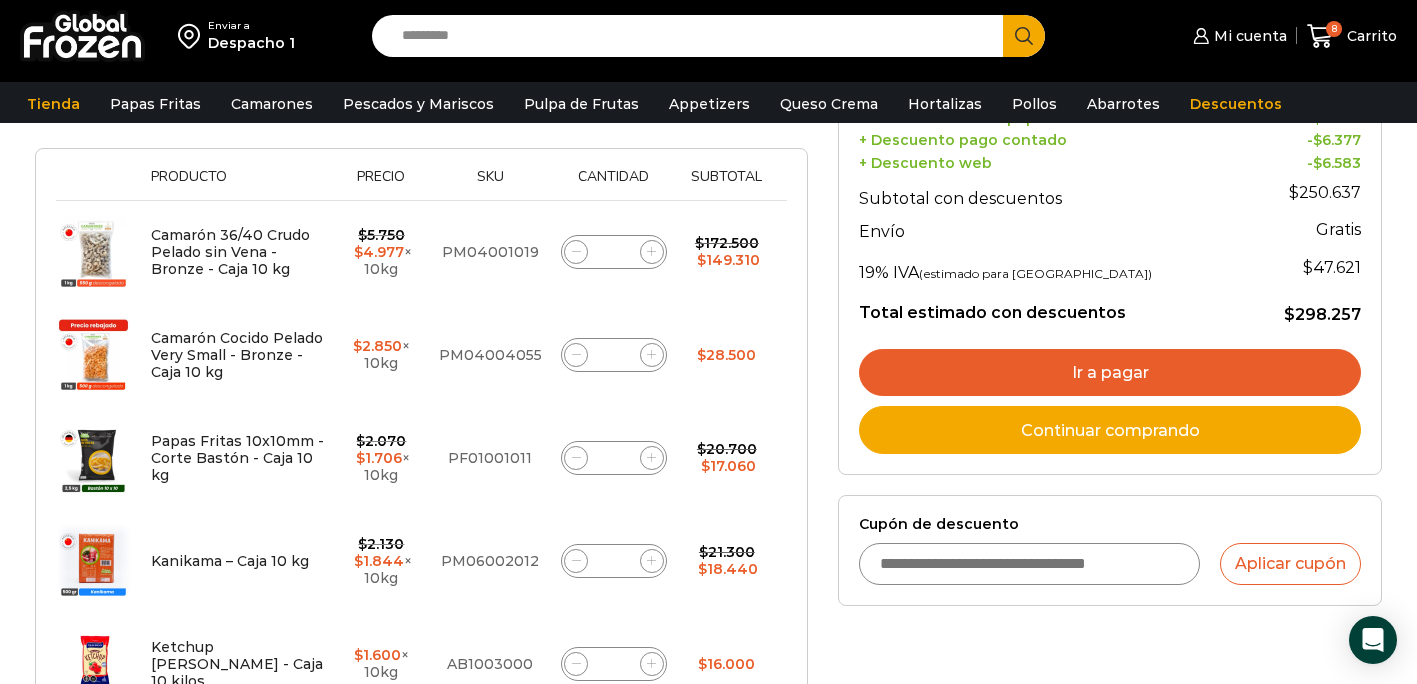 scroll, scrollTop: 406, scrollLeft: 0, axis: vertical 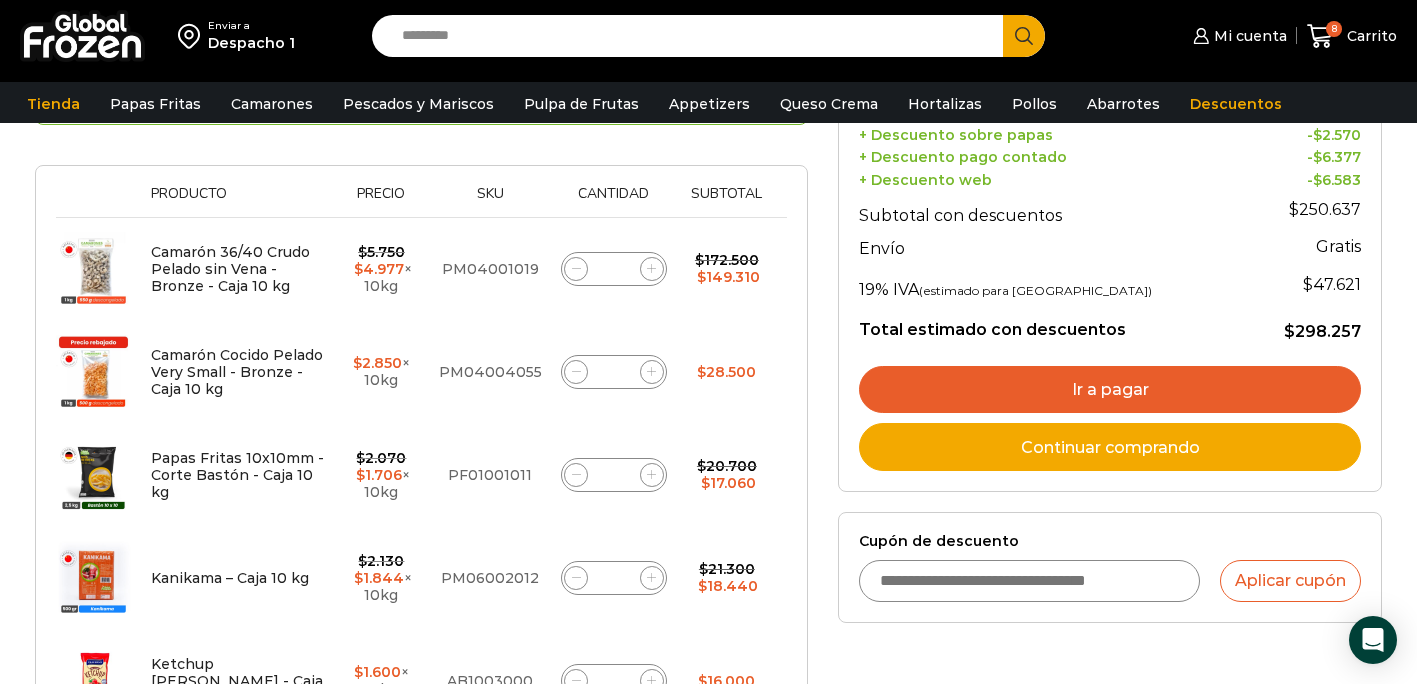 click on "*" 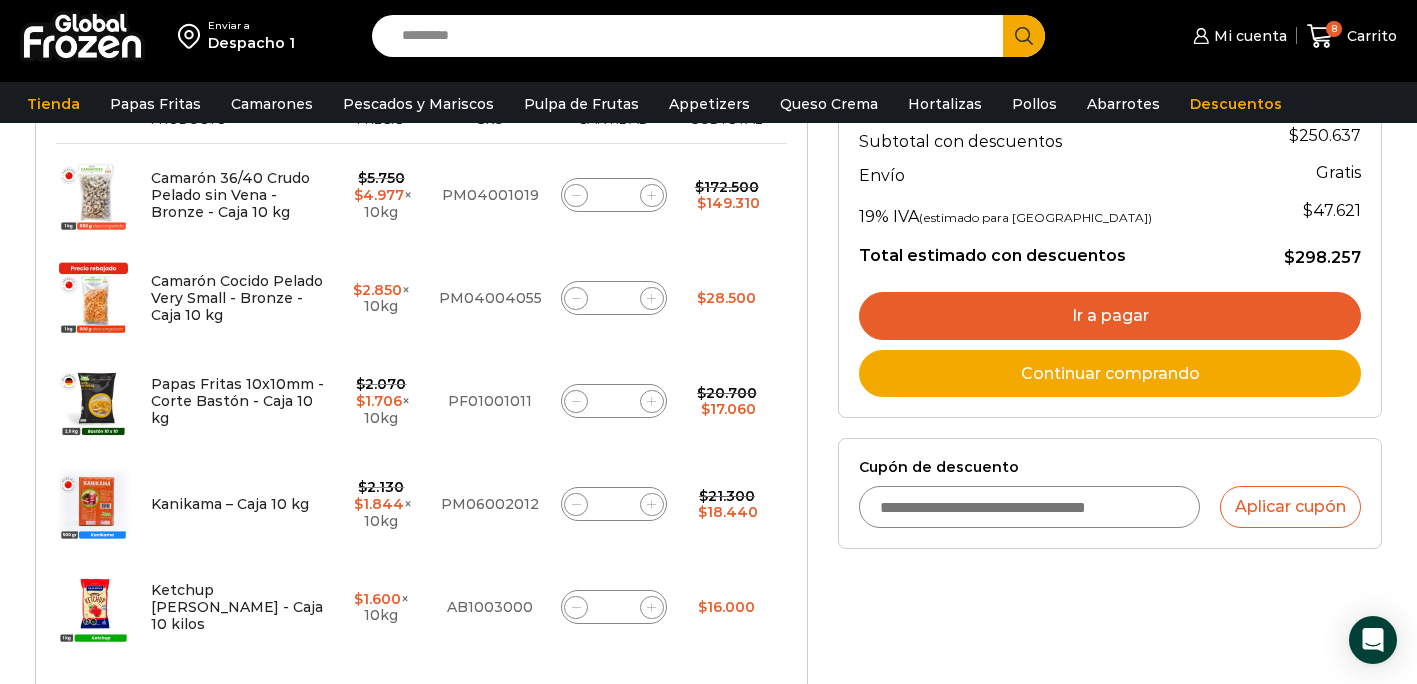 scroll, scrollTop: 332, scrollLeft: 0, axis: vertical 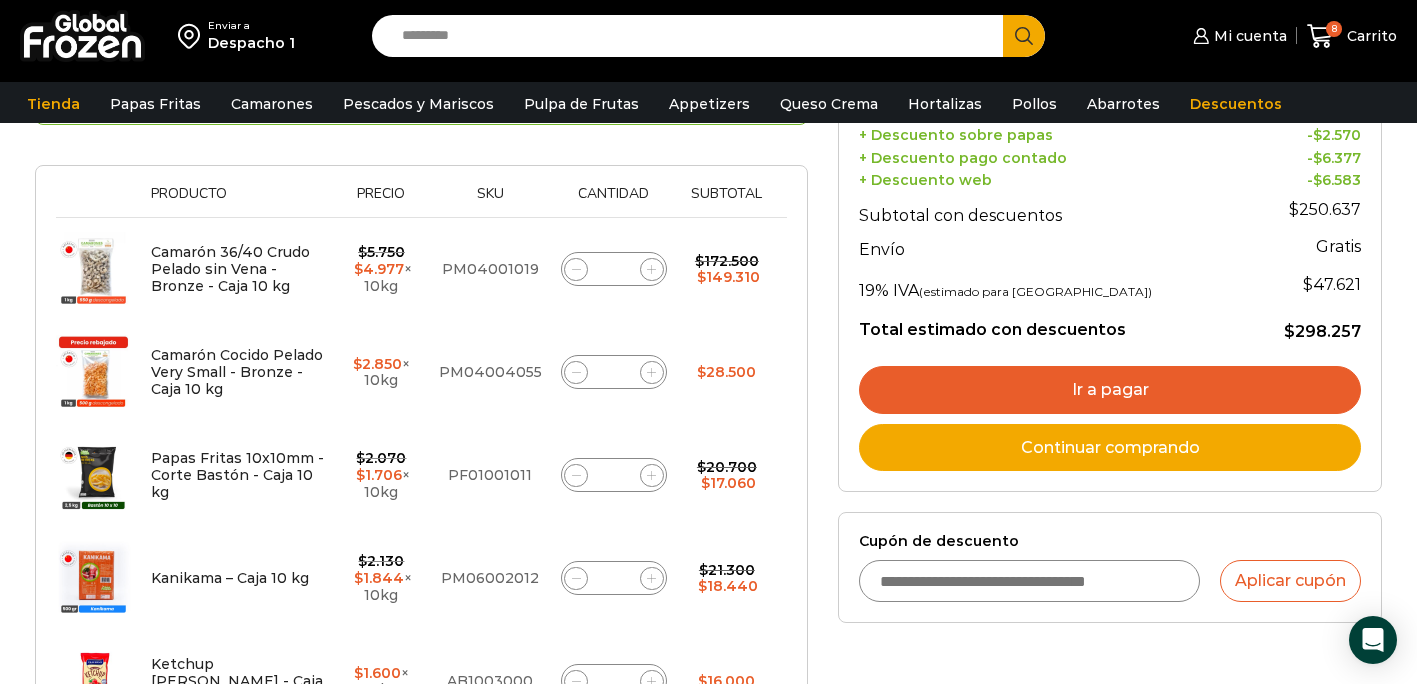 click 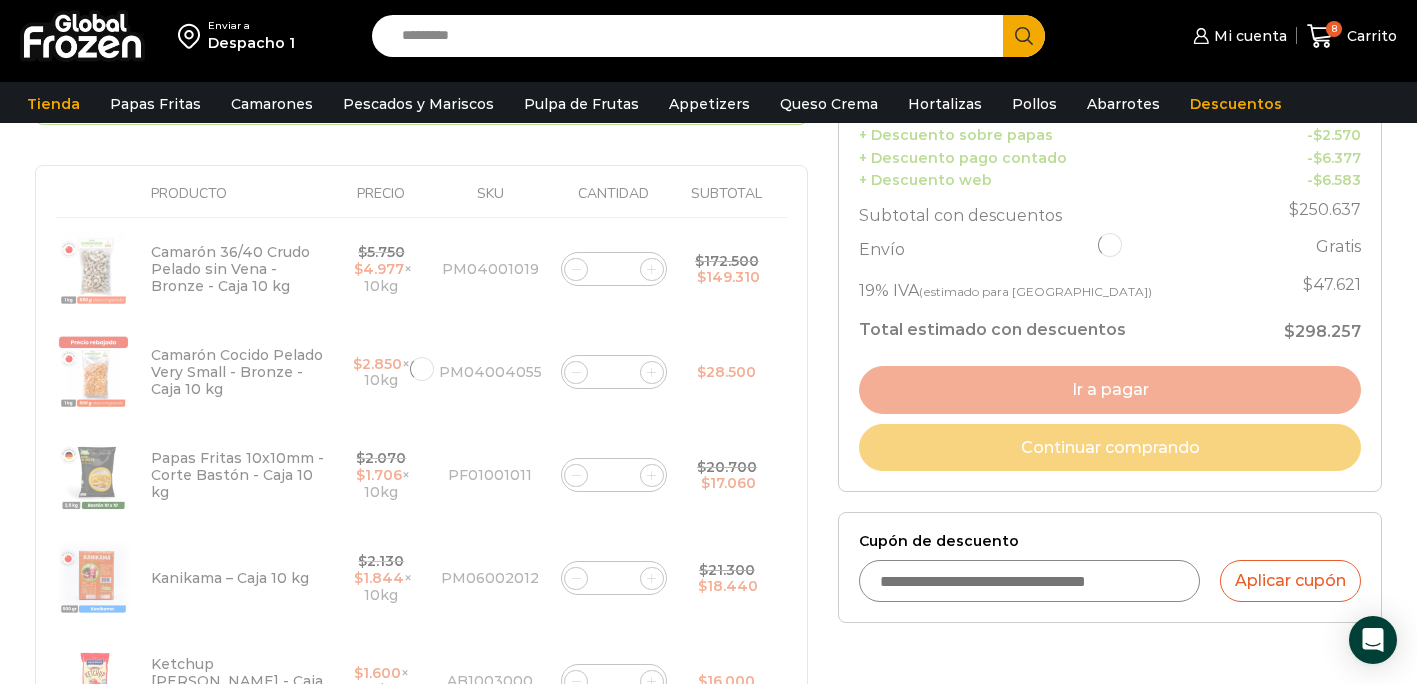 click on "¡Mientras más compras, más ahorras!
A mayor volumen de papas, mayor descuento   ¡Has ahorrado  $ 2.570 ! Obtener más descuento
Obtén un 2% adicional por cada producto que añadas!   ¡Has ahorrado el máximo disponible  $ 17.470 !
Paga al contado y ahorra un 3%   ¡Has ahorrado  $ 6.377 !
Ahorro acumulado de  $ 26.416
Thumbnail image
Producto
Precio
Sku
Cantidad
Subtotal
Eliminar artículo
Camarón 36/40 Crudo Pelado sin Vena - Bronze - Caja 10 kg
$ 5.750   Original price was: $5.750. $ 4.977 Current price is: $4.977.  × 10kg
*" at bounding box center (421, 369) 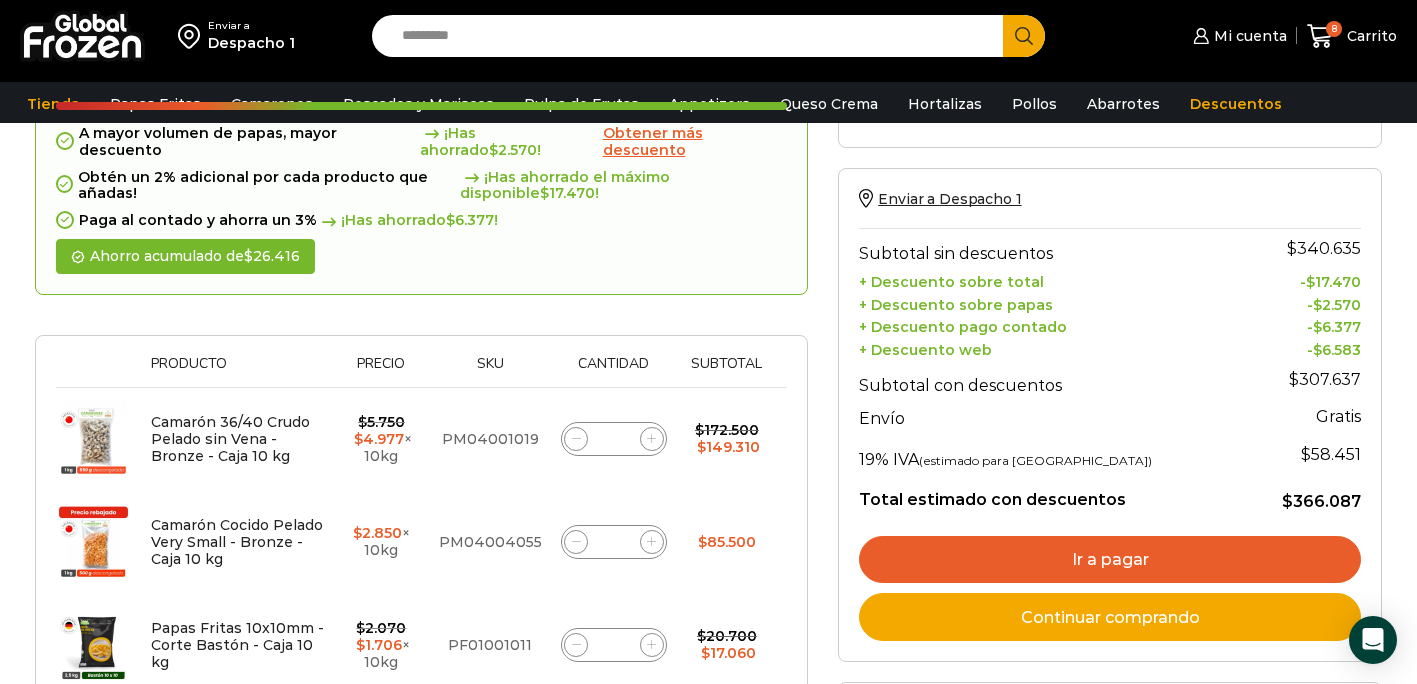 scroll, scrollTop: 327, scrollLeft: 0, axis: vertical 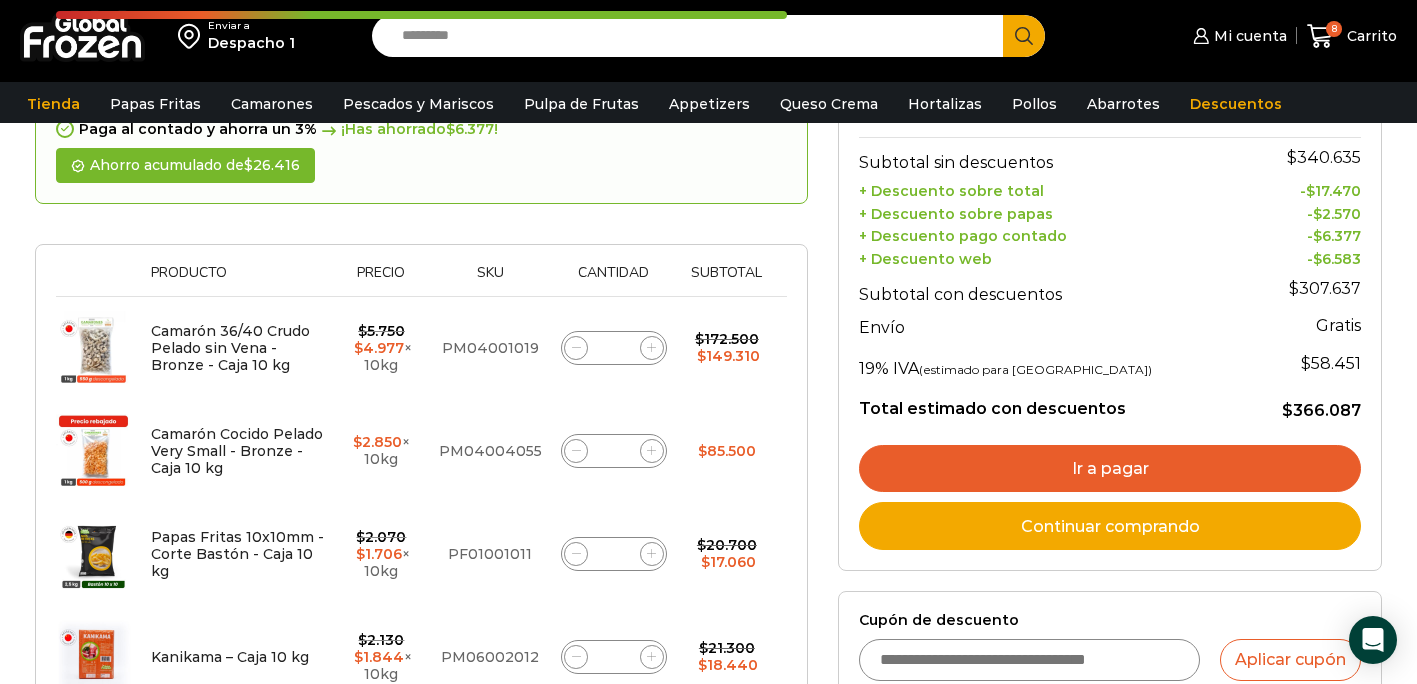 click 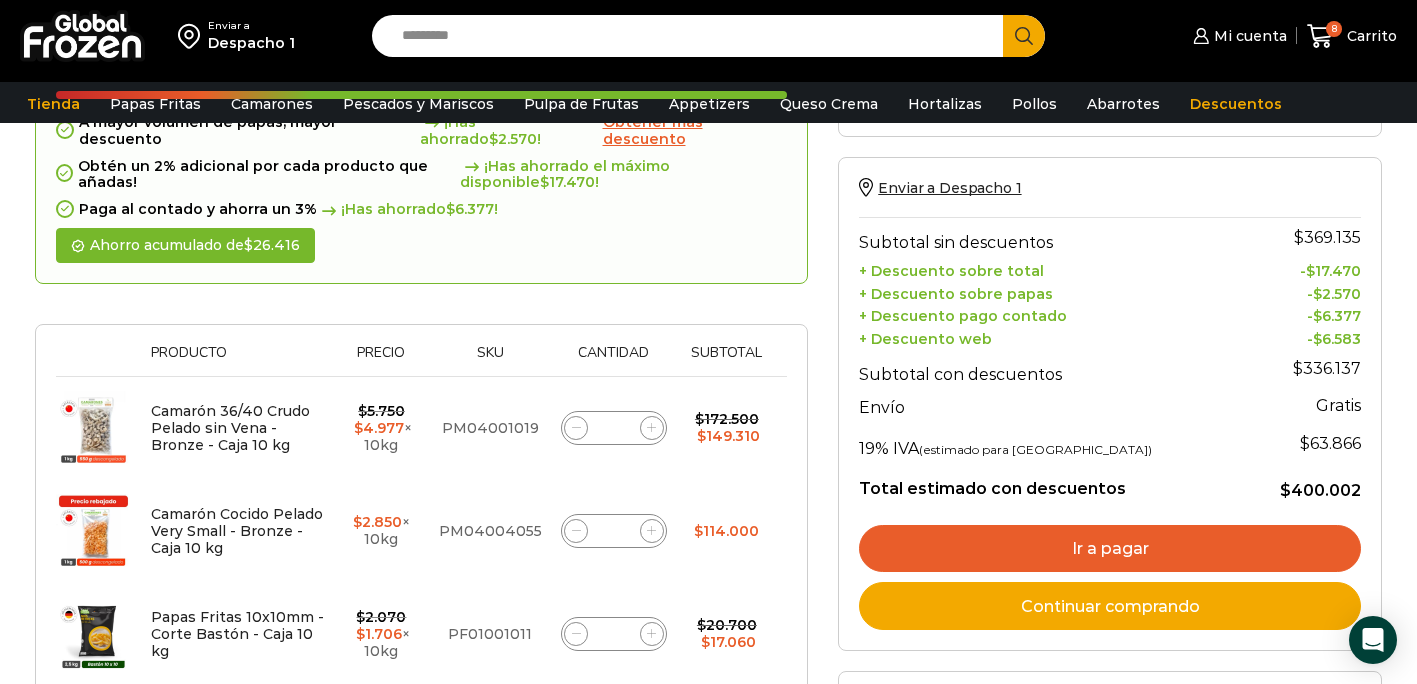 scroll, scrollTop: 259, scrollLeft: 0, axis: vertical 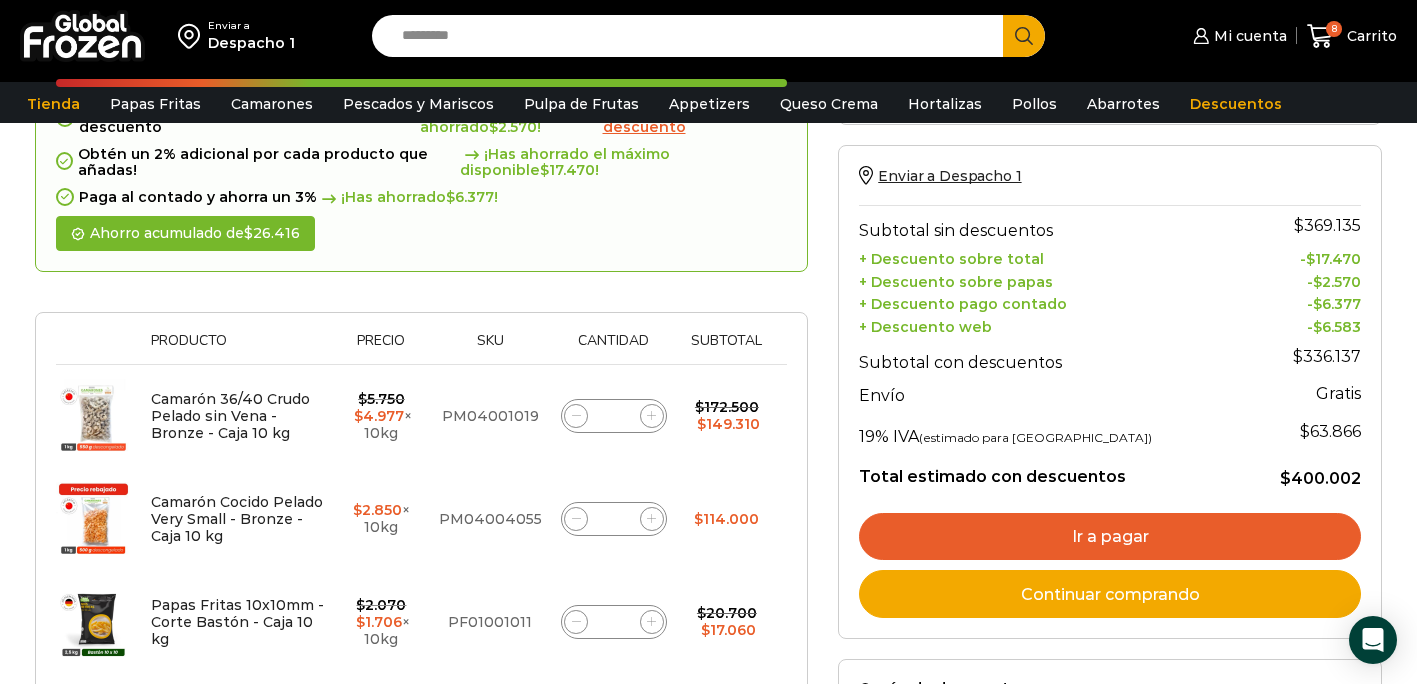 click on "Camarón Cocido Pelado Very Small - Bronze - Caja 10 kg cantidad
*" 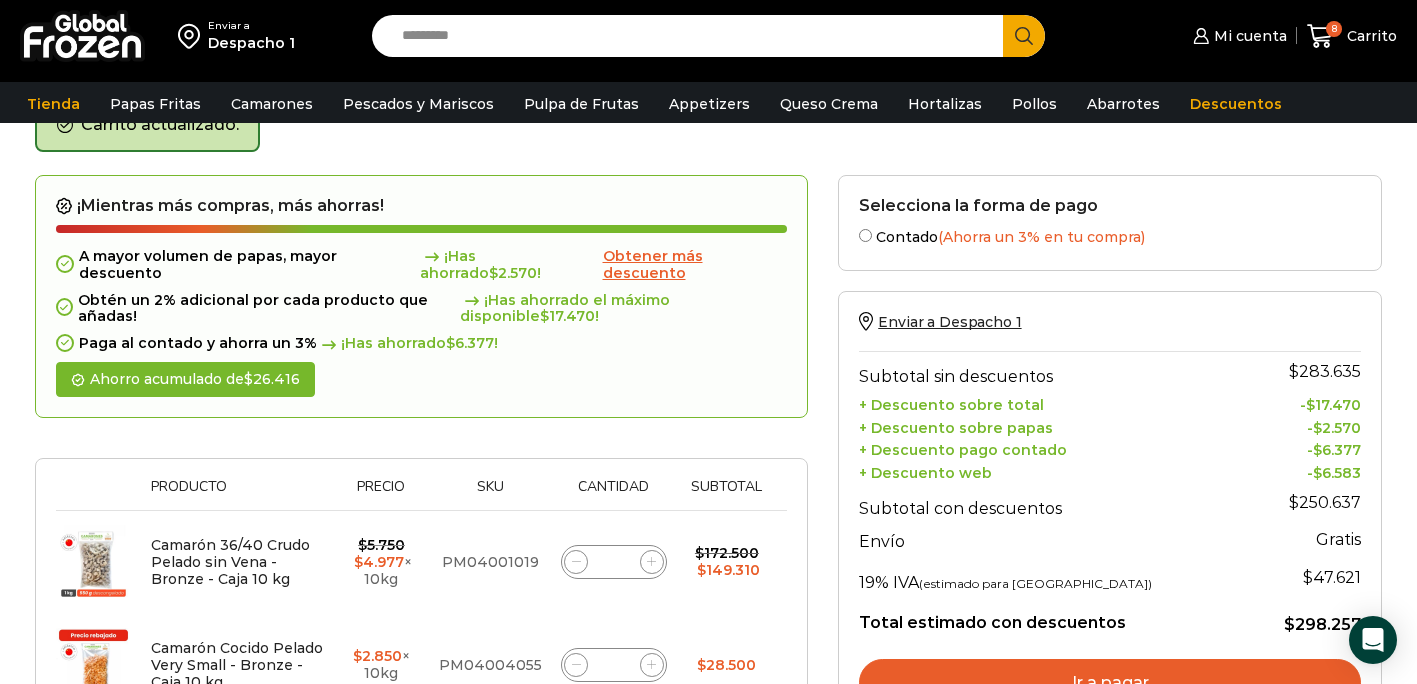 scroll, scrollTop: 0, scrollLeft: 0, axis: both 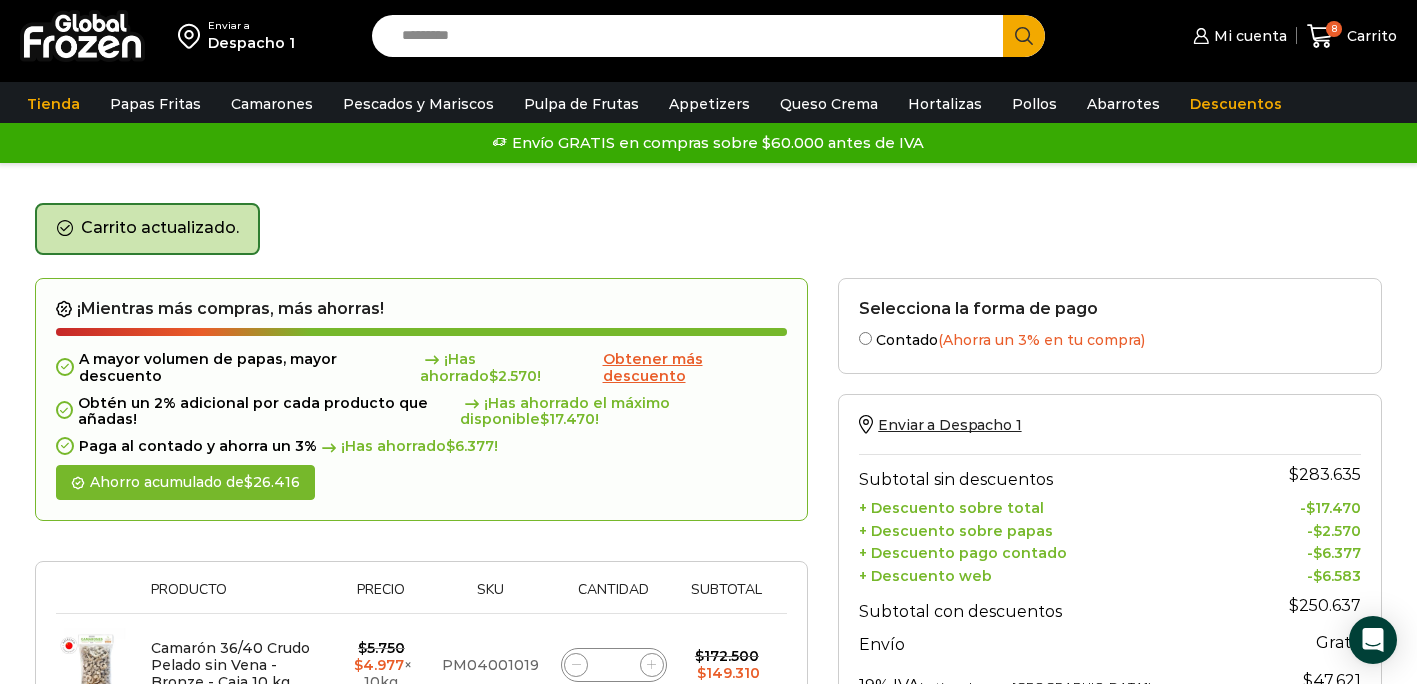 click at bounding box center [82, 36] 